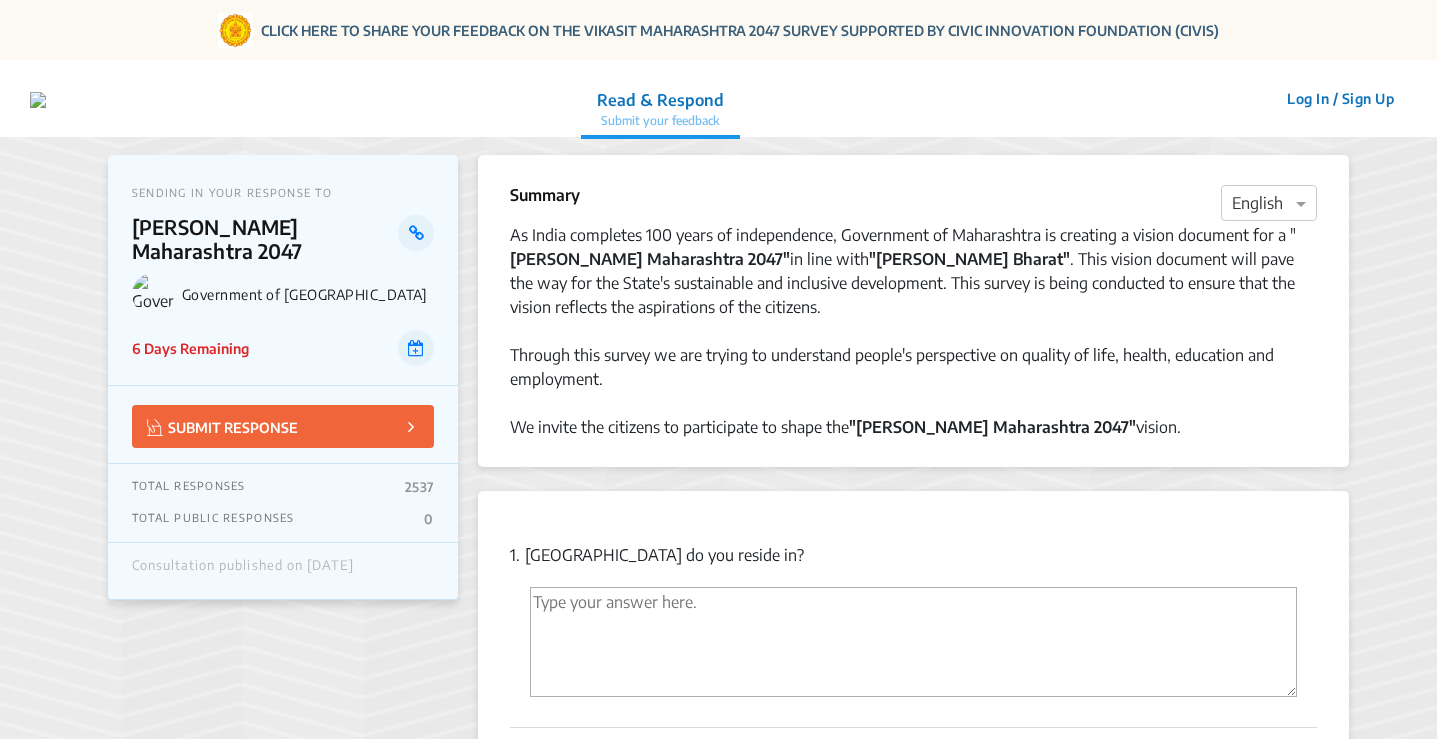 scroll, scrollTop: 0, scrollLeft: 0, axis: both 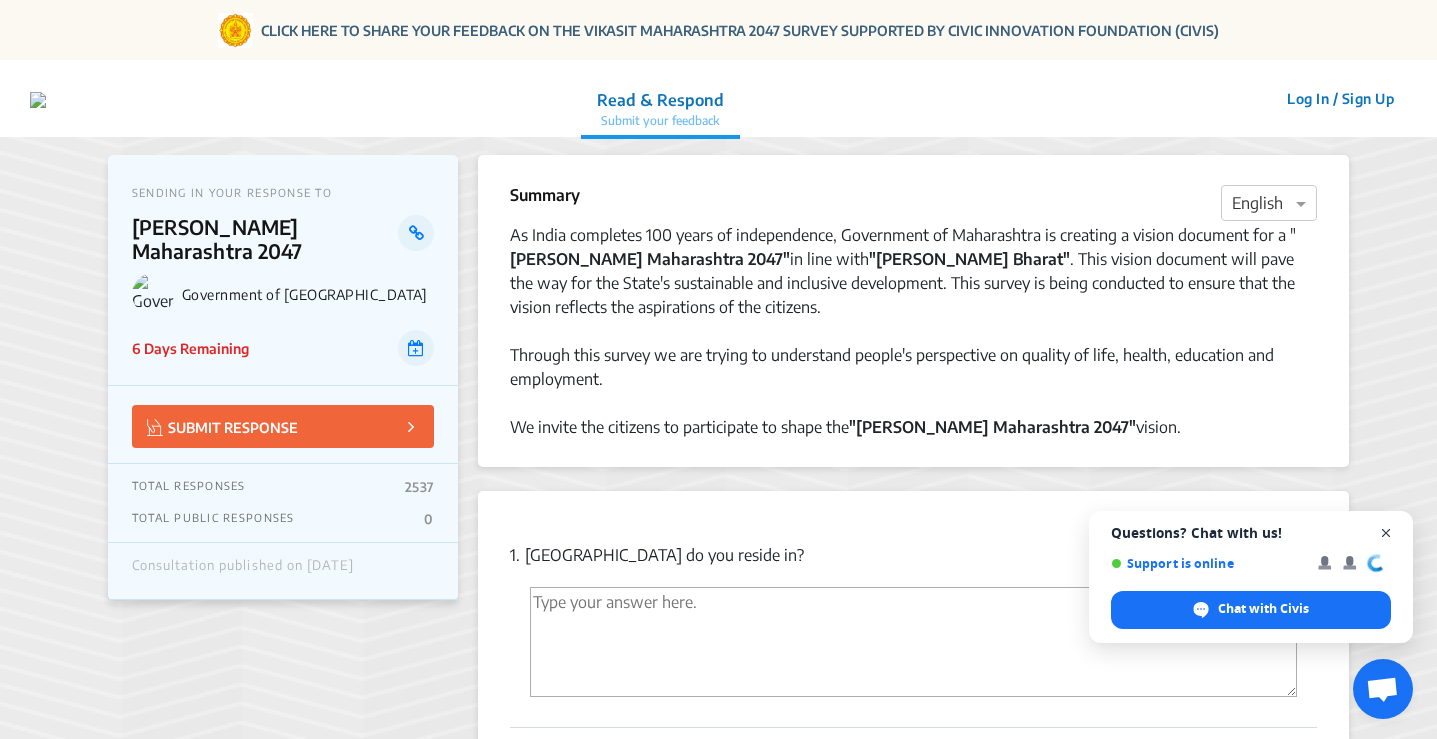 click at bounding box center (1386, 533) 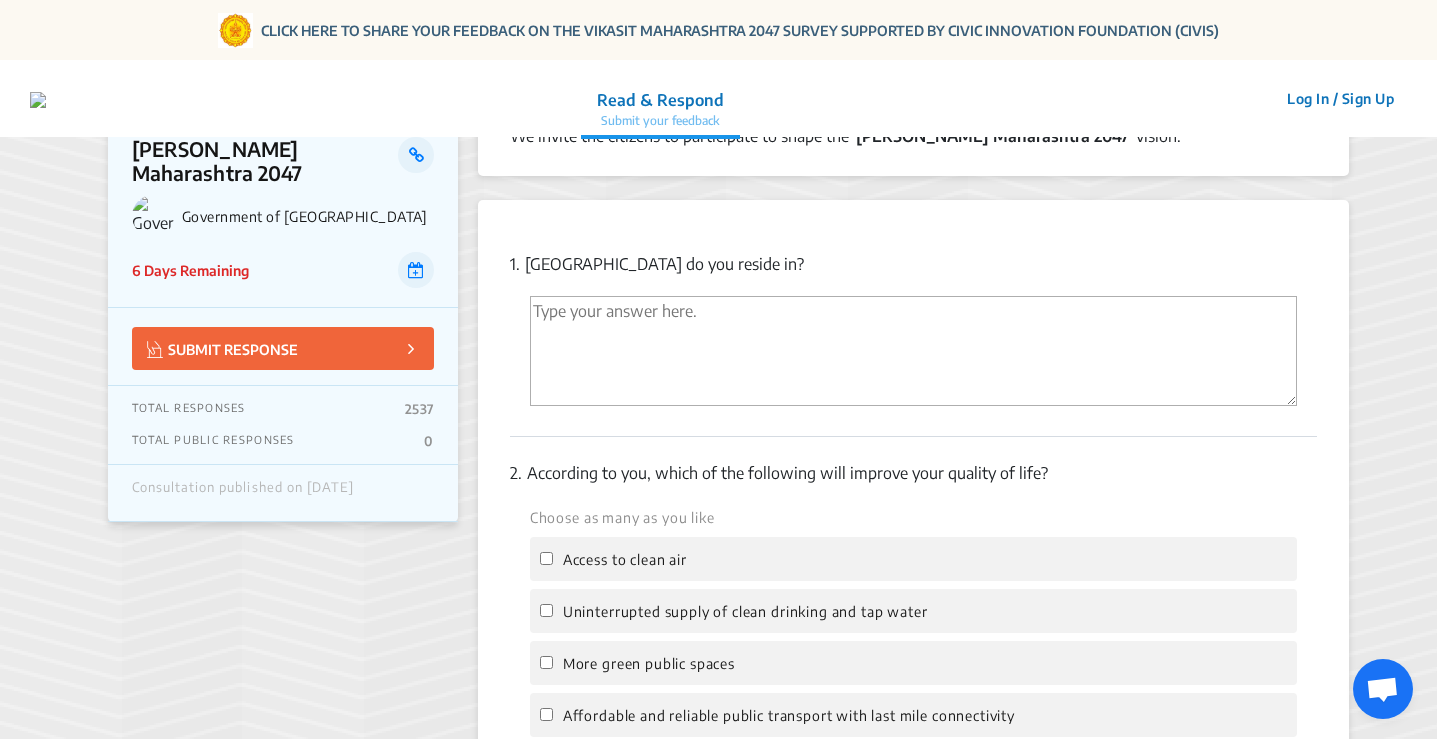 scroll, scrollTop: 300, scrollLeft: 0, axis: vertical 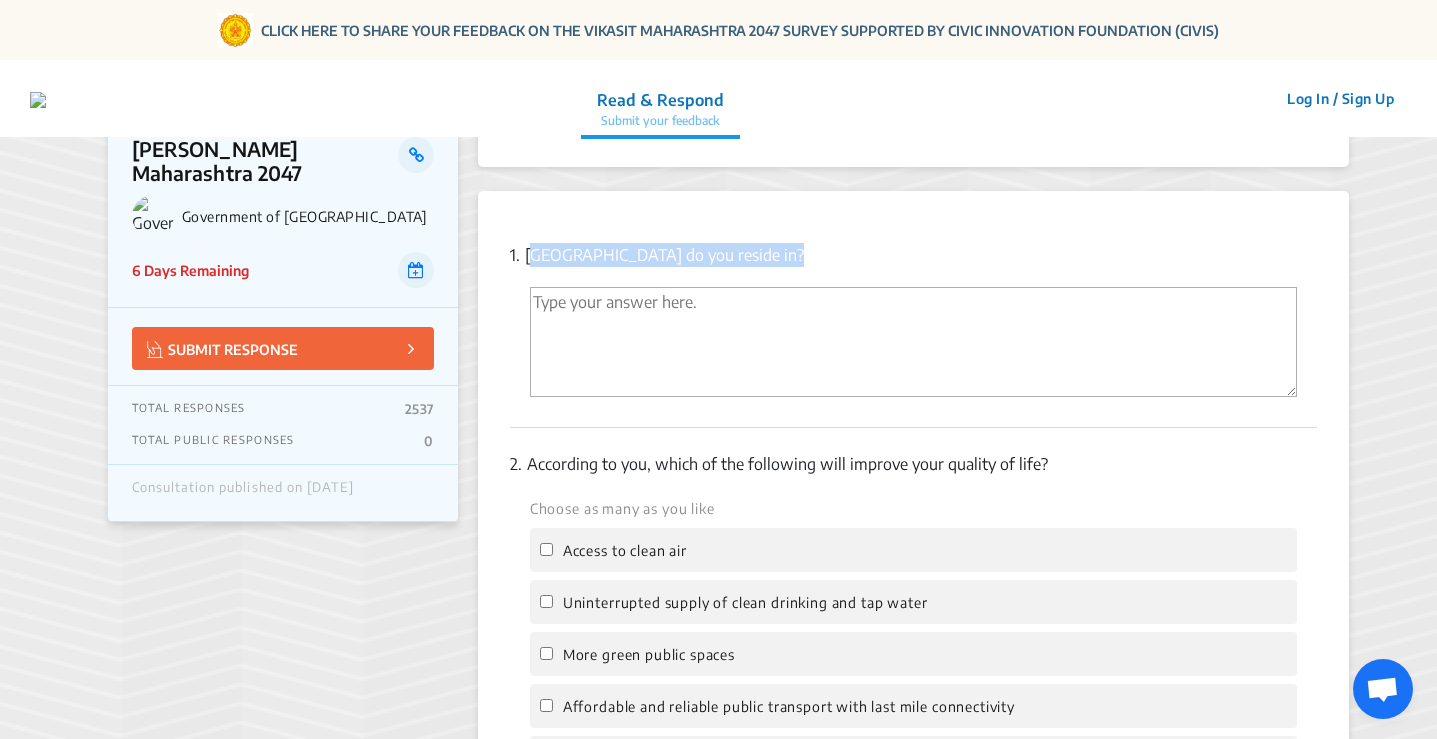 drag, startPoint x: 532, startPoint y: 254, endPoint x: 725, endPoint y: 269, distance: 193.58203 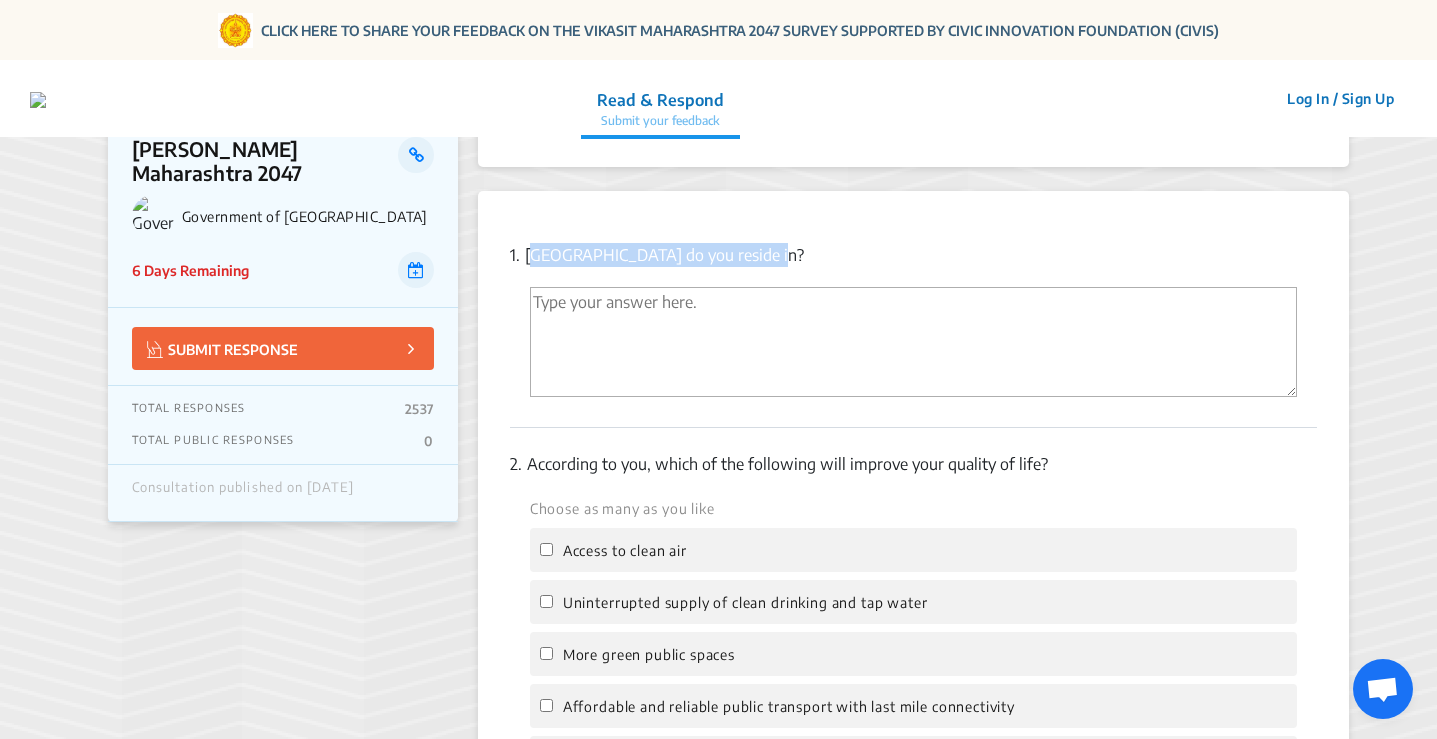 drag, startPoint x: 527, startPoint y: 254, endPoint x: 808, endPoint y: 256, distance: 281.0071 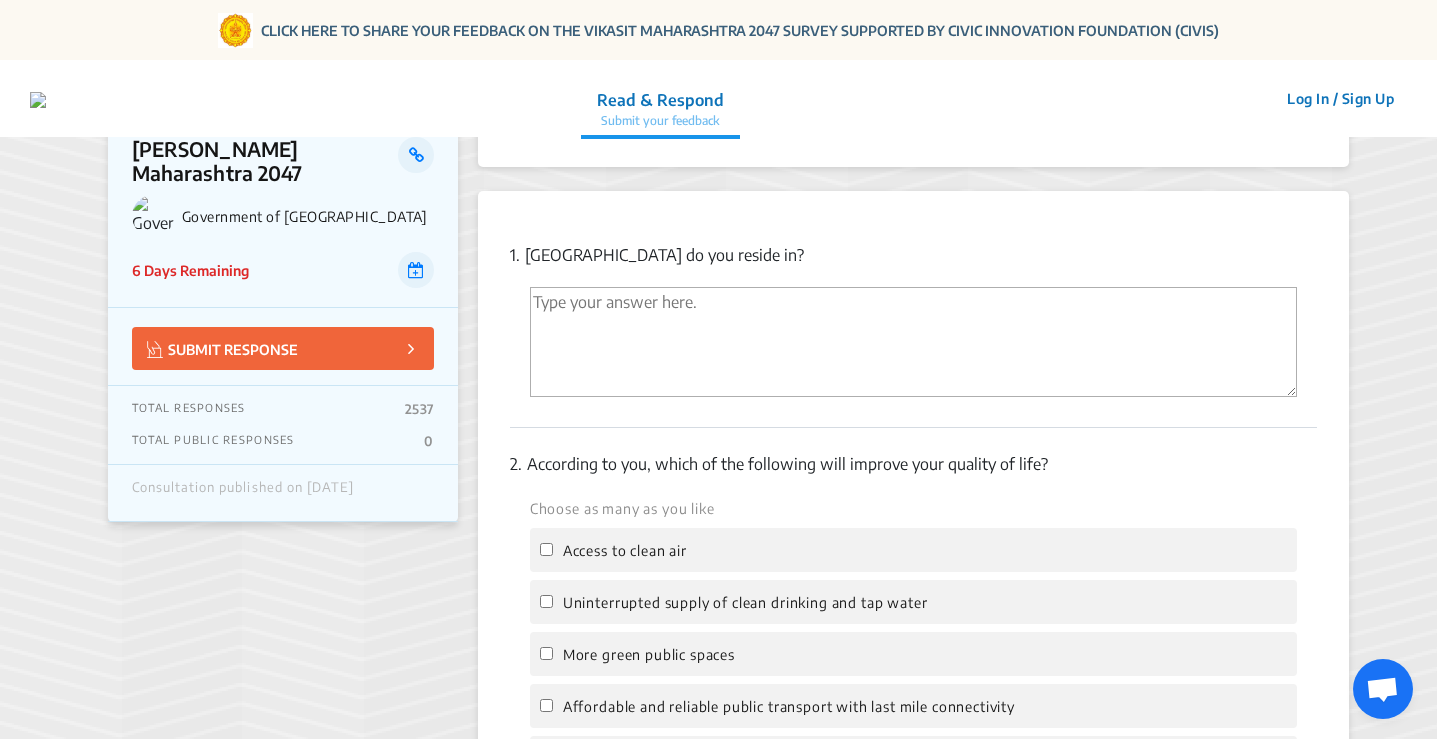 click at bounding box center (913, 342) 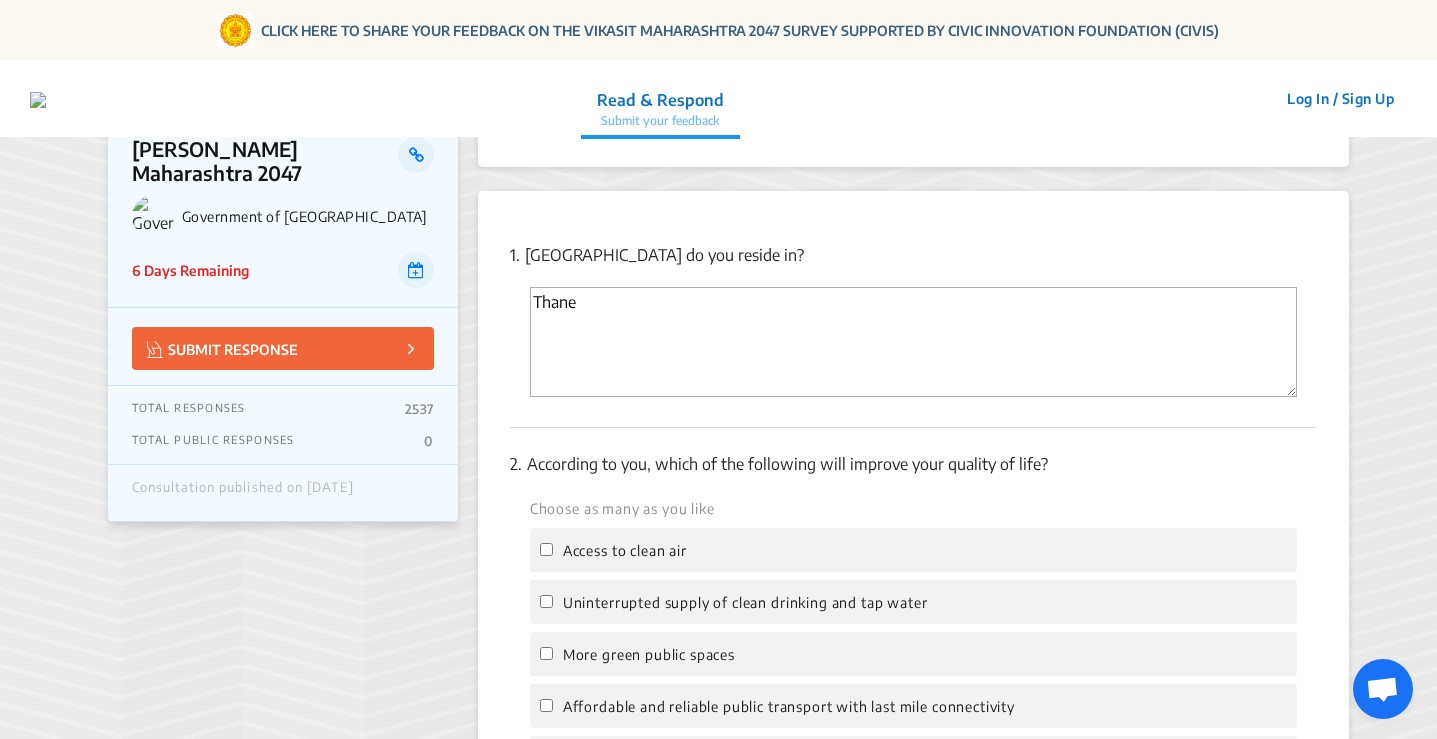click on "Thane" at bounding box center (913, 342) 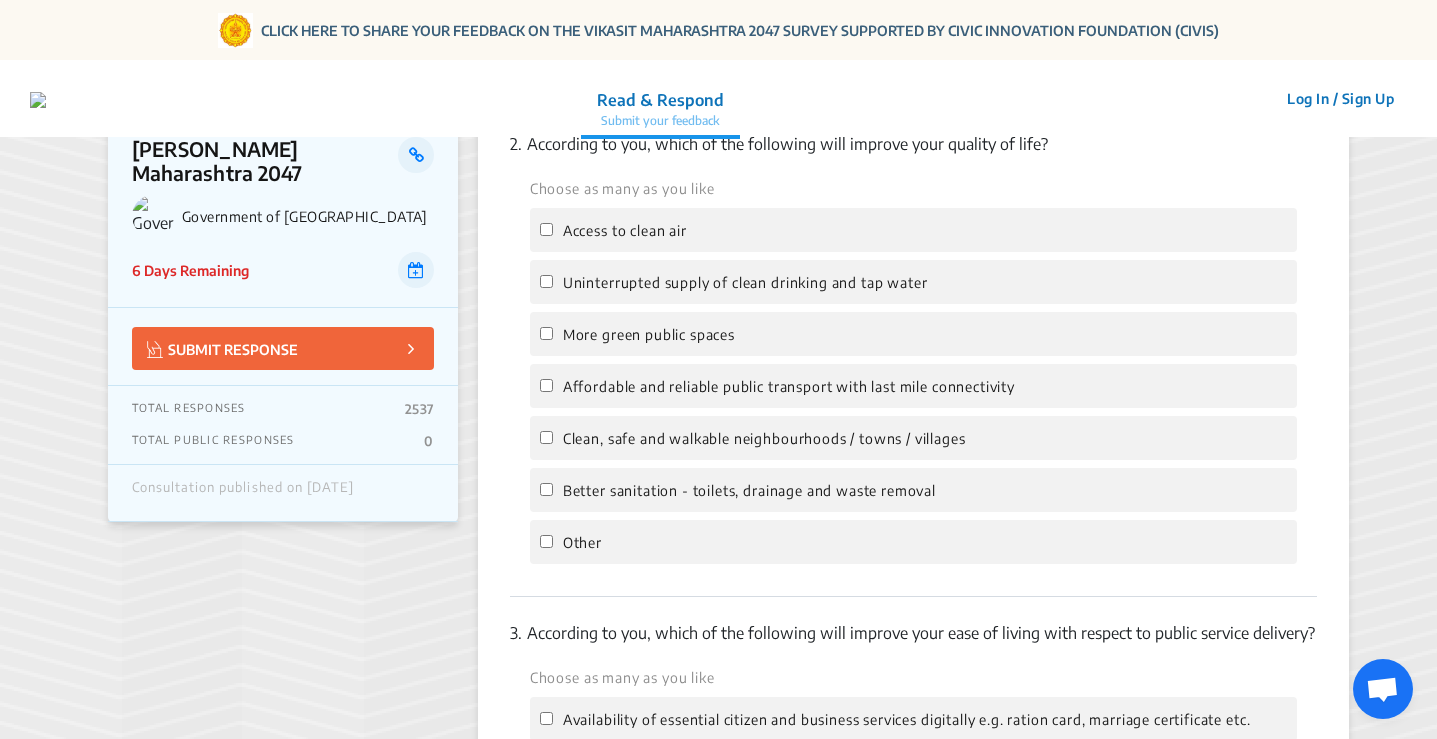 scroll, scrollTop: 600, scrollLeft: 0, axis: vertical 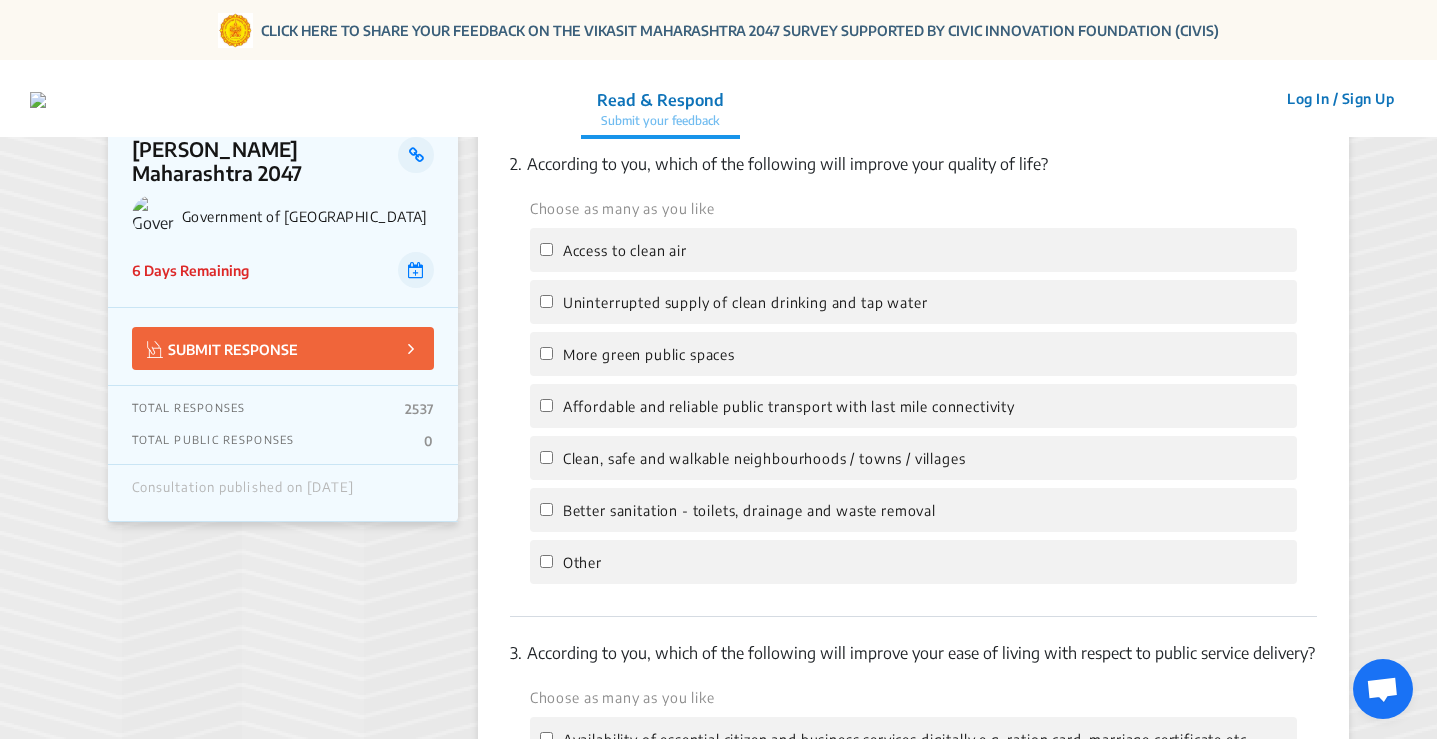 type on "Thane" 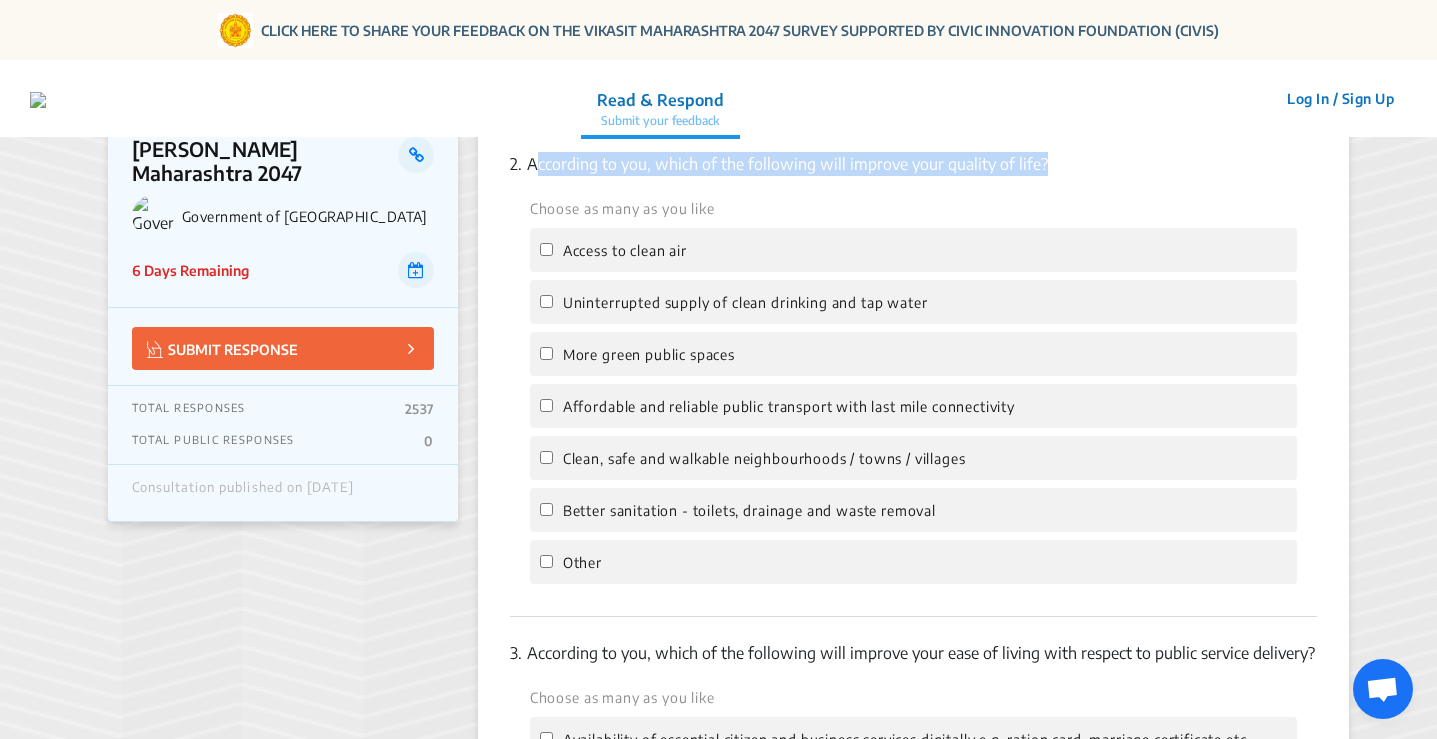 drag, startPoint x: 529, startPoint y: 165, endPoint x: 1034, endPoint y: 171, distance: 505.03564 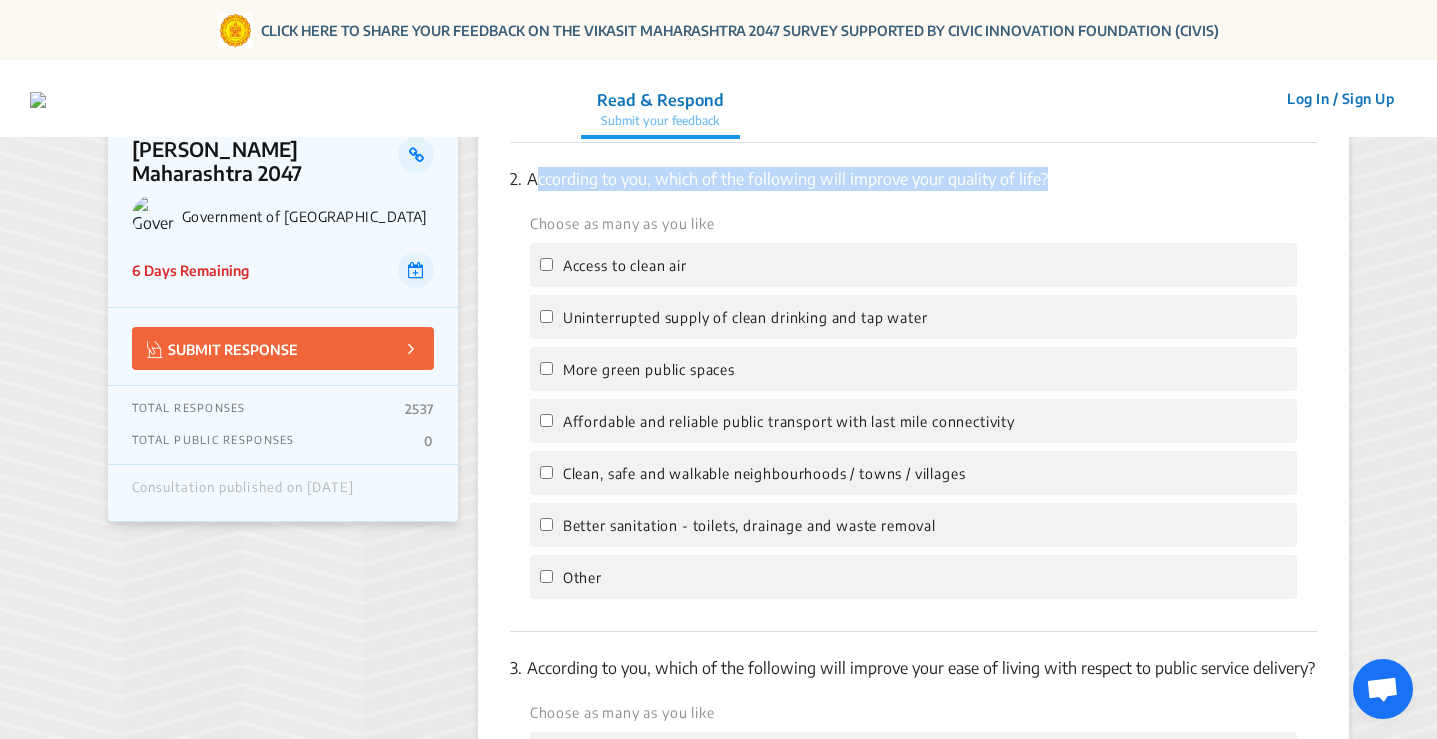 scroll, scrollTop: 500, scrollLeft: 0, axis: vertical 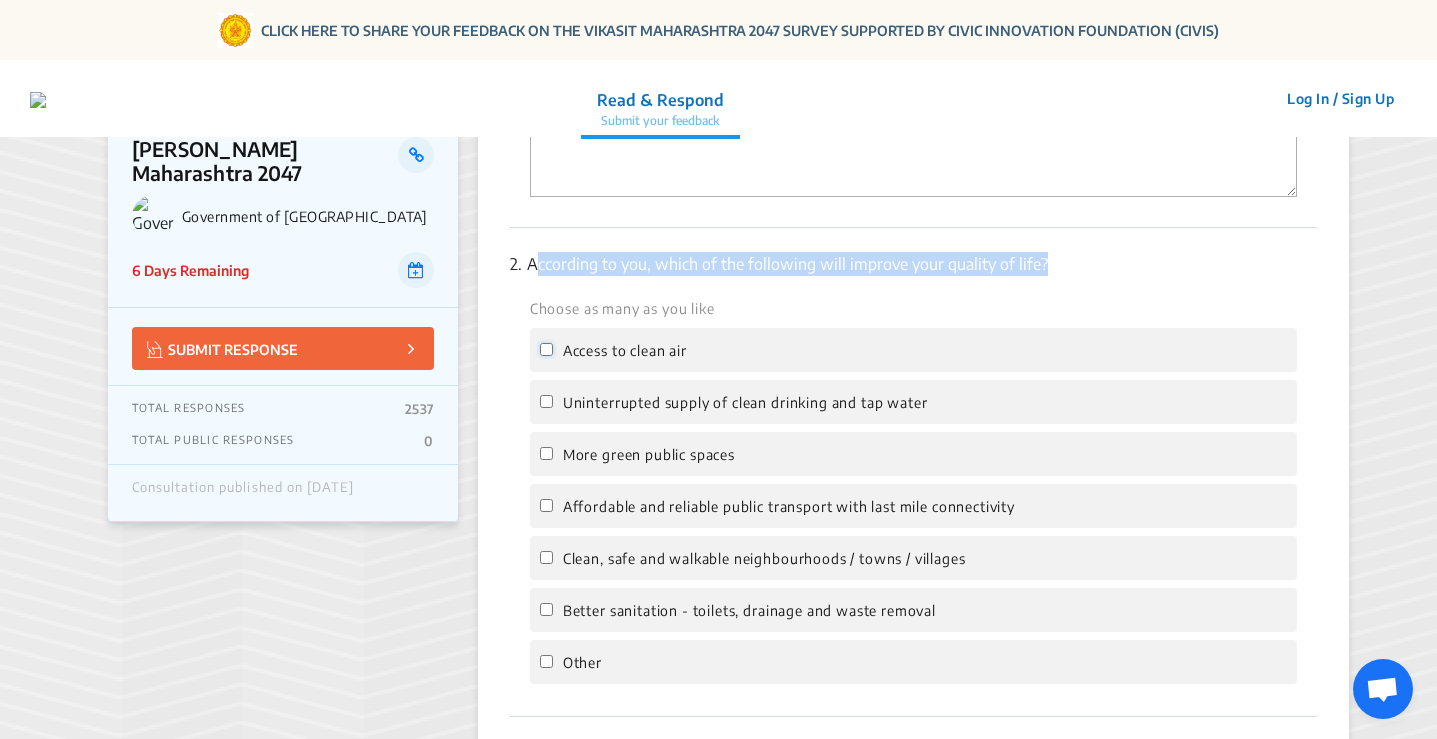 click on "Access to clean air" 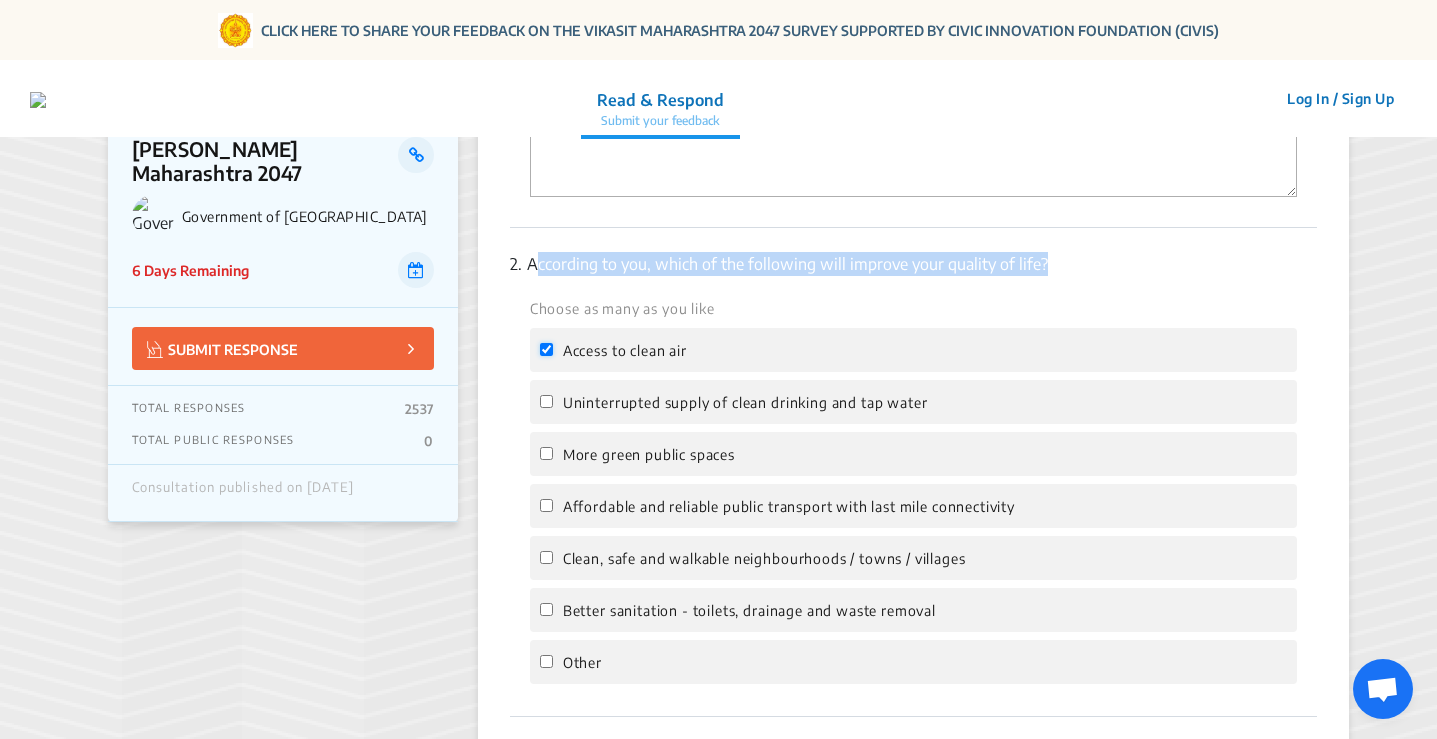 click on "Access to clean air" 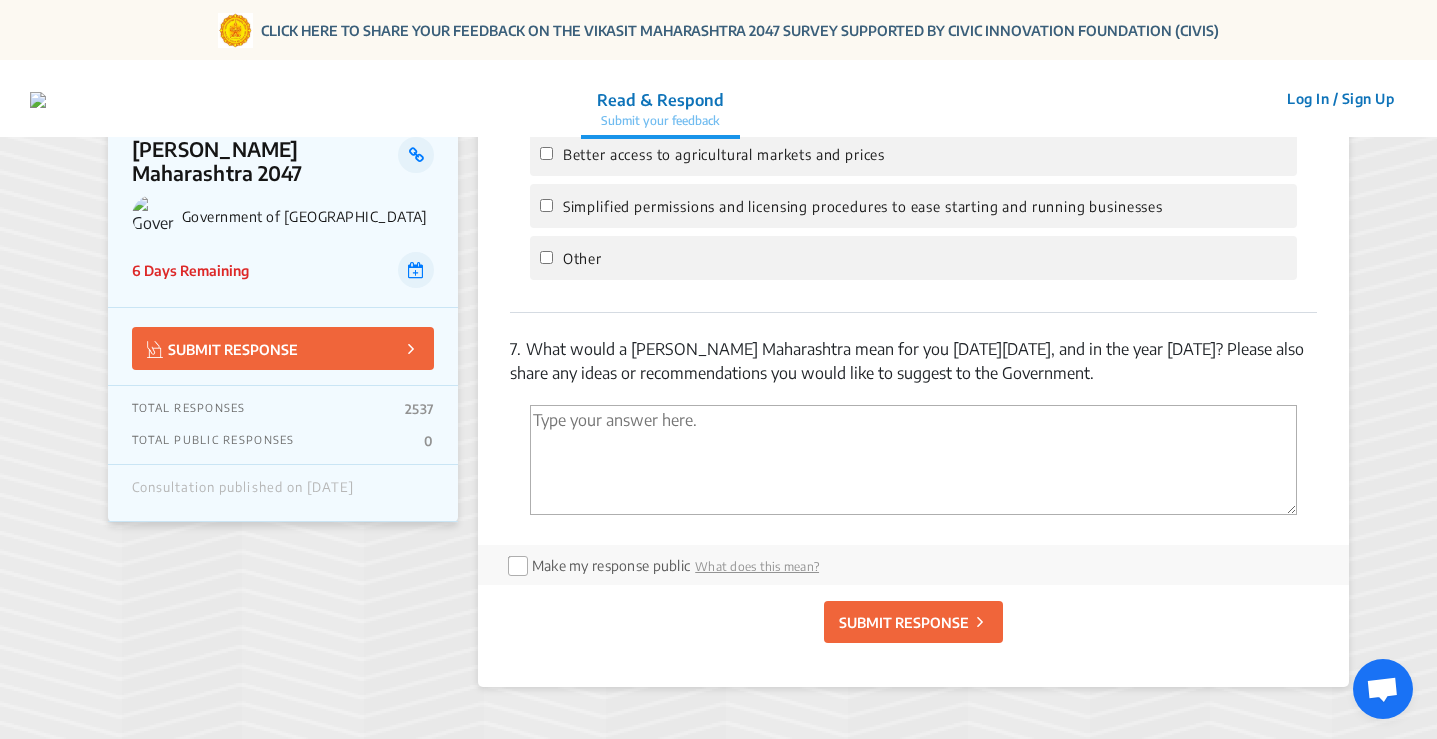 scroll, scrollTop: 2900, scrollLeft: 0, axis: vertical 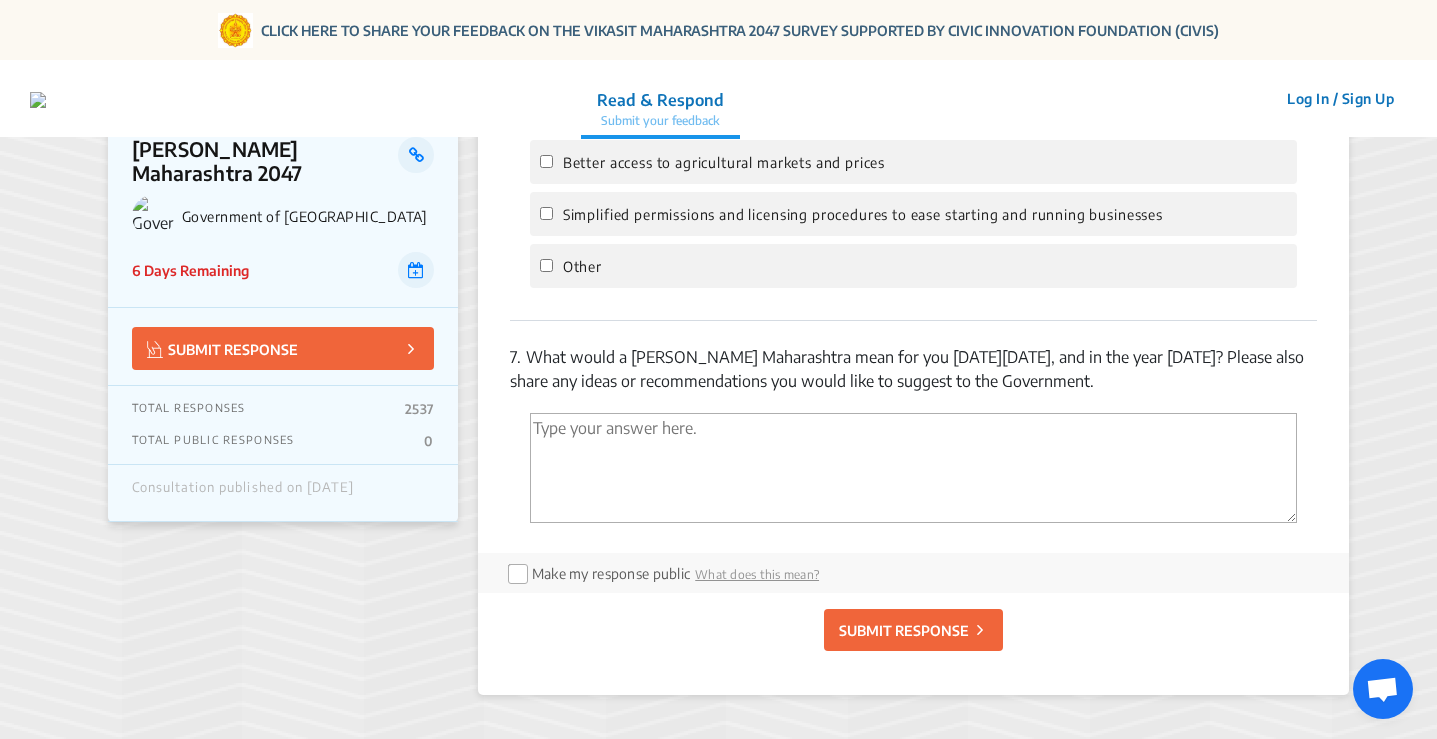 drag, startPoint x: 528, startPoint y: 354, endPoint x: 1074, endPoint y: 386, distance: 546.93695 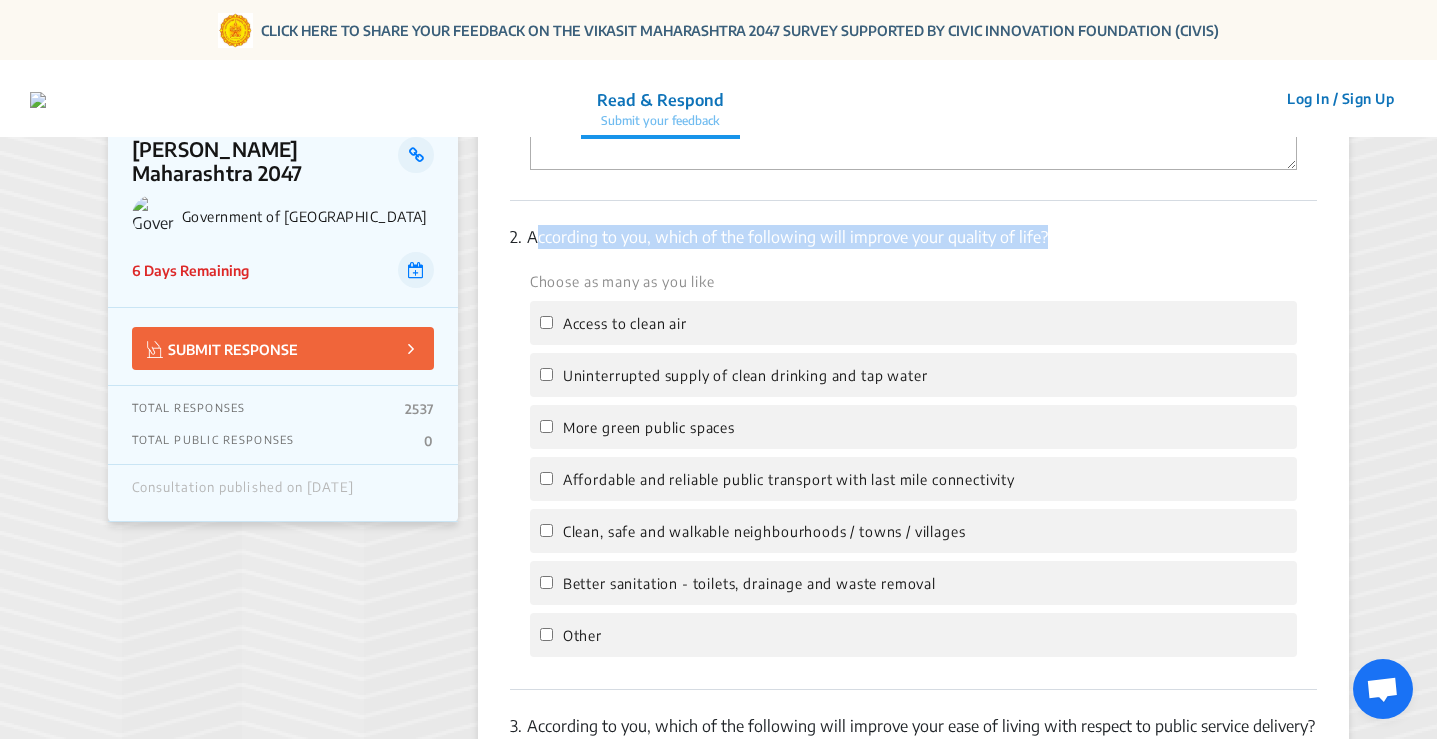 scroll, scrollTop: 500, scrollLeft: 0, axis: vertical 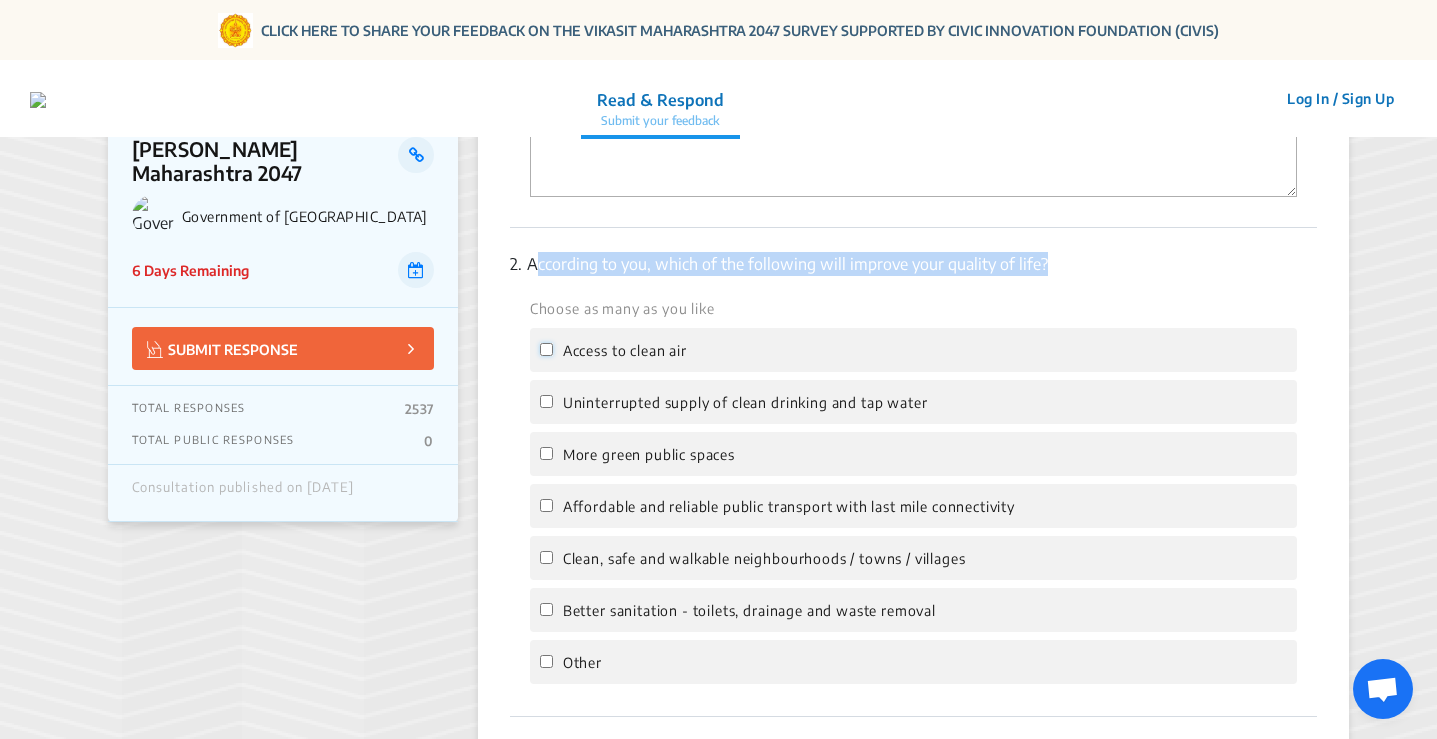 click on "Access to clean air" 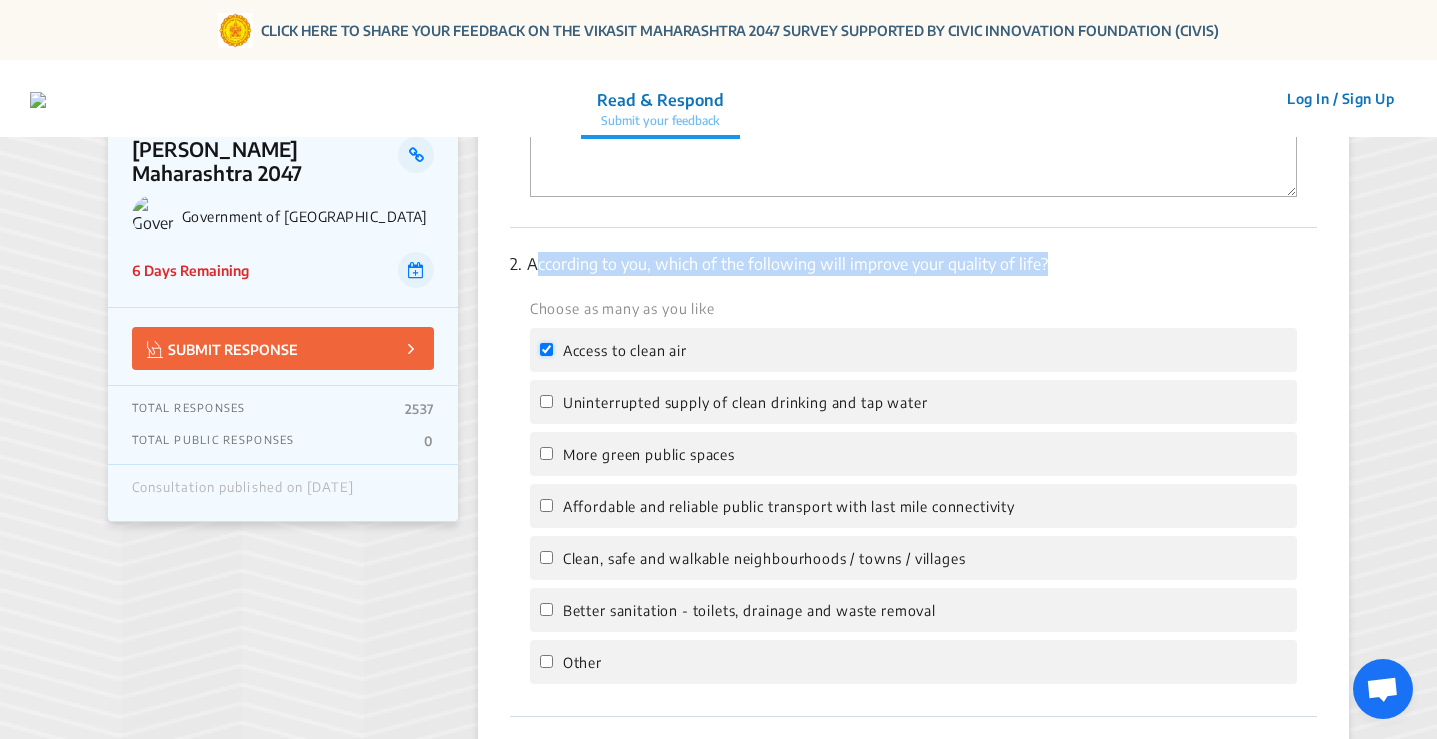 checkbox on "true" 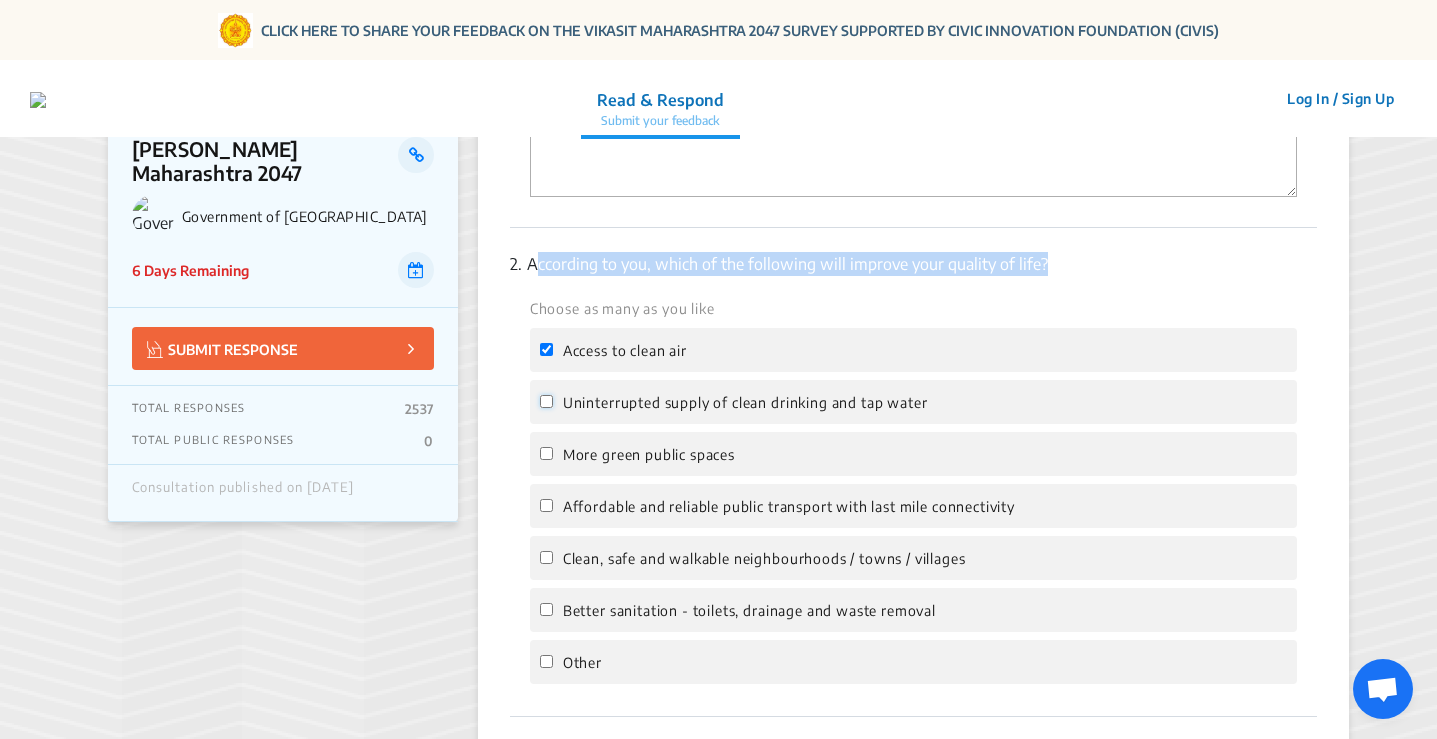 click on "Uninterrupted supply of clean drinking and tap water" 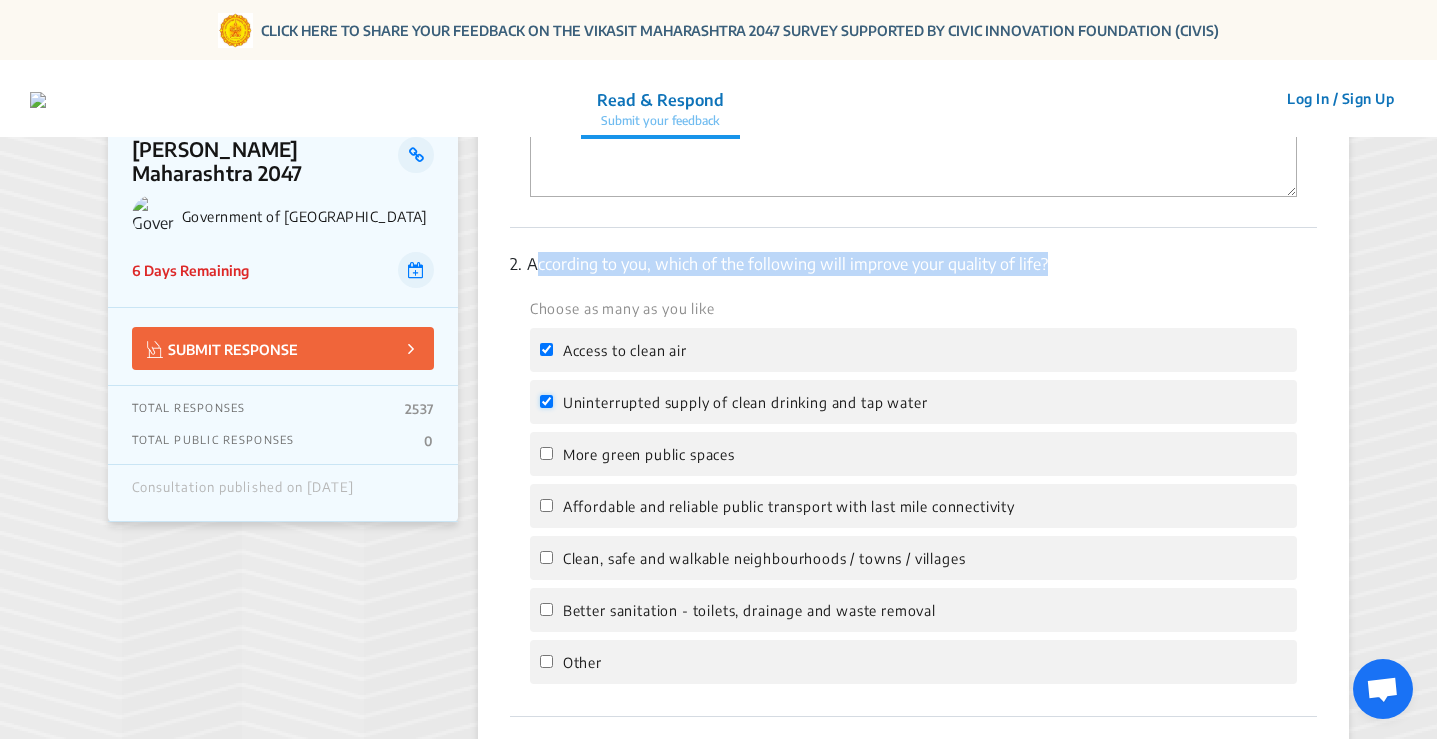 checkbox on "true" 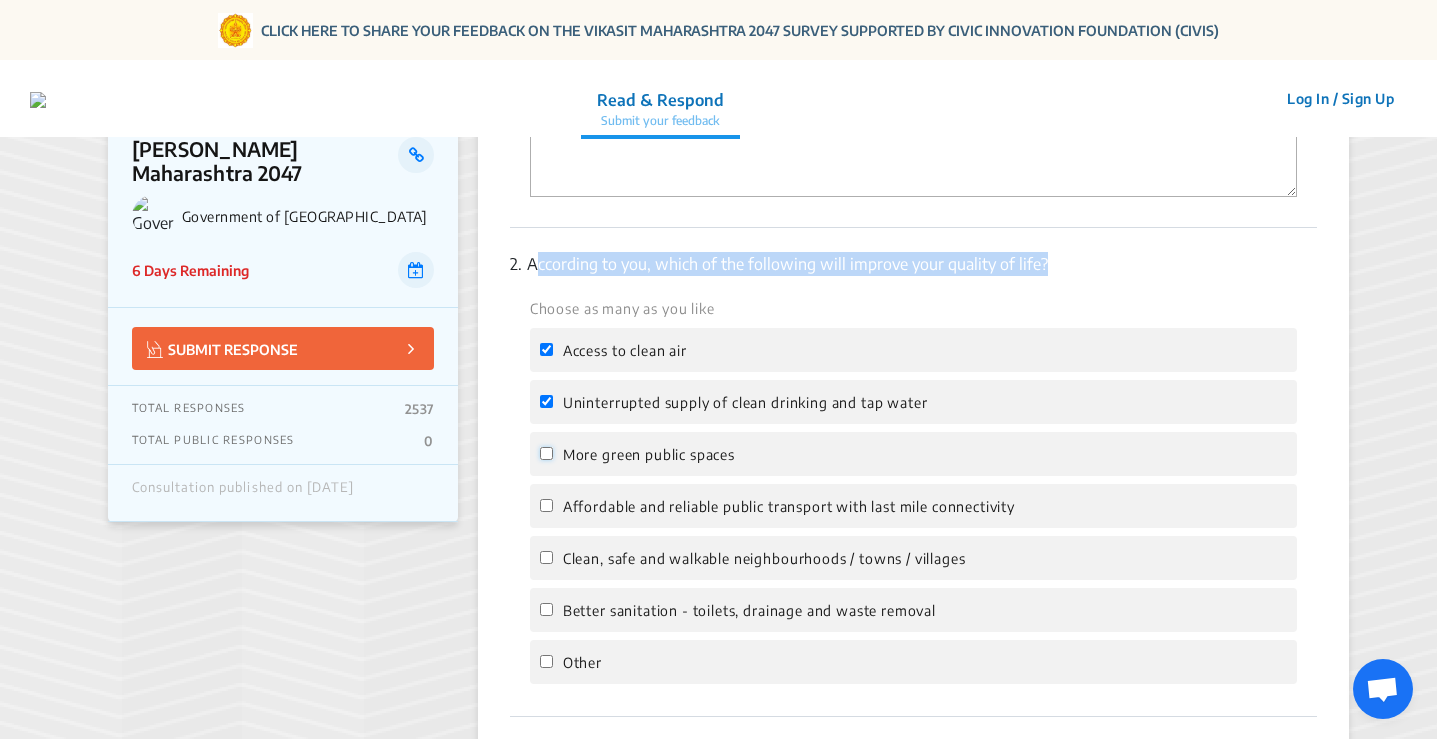 click on "More green public spaces" 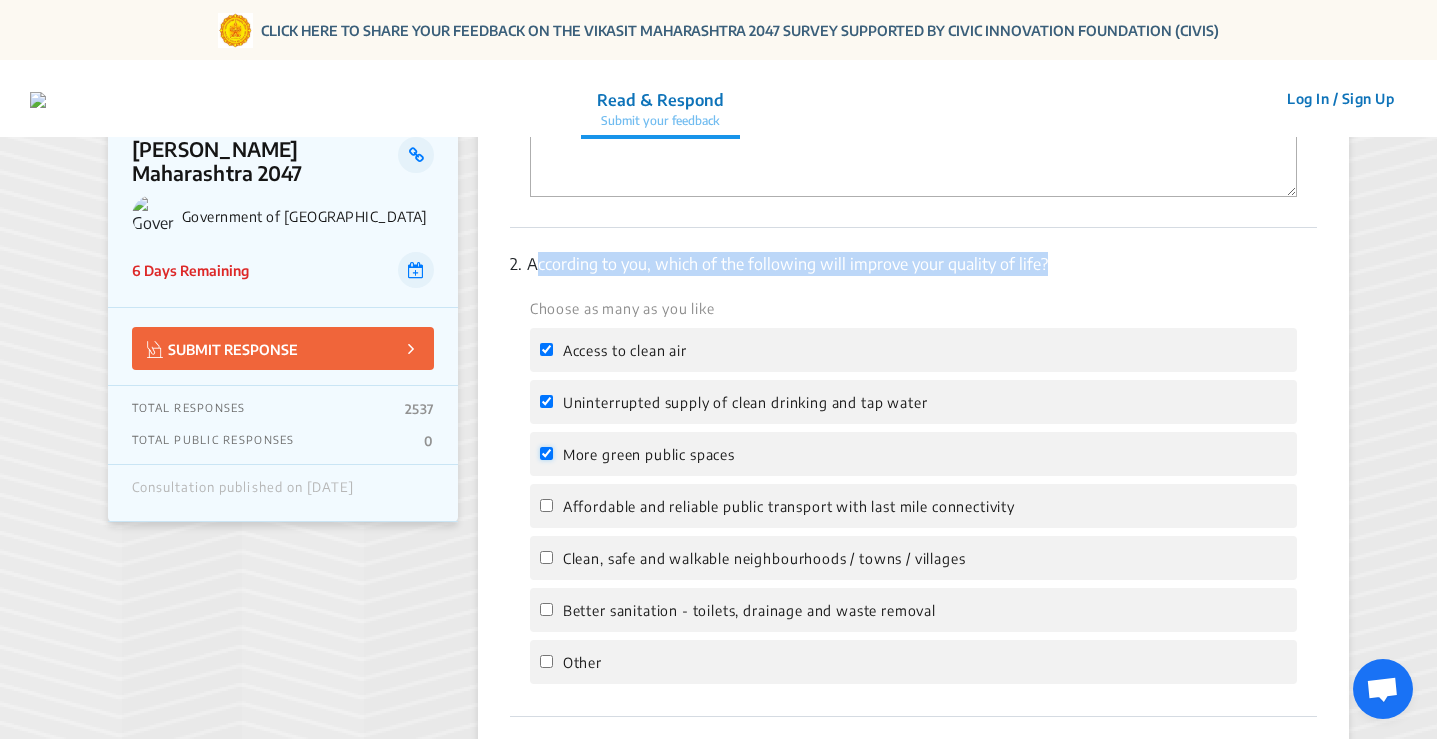 checkbox on "true" 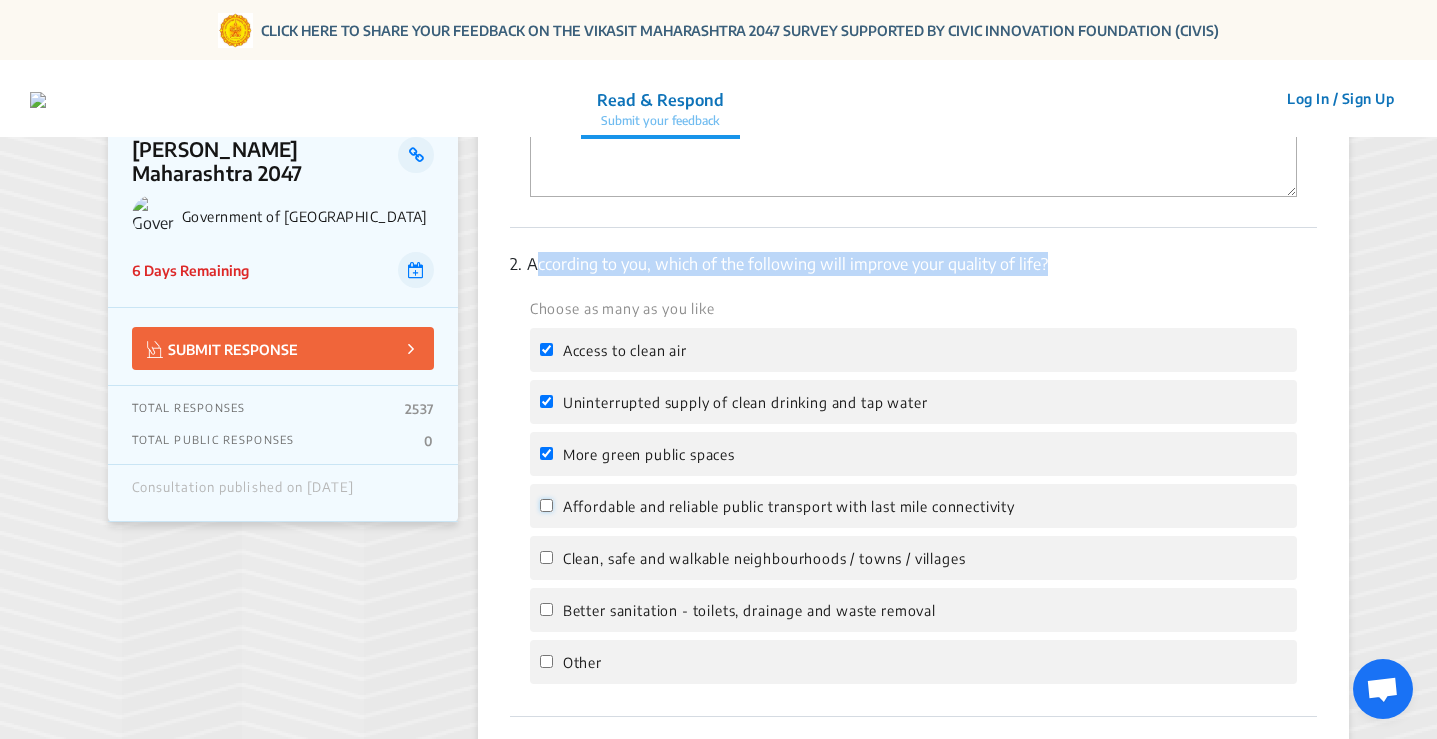 click on "Affordable and reliable public transport with last mile connectivity" 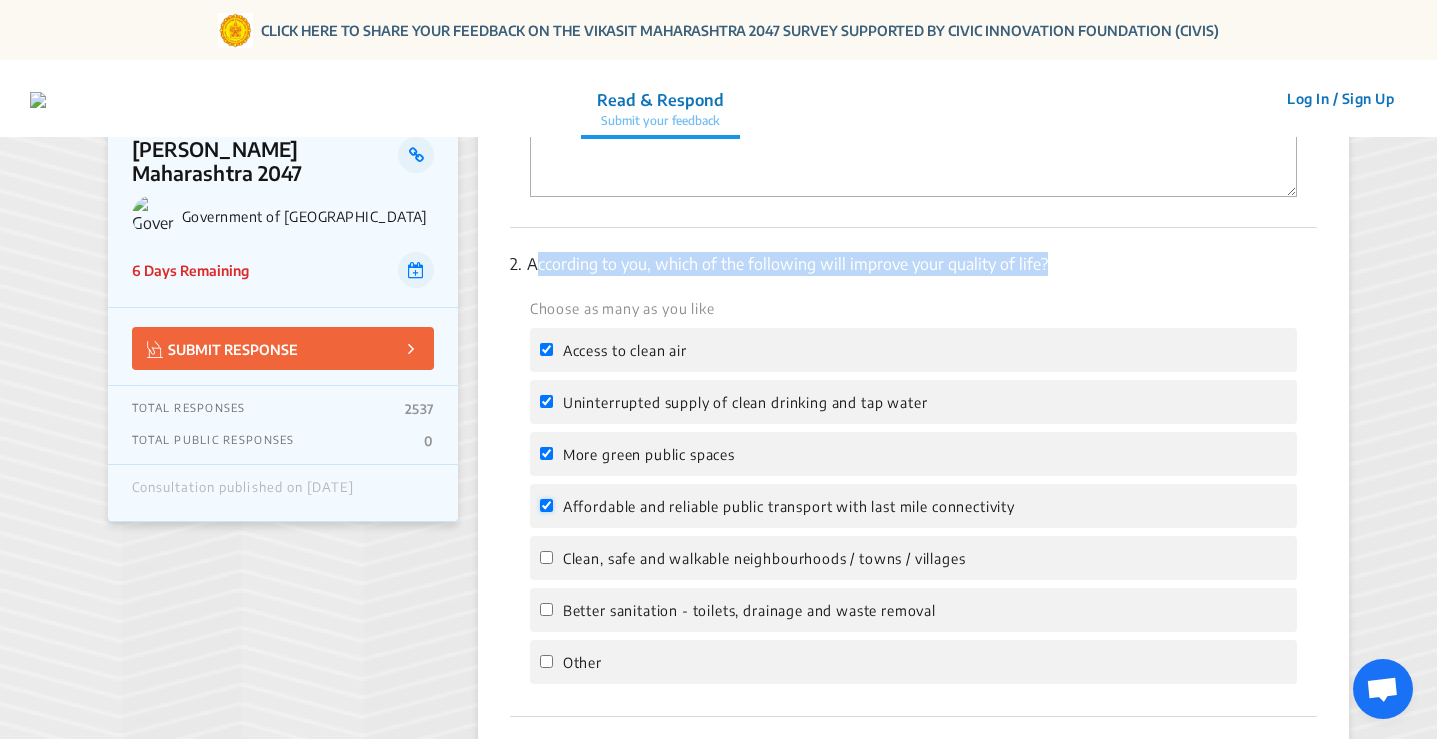 checkbox on "true" 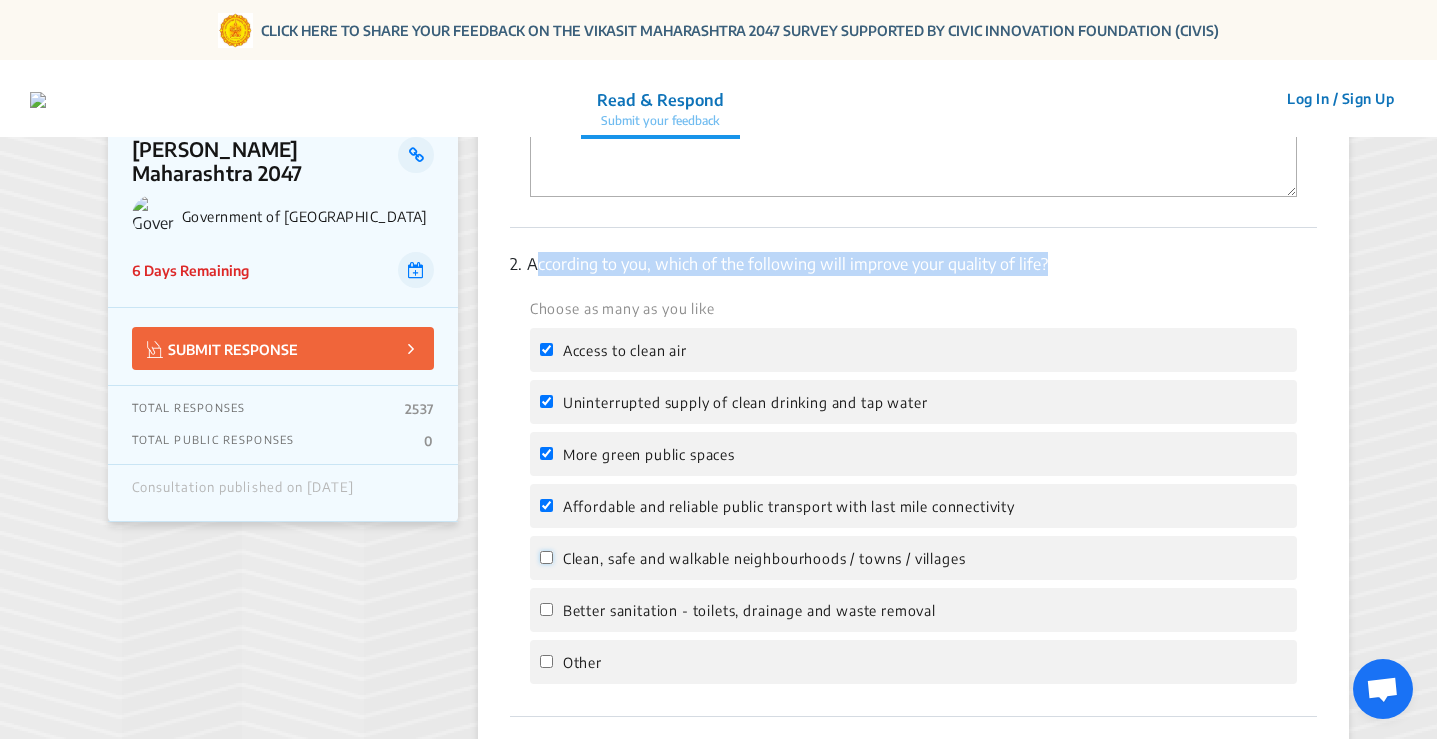 click on "Clean, safe and walkable neighbourhoods / towns / villages" 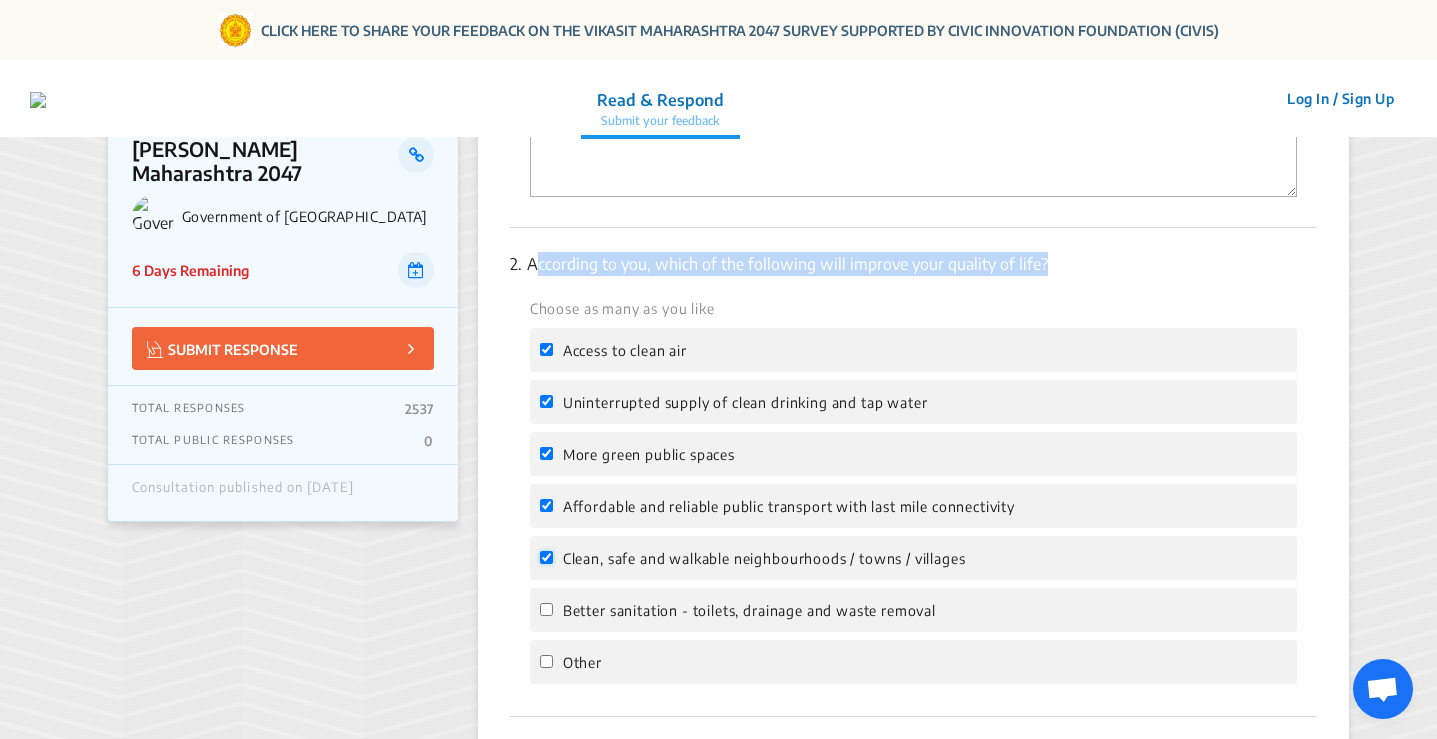 checkbox on "true" 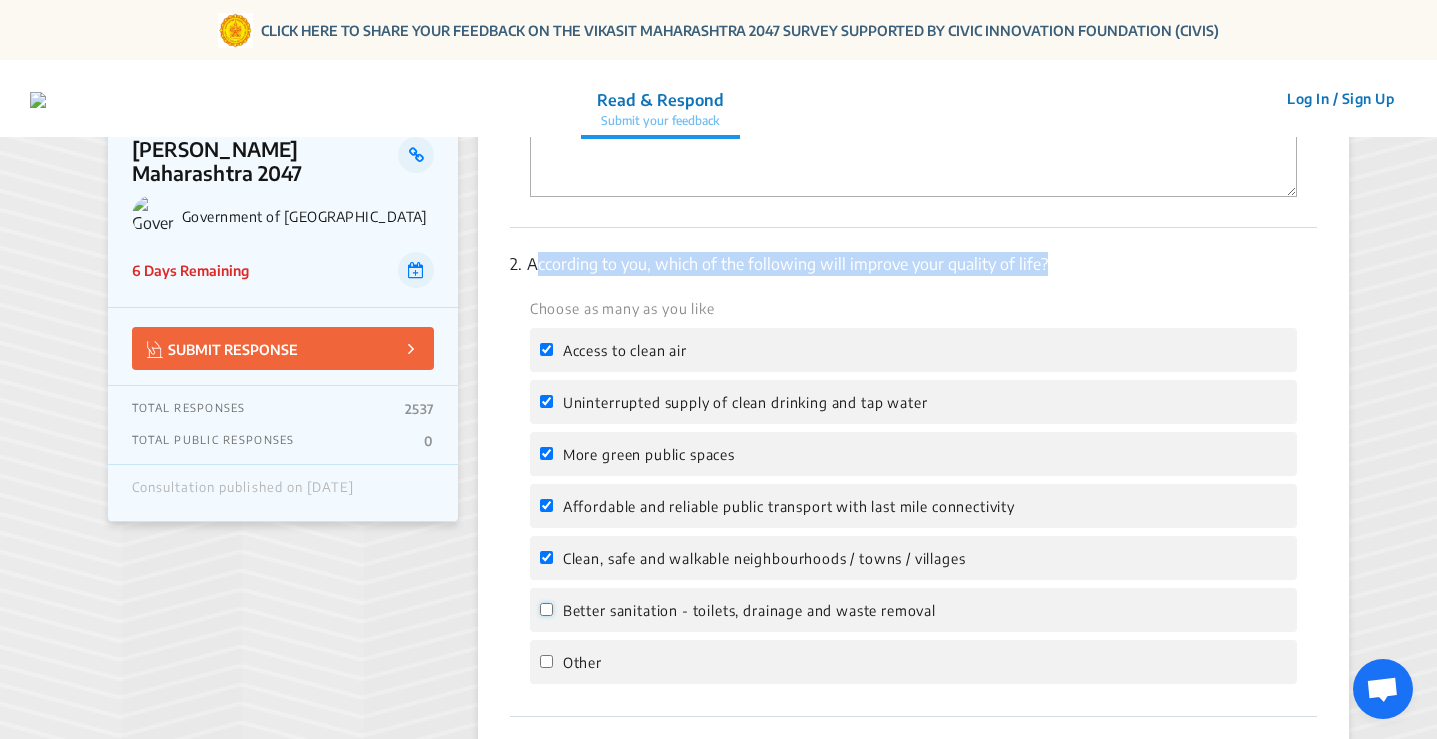 click on "Better sanitation - toilets, drainage and waste removal" 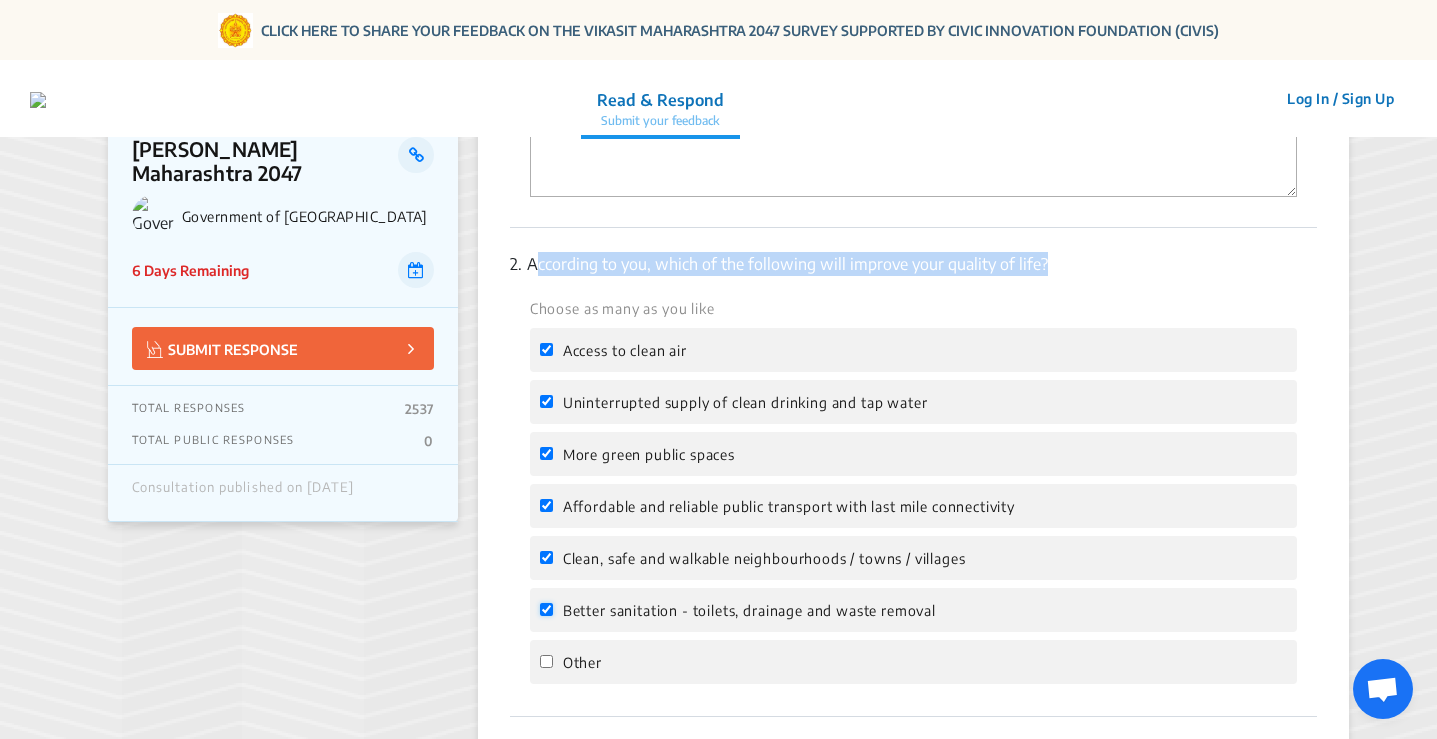 checkbox on "true" 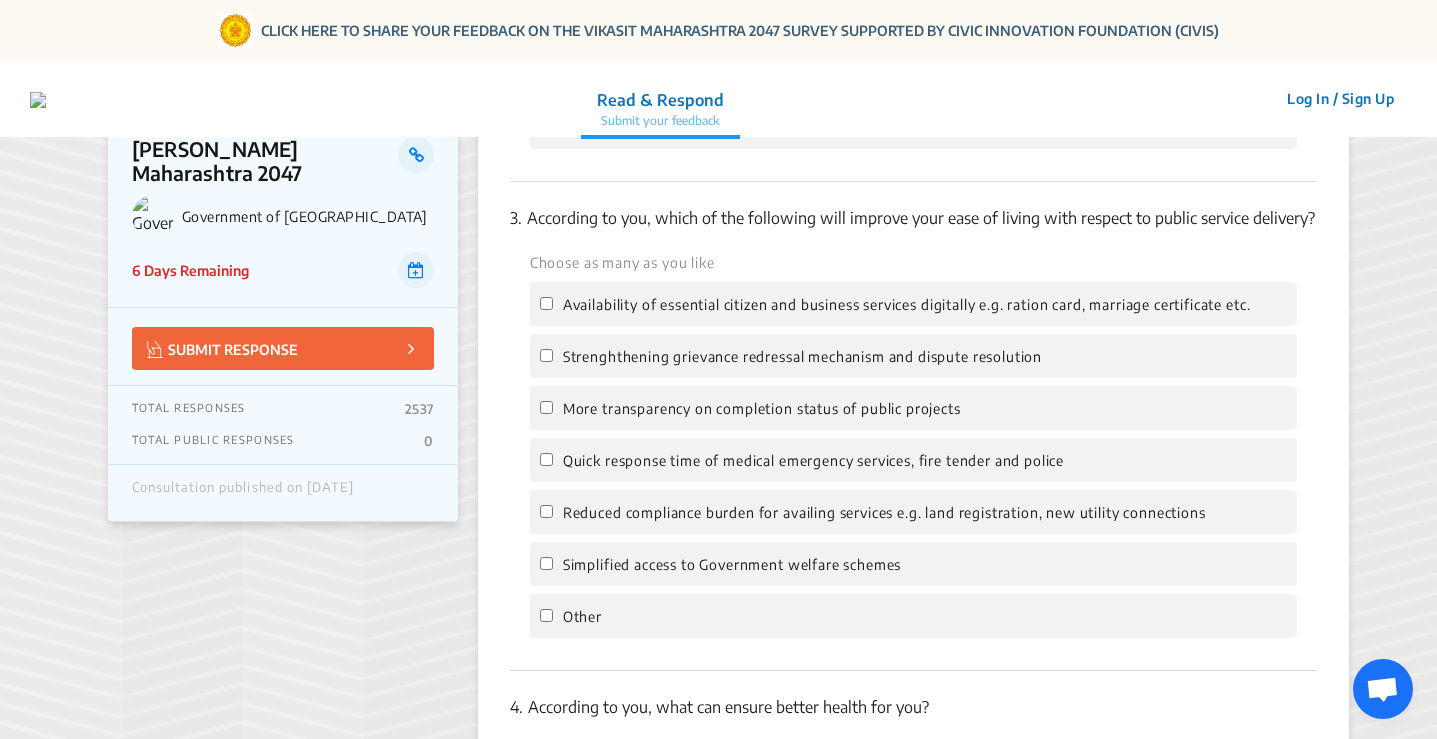 scroll, scrollTop: 1000, scrollLeft: 0, axis: vertical 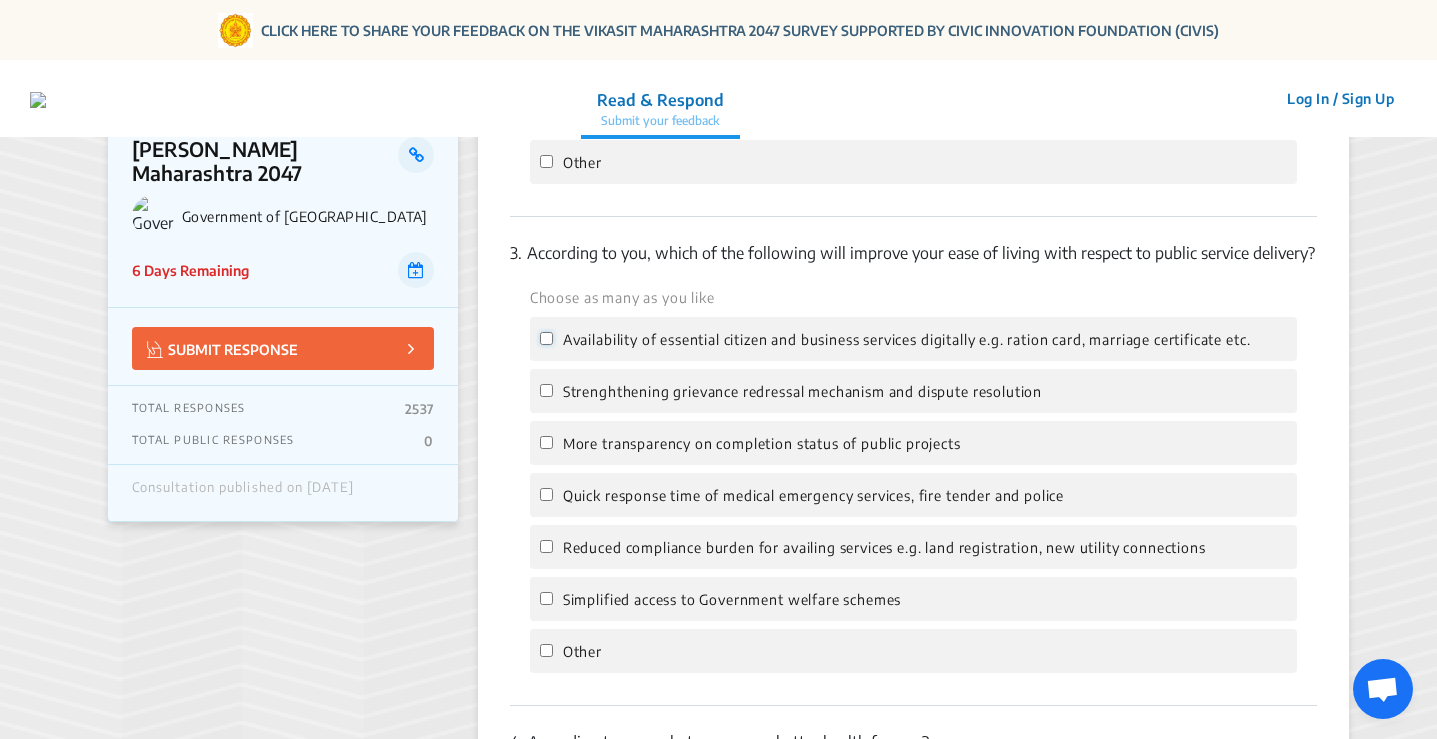 click on "Availability of essential citizen and business services digitally e.g. ration card, marriage certificate etc." 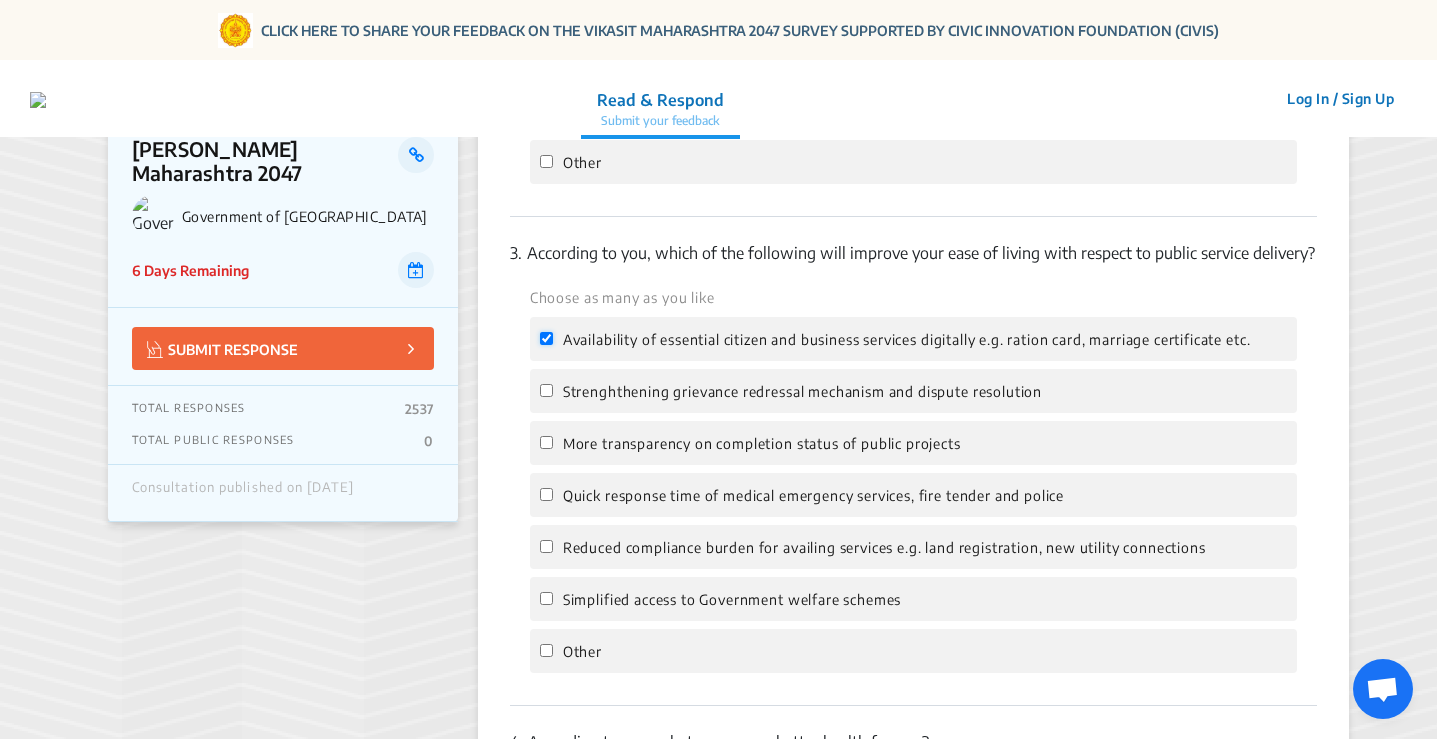 checkbox on "true" 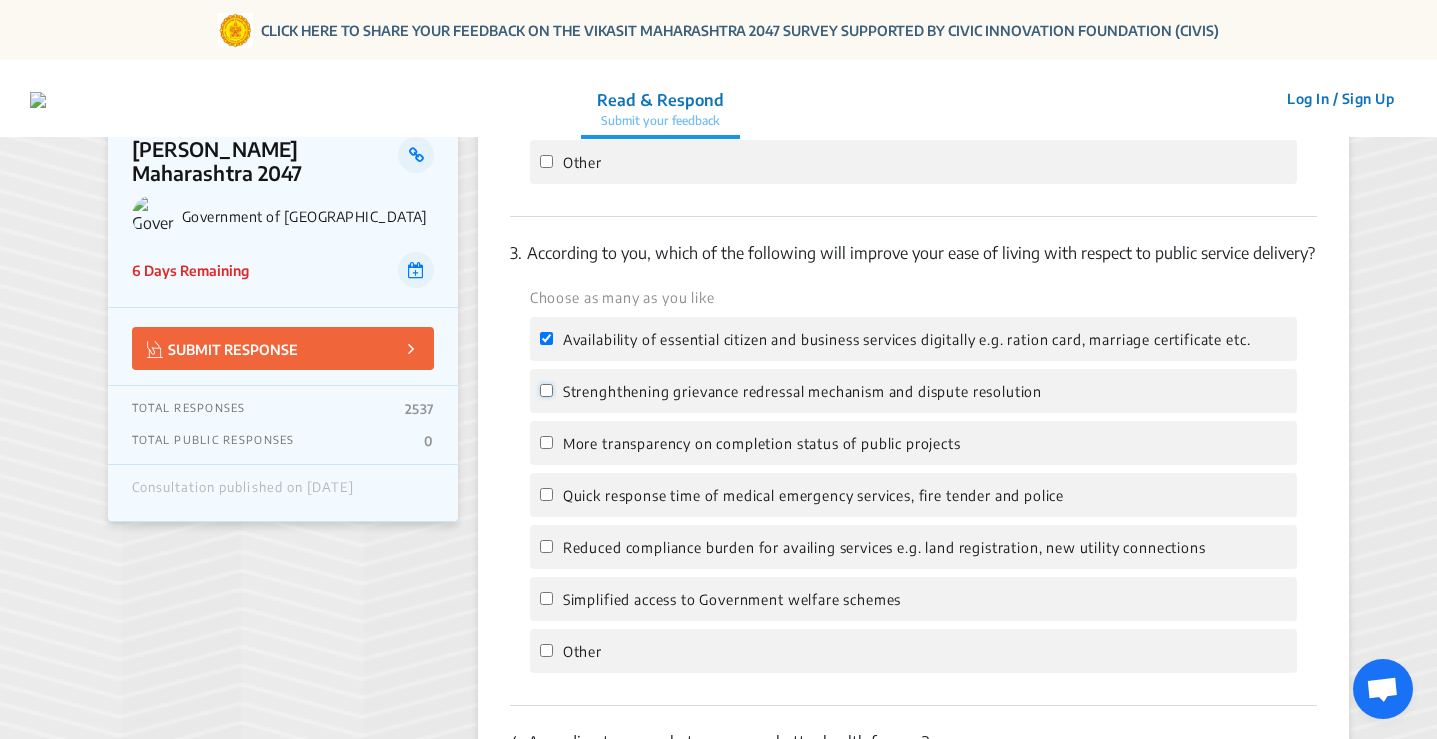 click on "Strenghthening grievance redressal mechanism and dispute resolution" 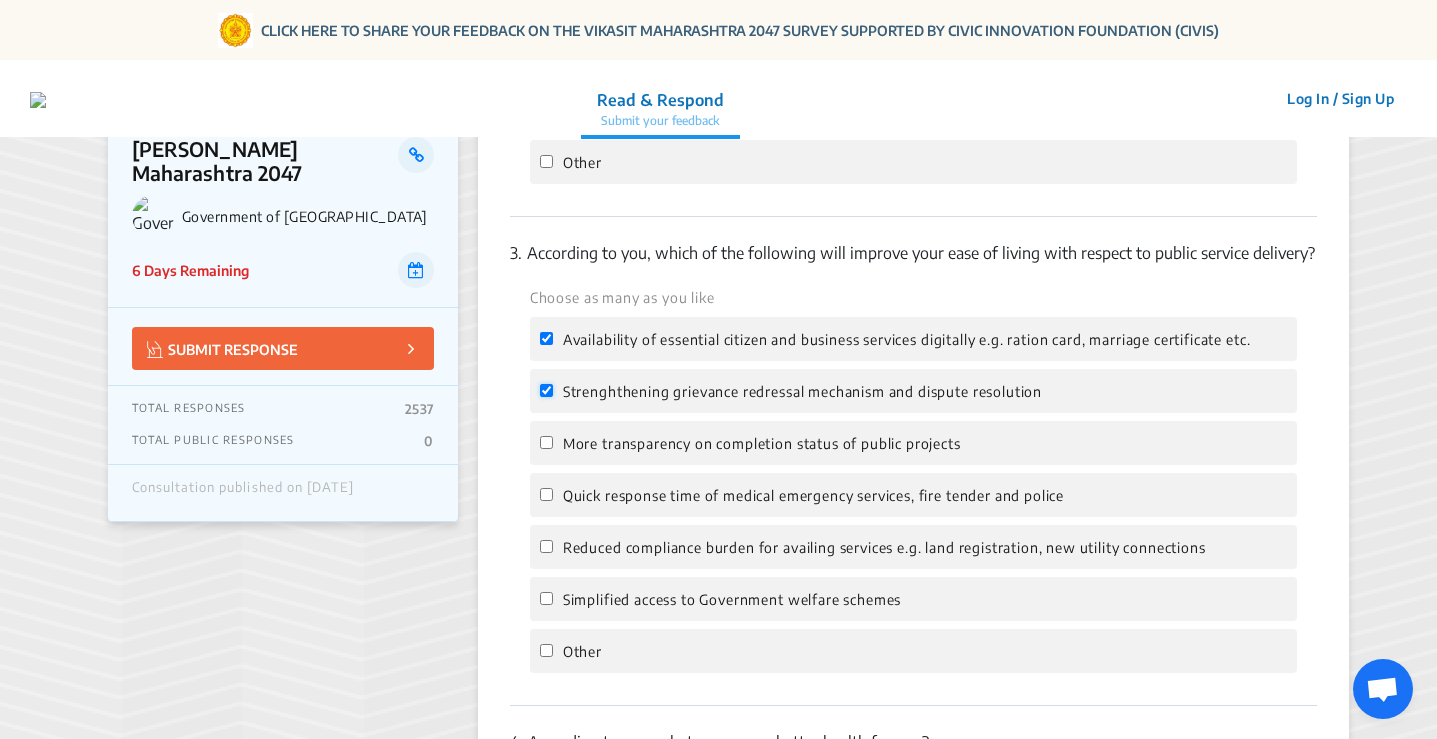 checkbox on "true" 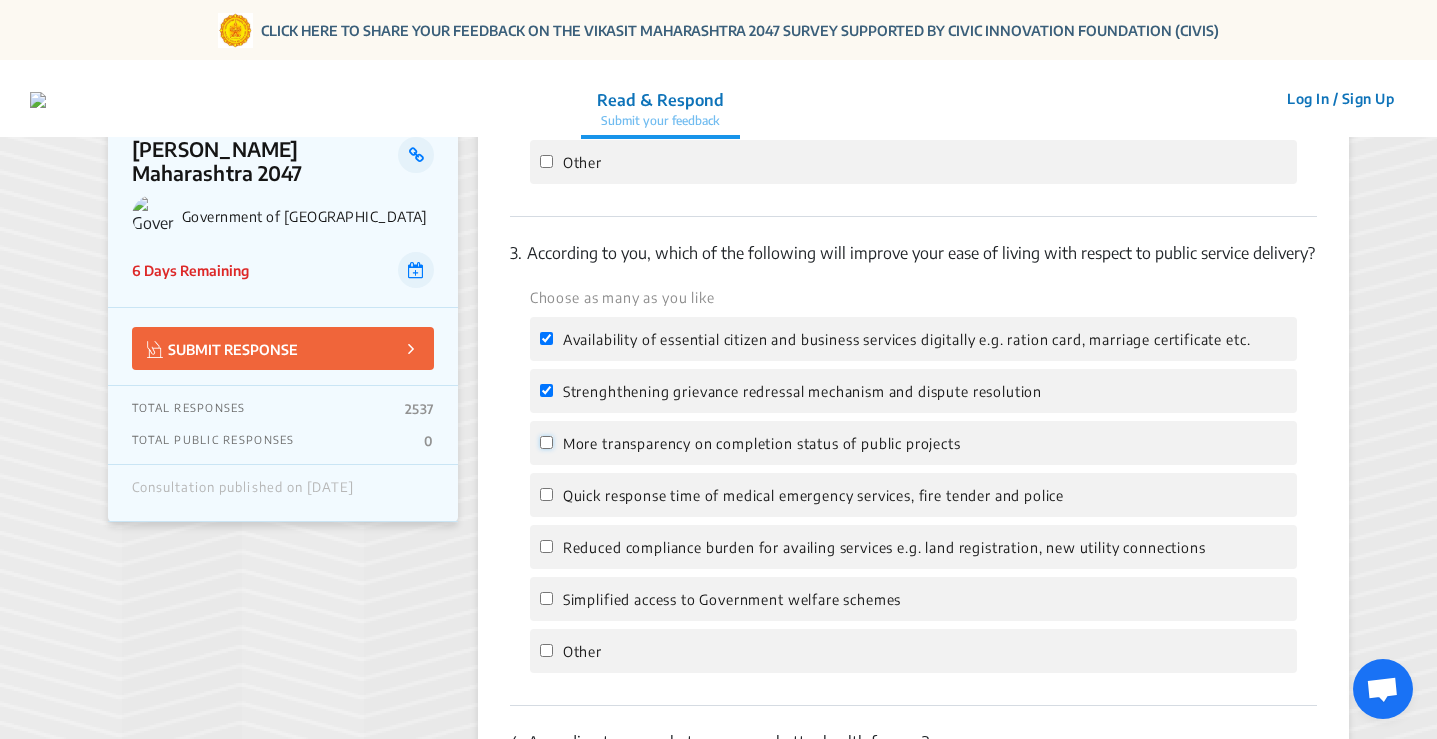 click on "More transparency on completion status of public projects" 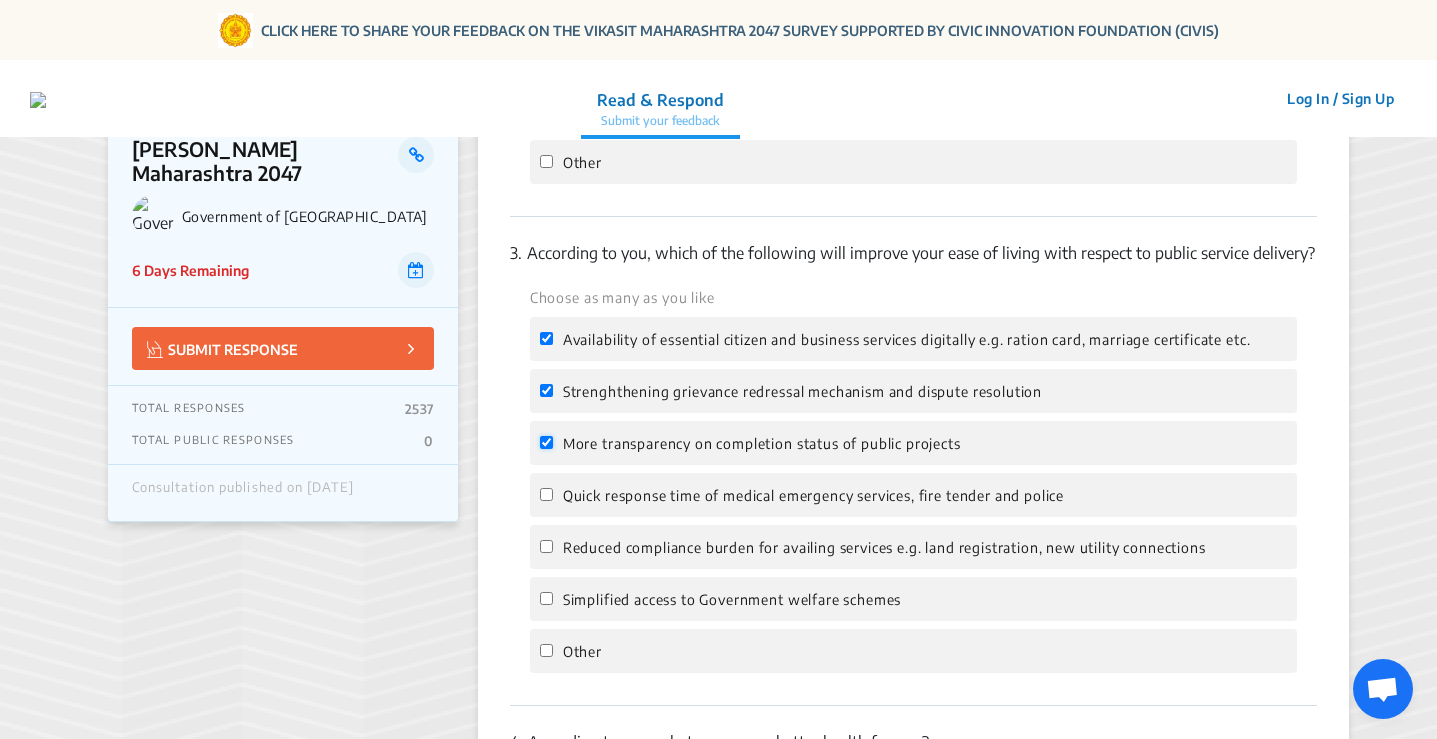 checkbox on "true" 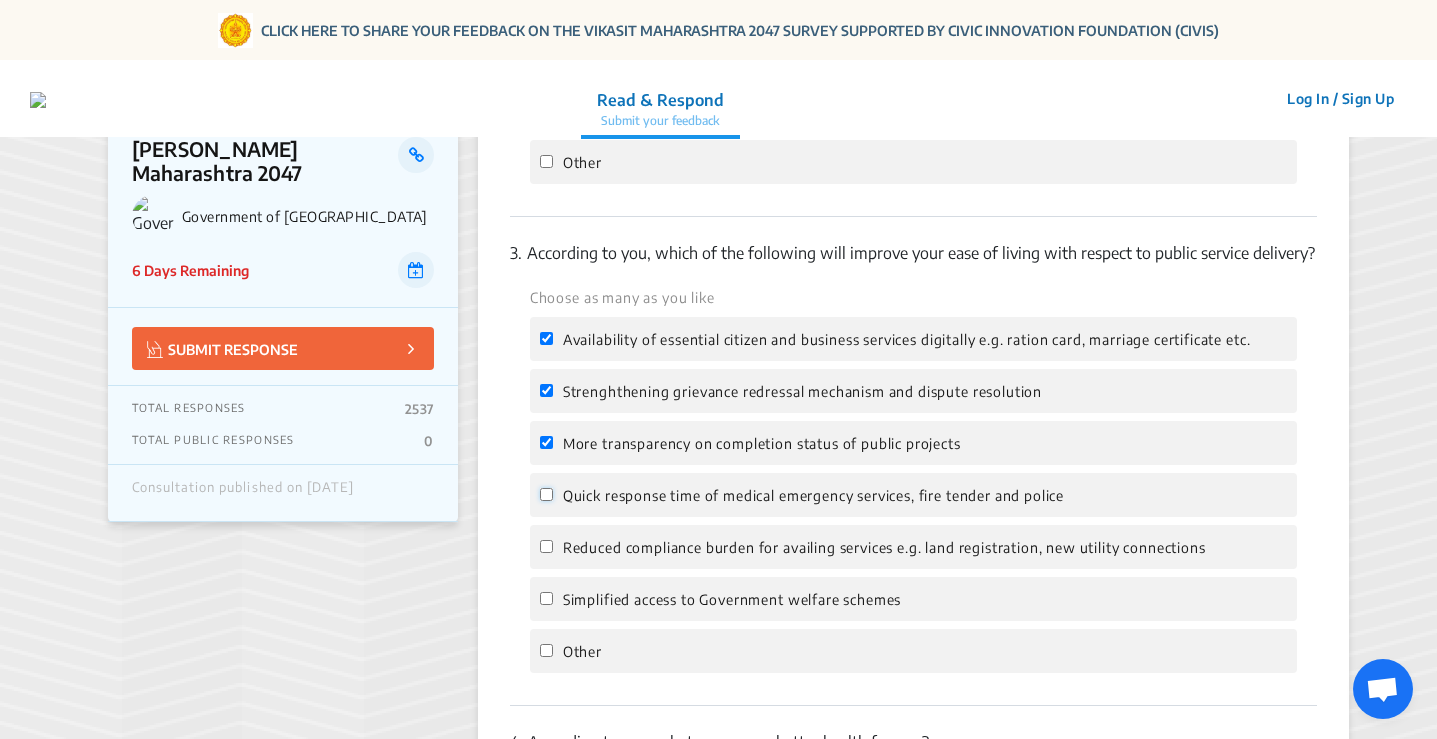 drag, startPoint x: 549, startPoint y: 497, endPoint x: 549, endPoint y: 525, distance: 28 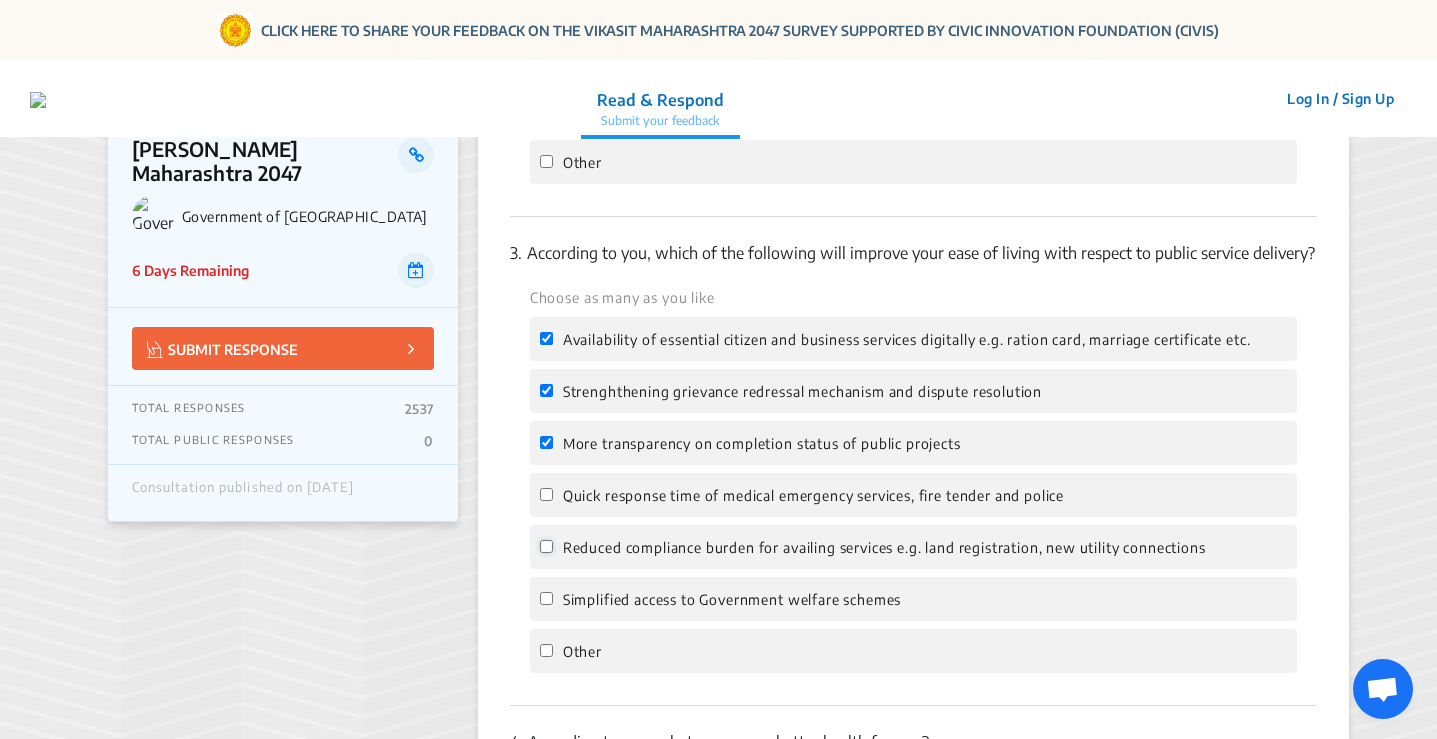 drag, startPoint x: 545, startPoint y: 544, endPoint x: 543, endPoint y: 519, distance: 25.079872 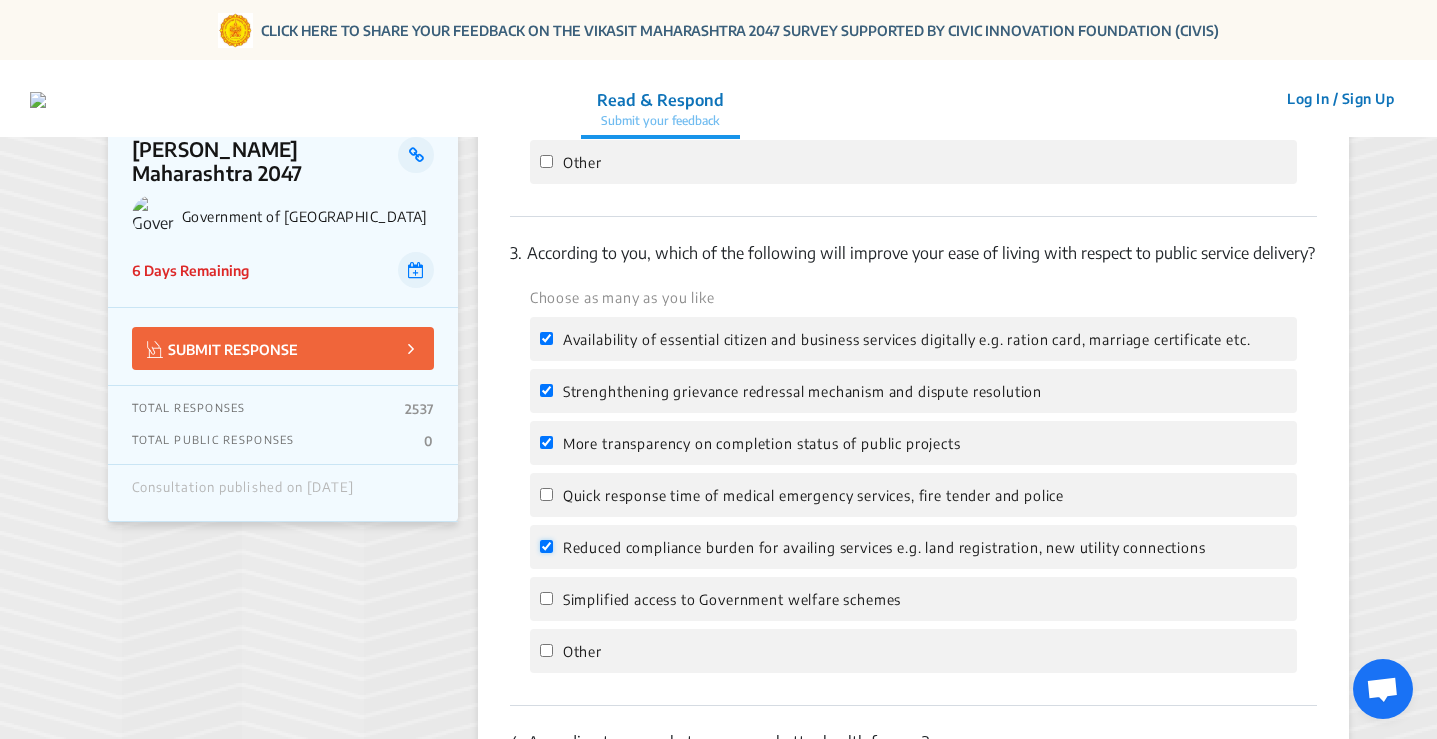 checkbox on "true" 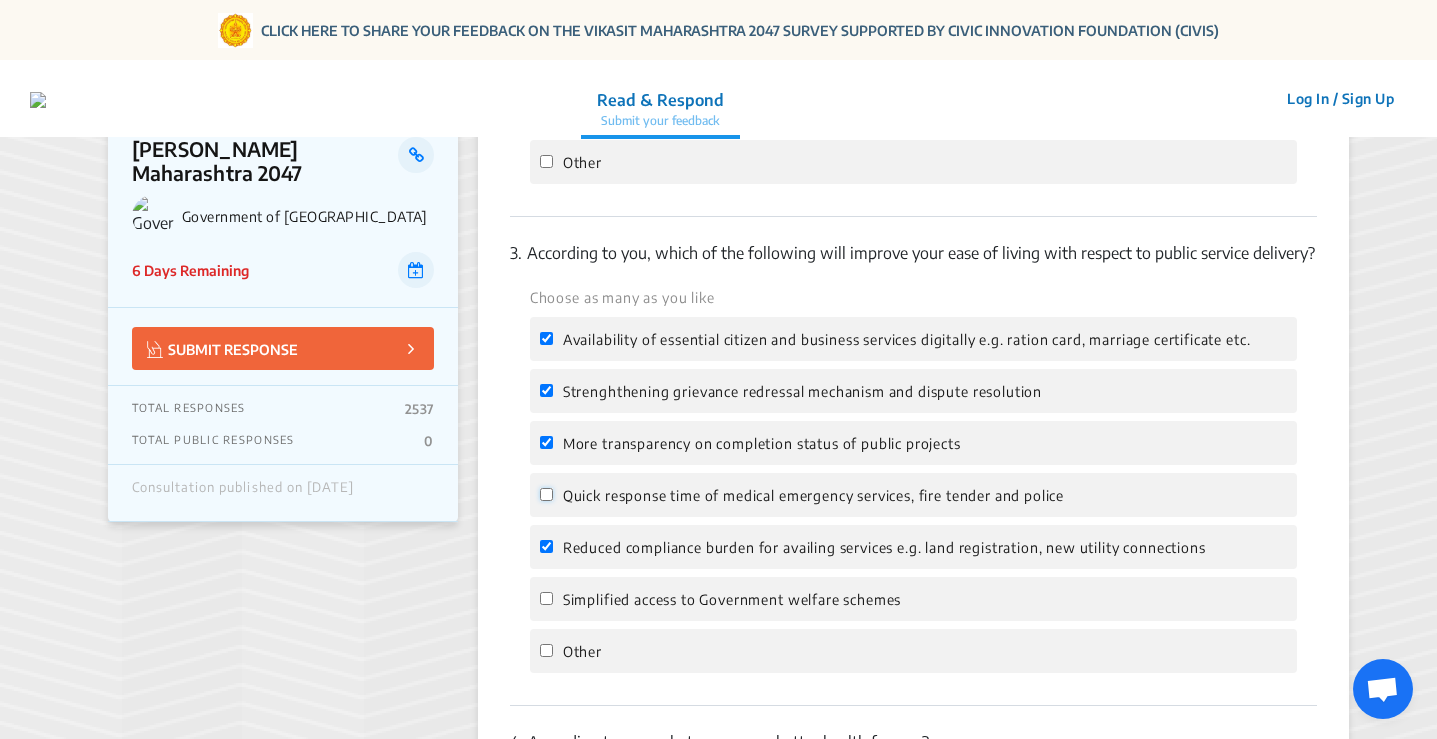 click on "Quick response time of medical emergency services, fire tender and police" 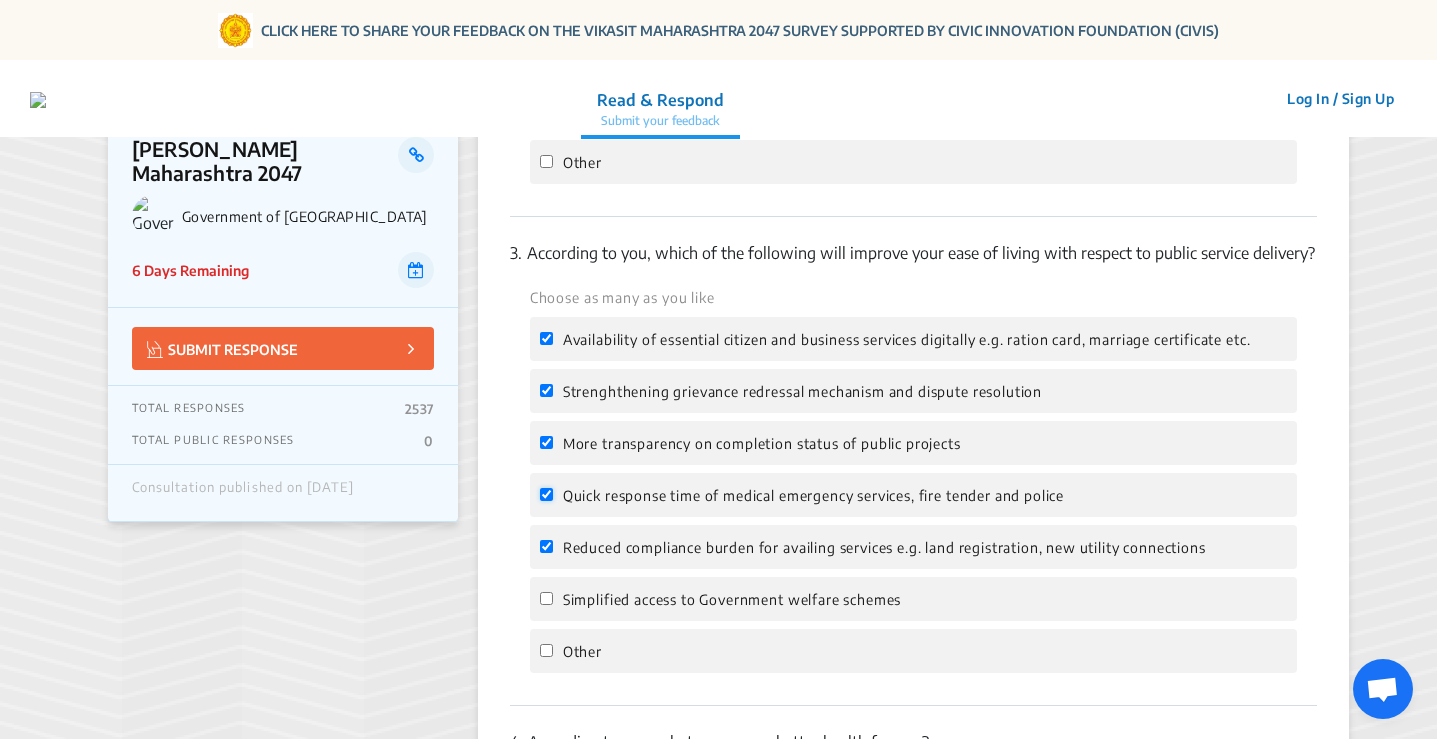 checkbox on "true" 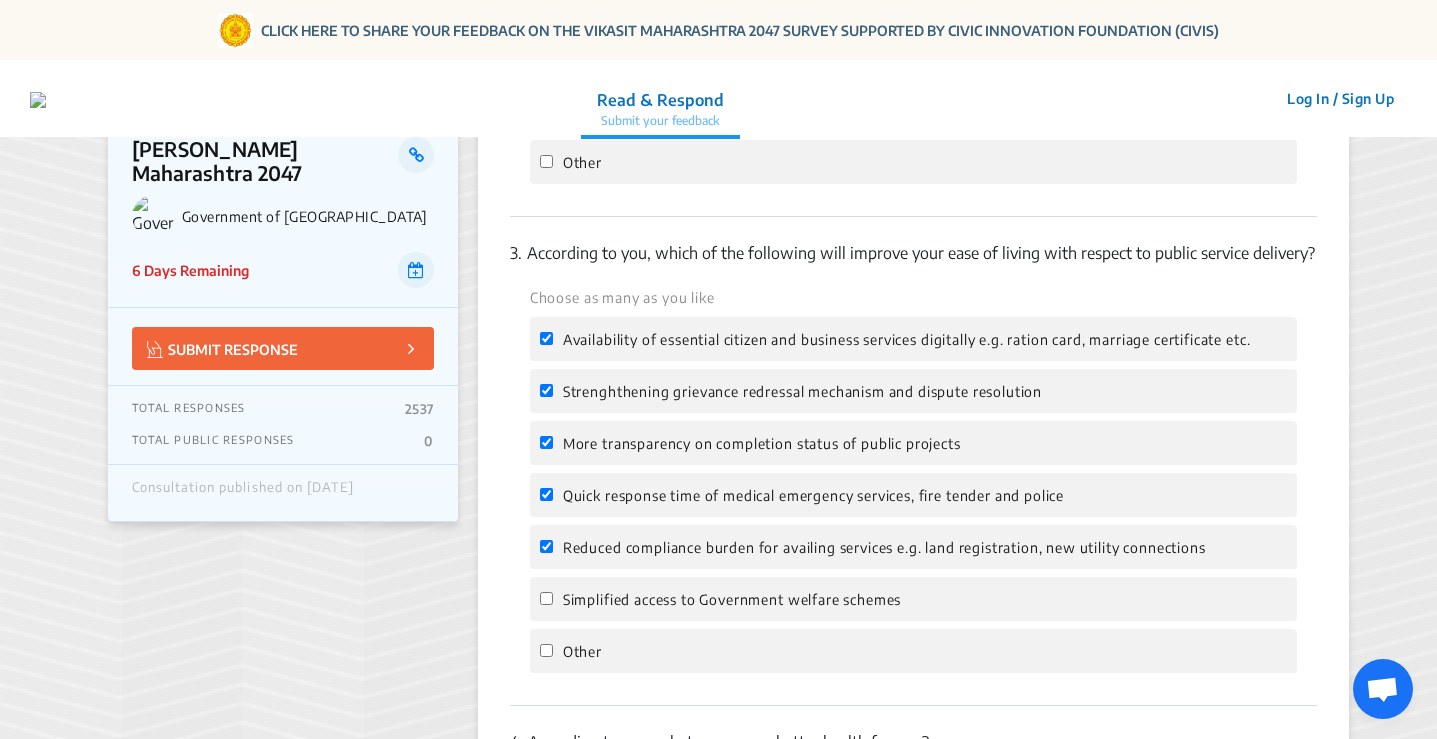 click on "Simplified access to Government welfare schemes" 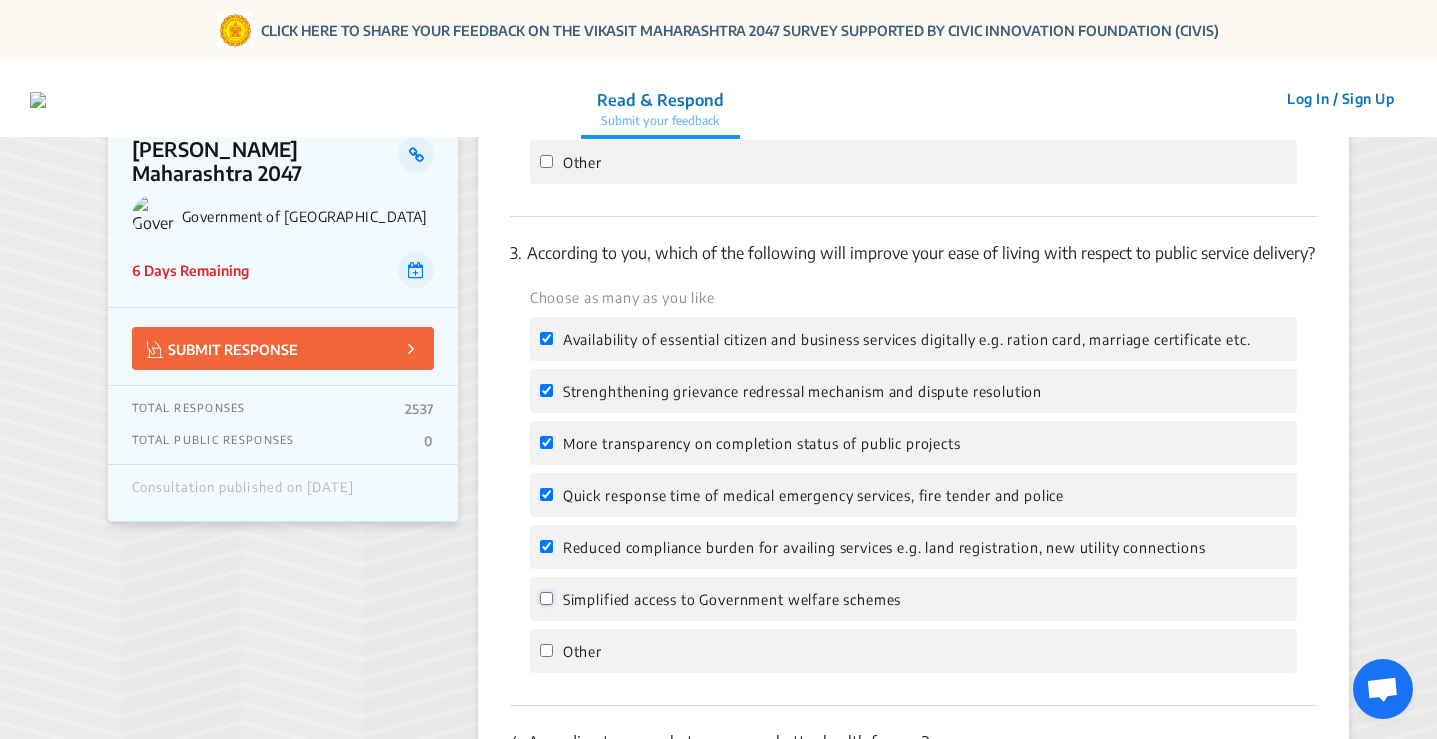 drag, startPoint x: 540, startPoint y: 600, endPoint x: 585, endPoint y: 595, distance: 45.276924 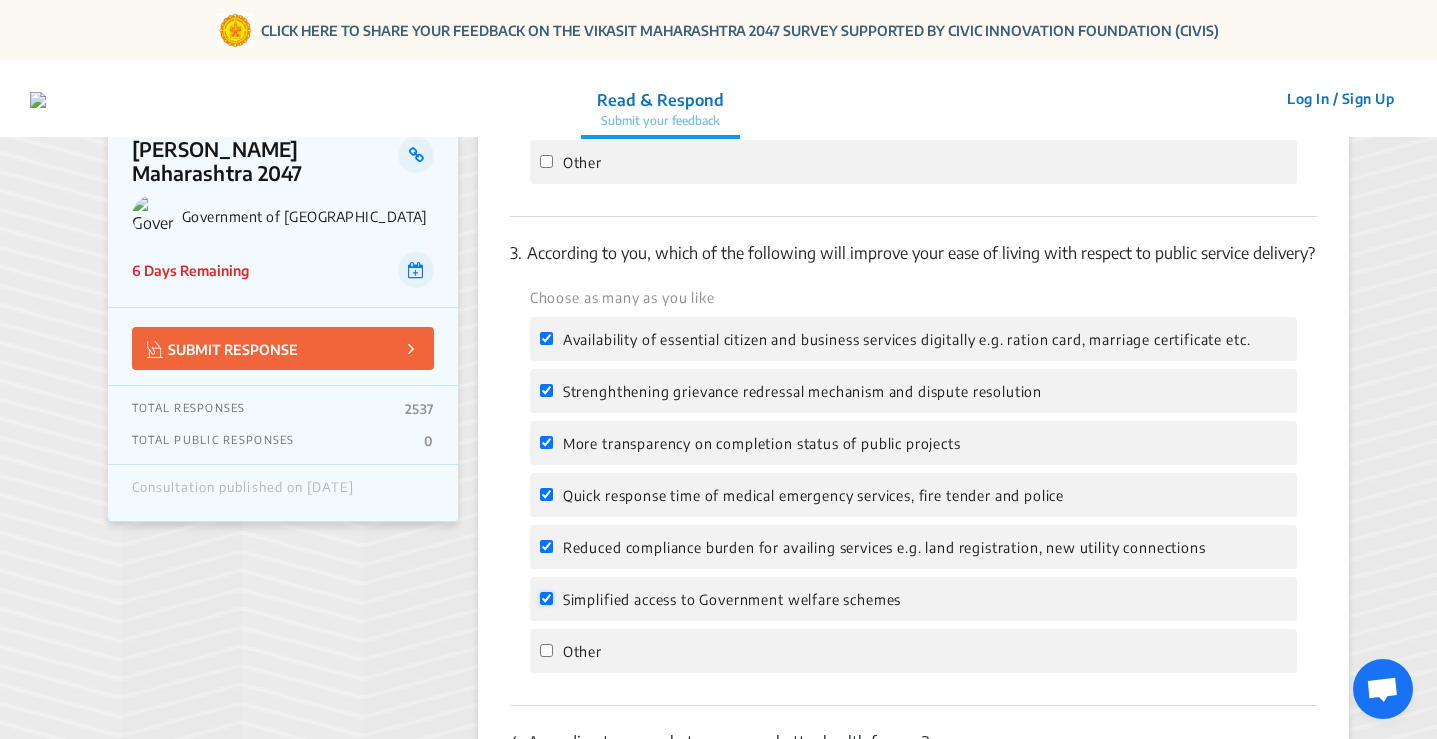 checkbox on "true" 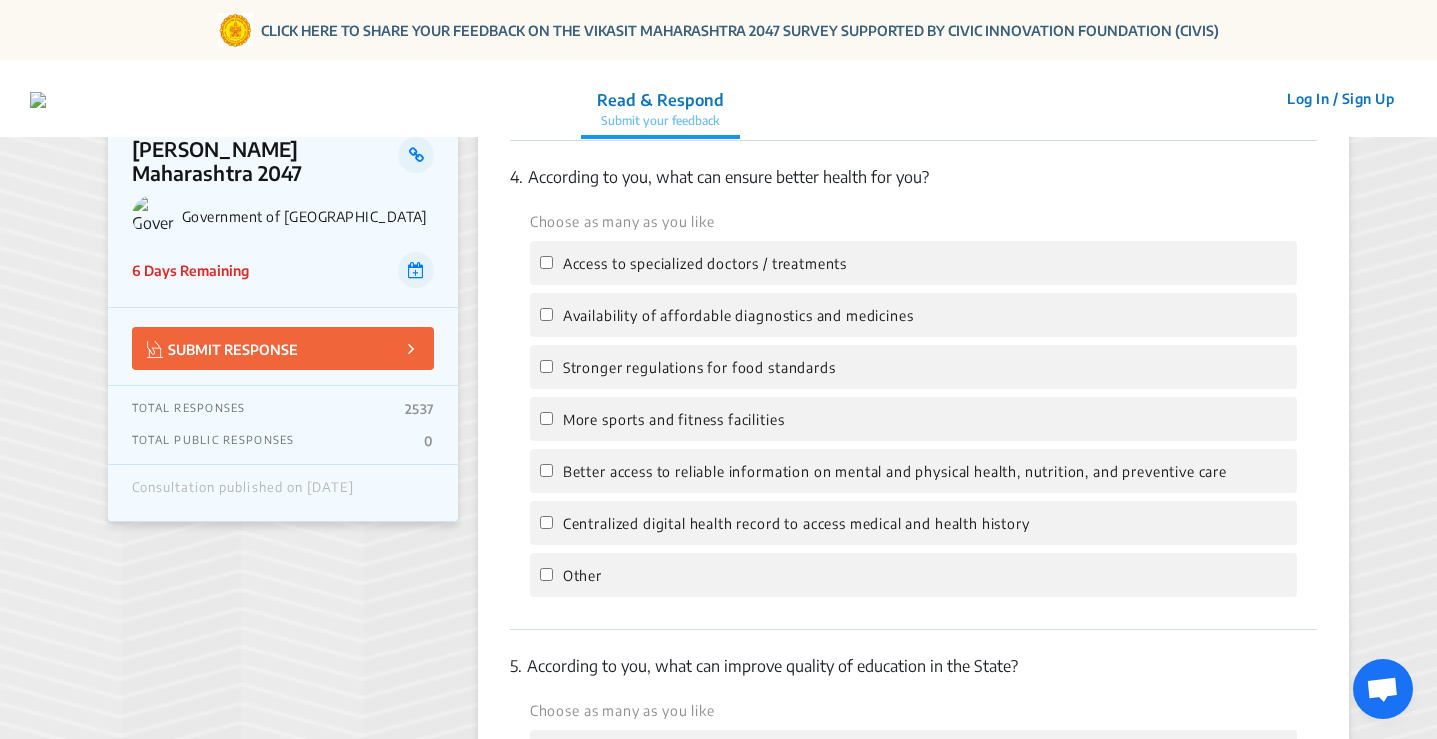 scroll, scrollTop: 1600, scrollLeft: 0, axis: vertical 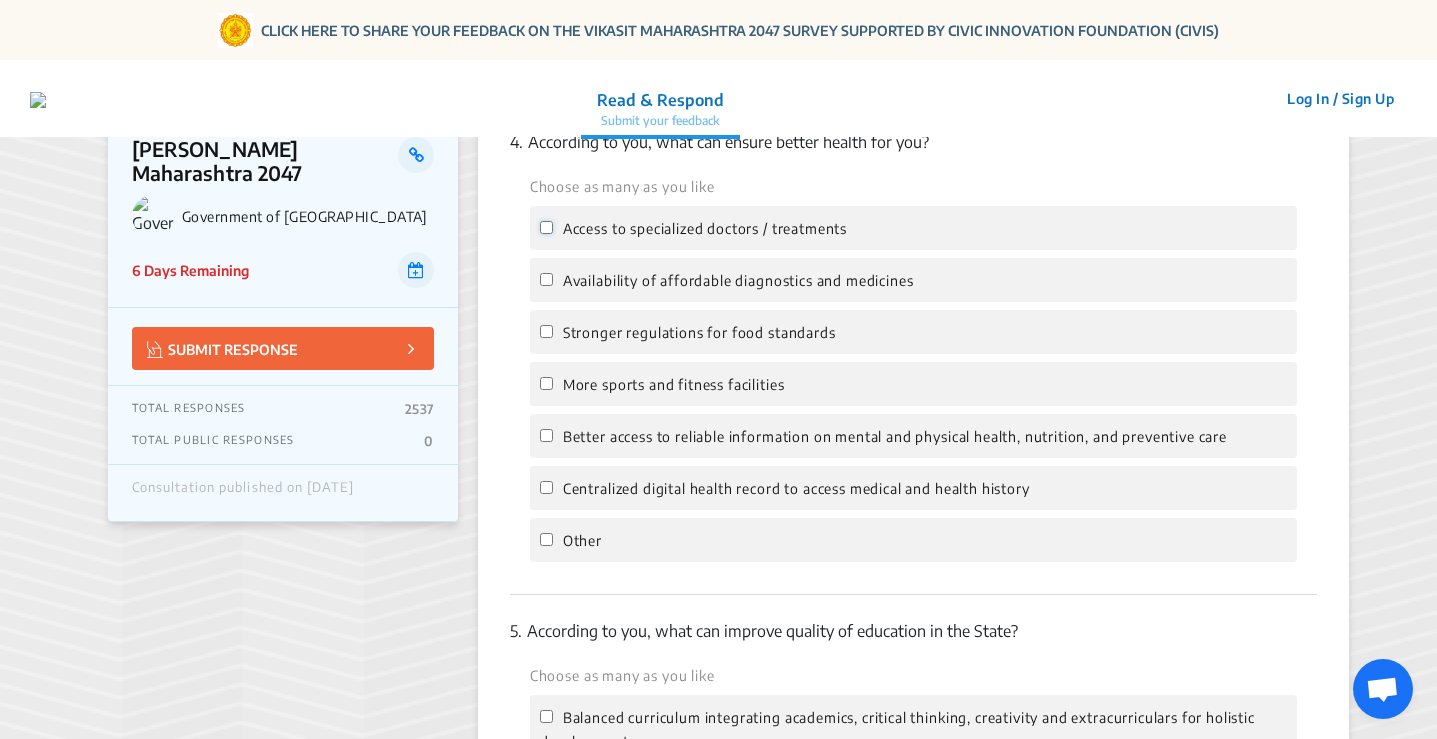 click on "Access to specialized doctors / treatments" 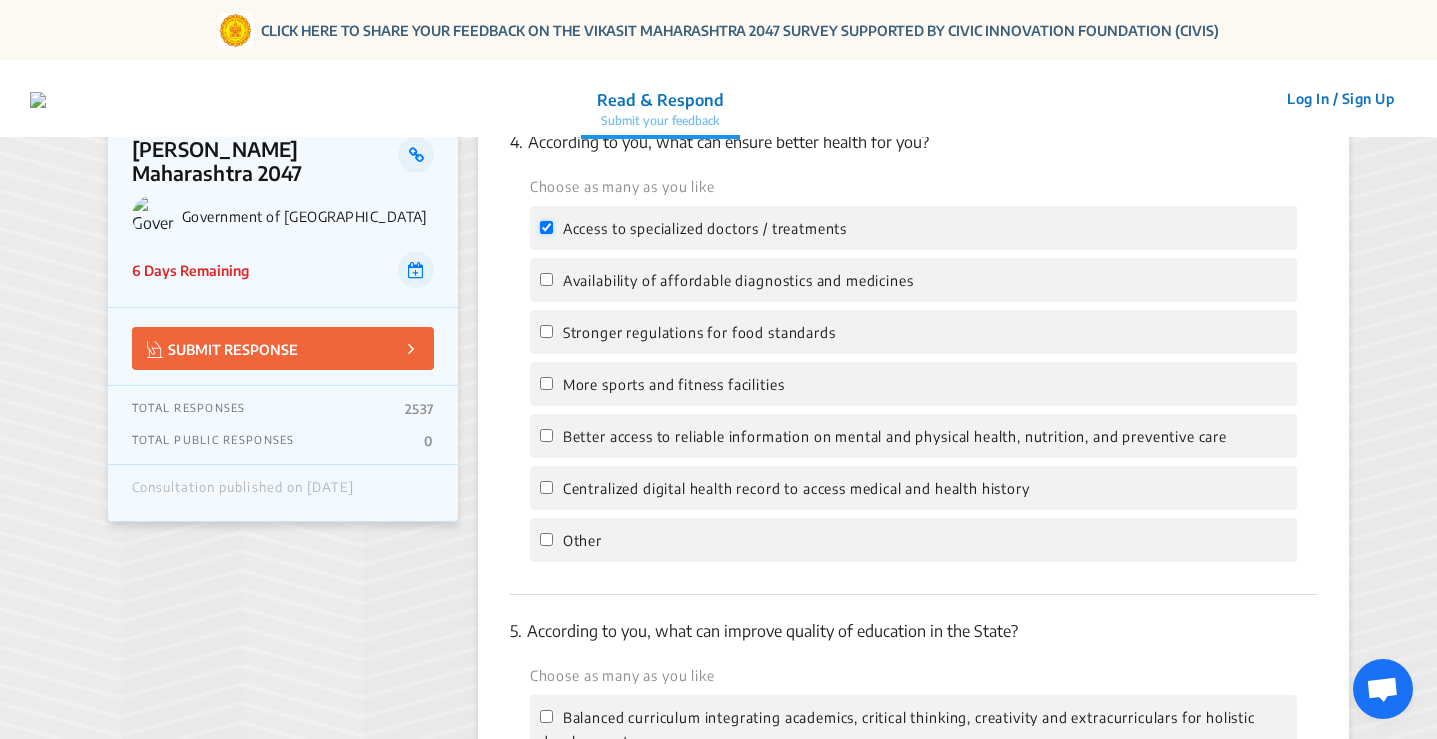 checkbox on "true" 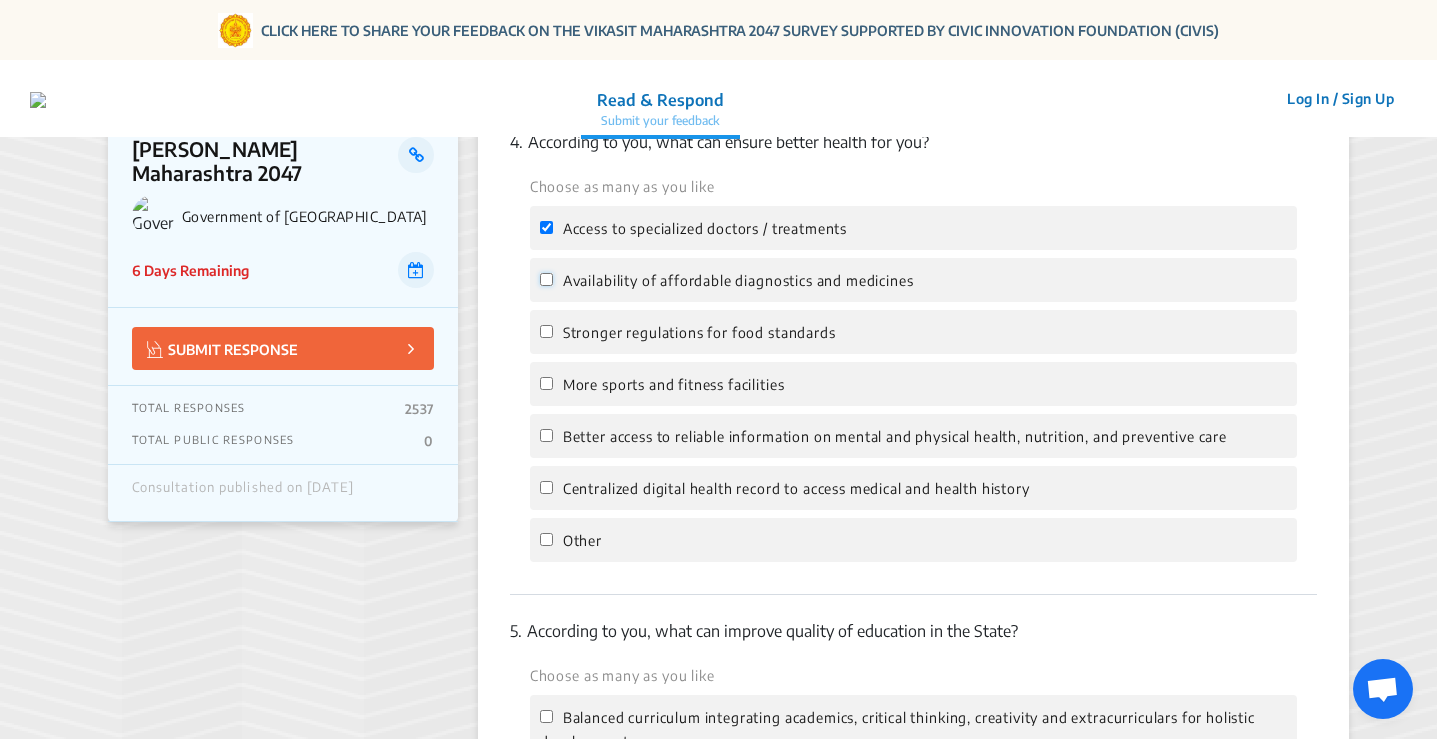 click on "Availability of affordable diagnostics and medicines" 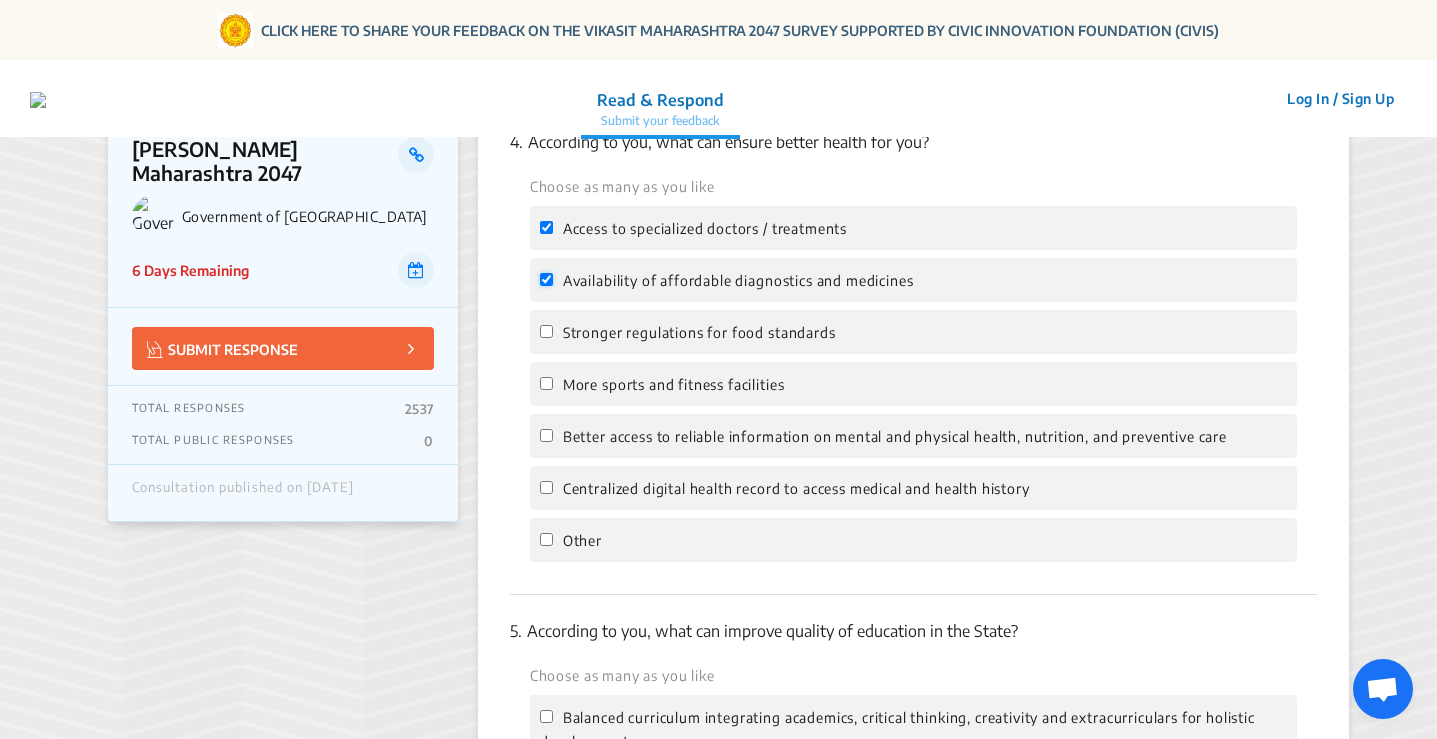 checkbox on "true" 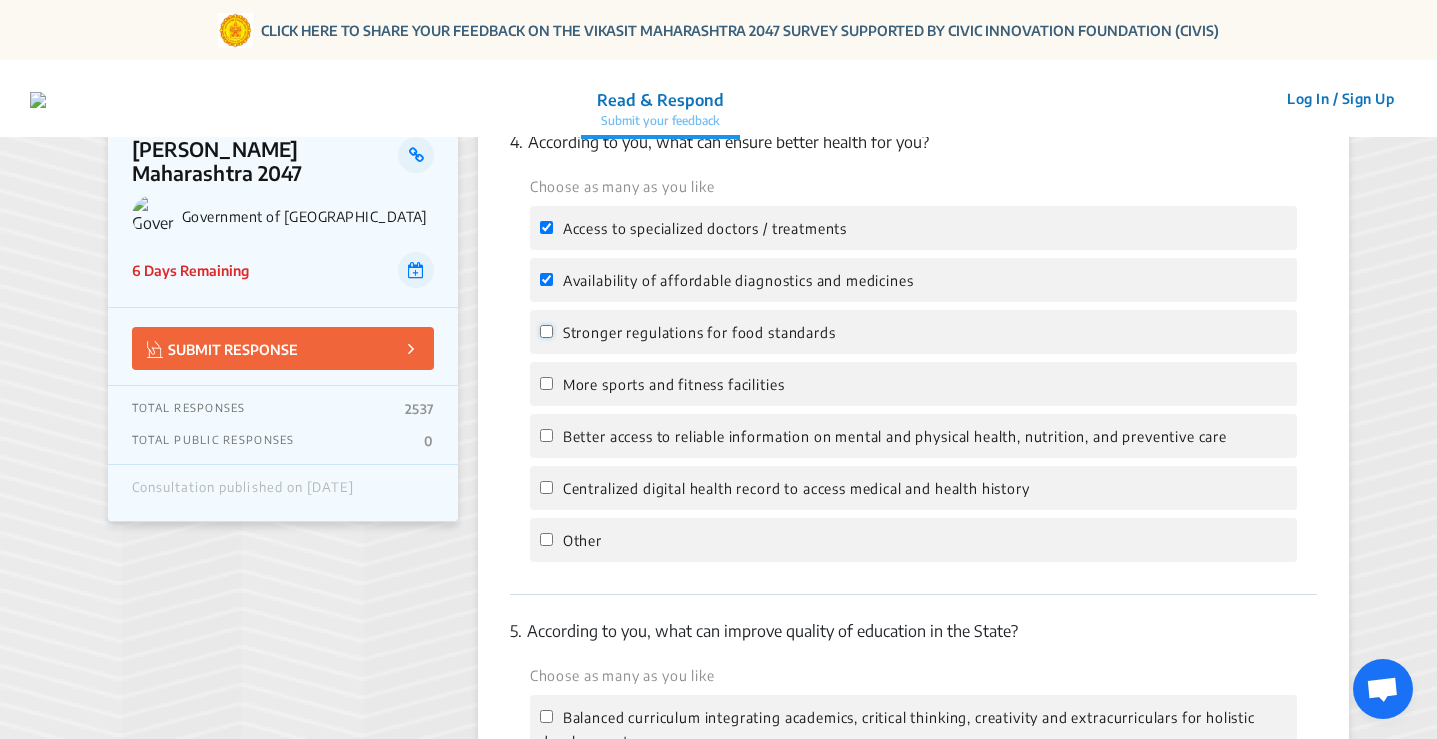 click on "Stronger regulations for food standards" 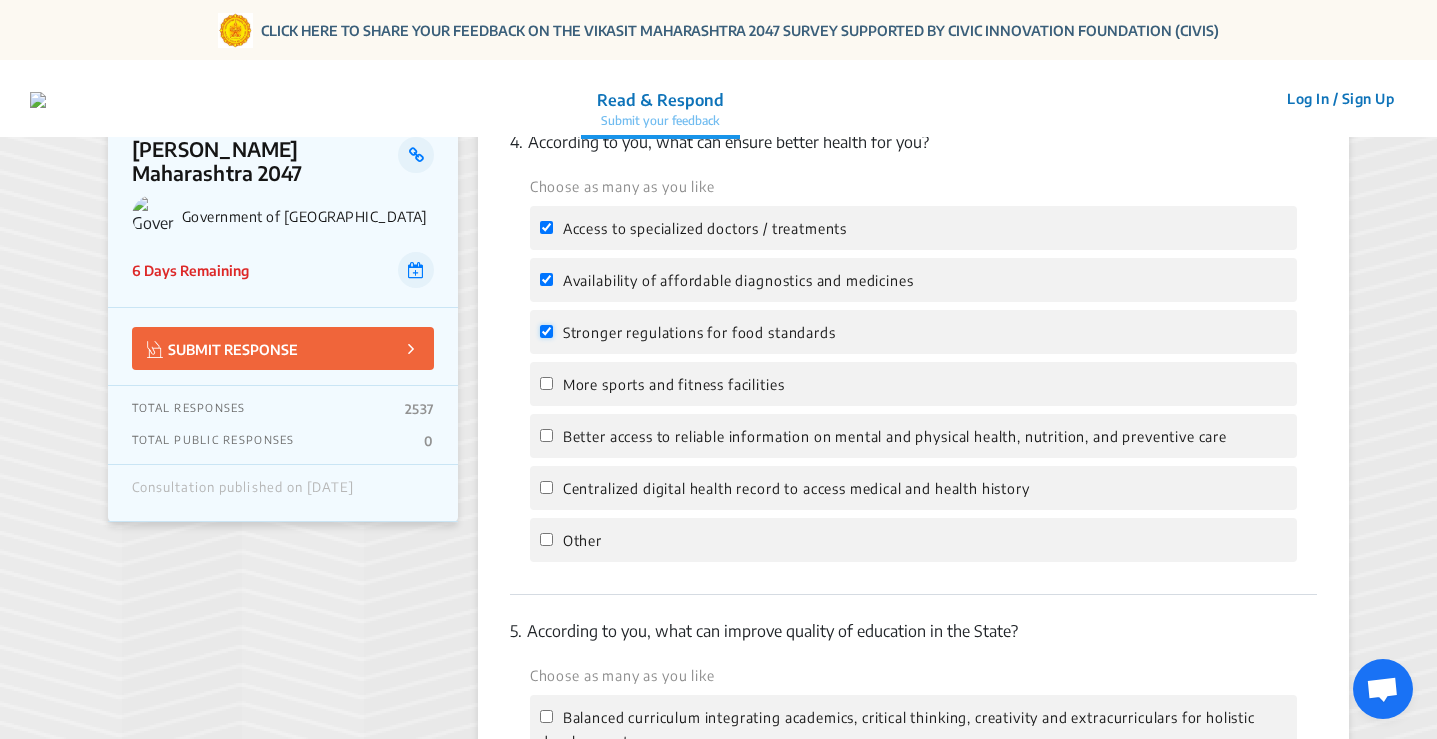 checkbox on "true" 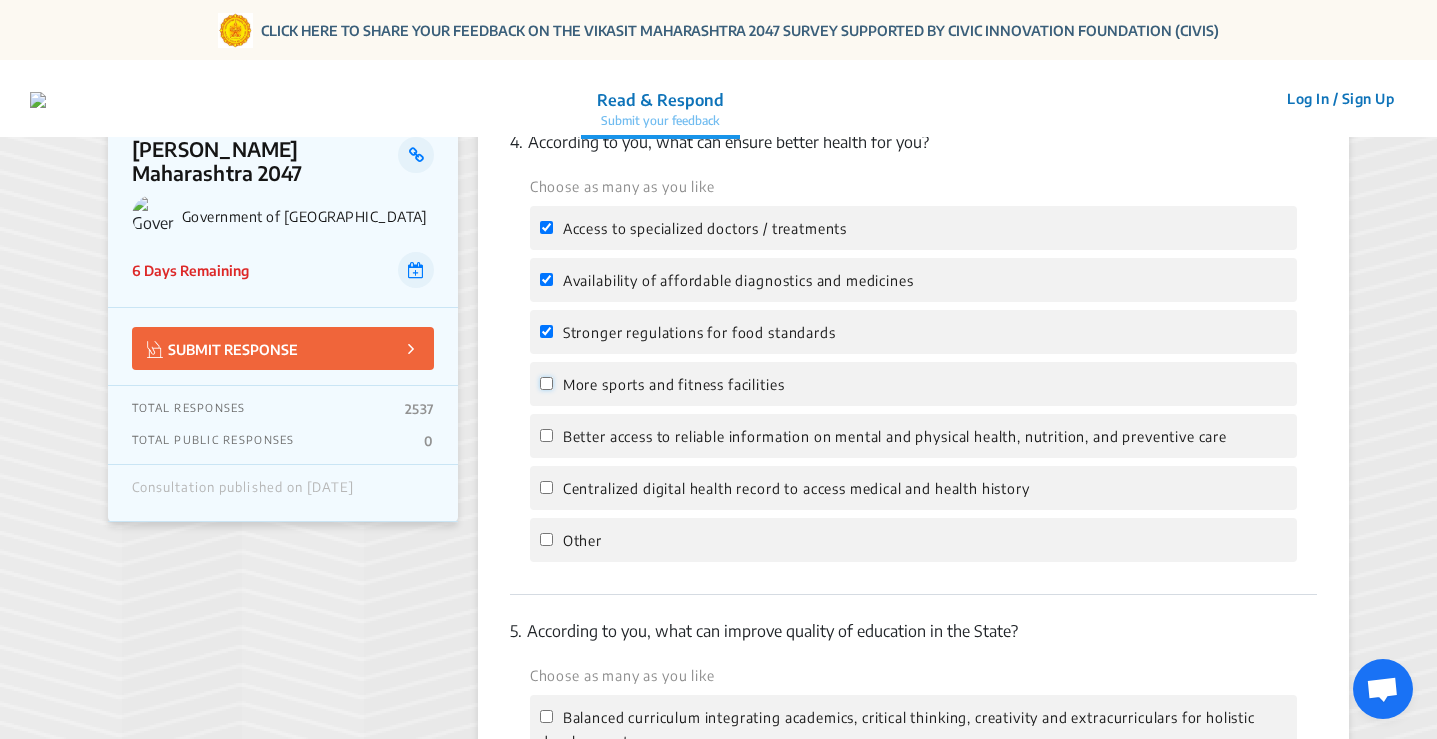 click on "More sports and fitness facilities" 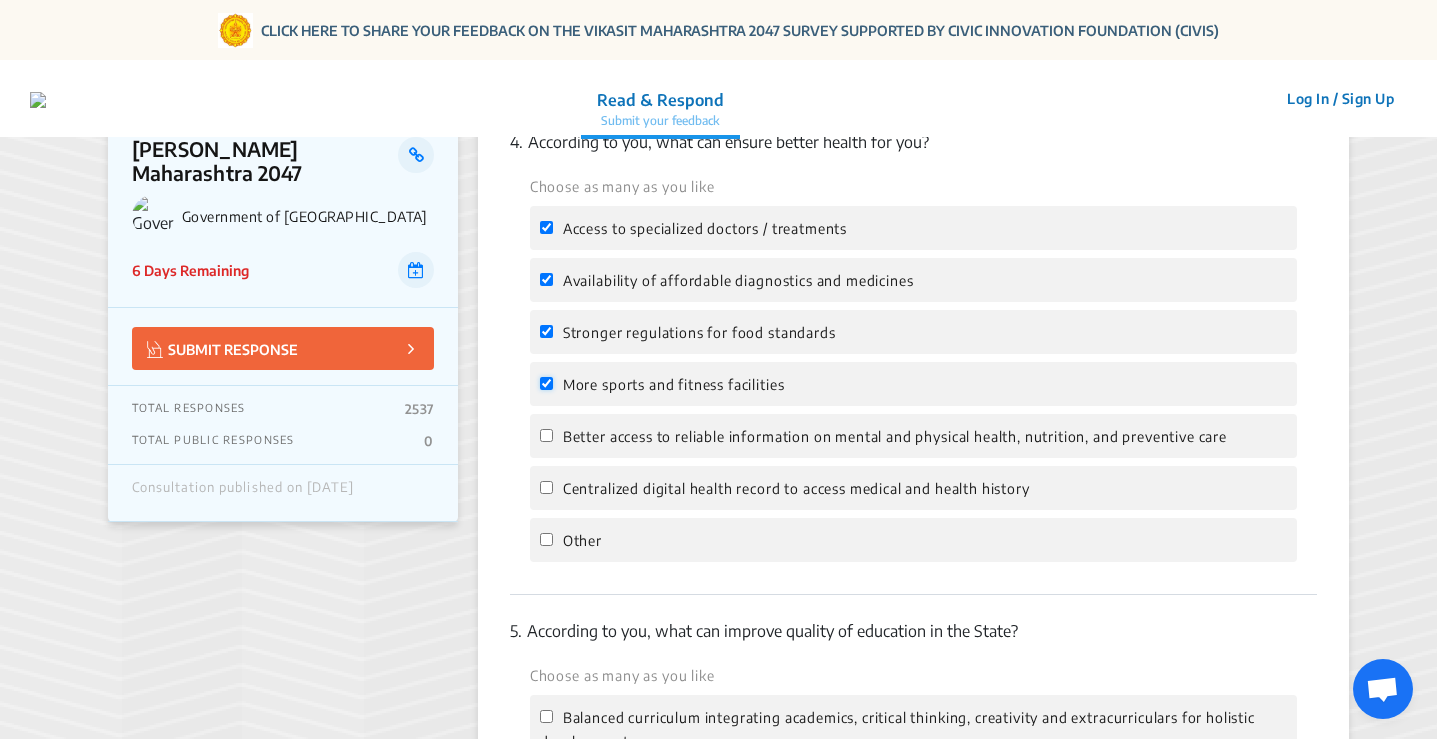 checkbox on "true" 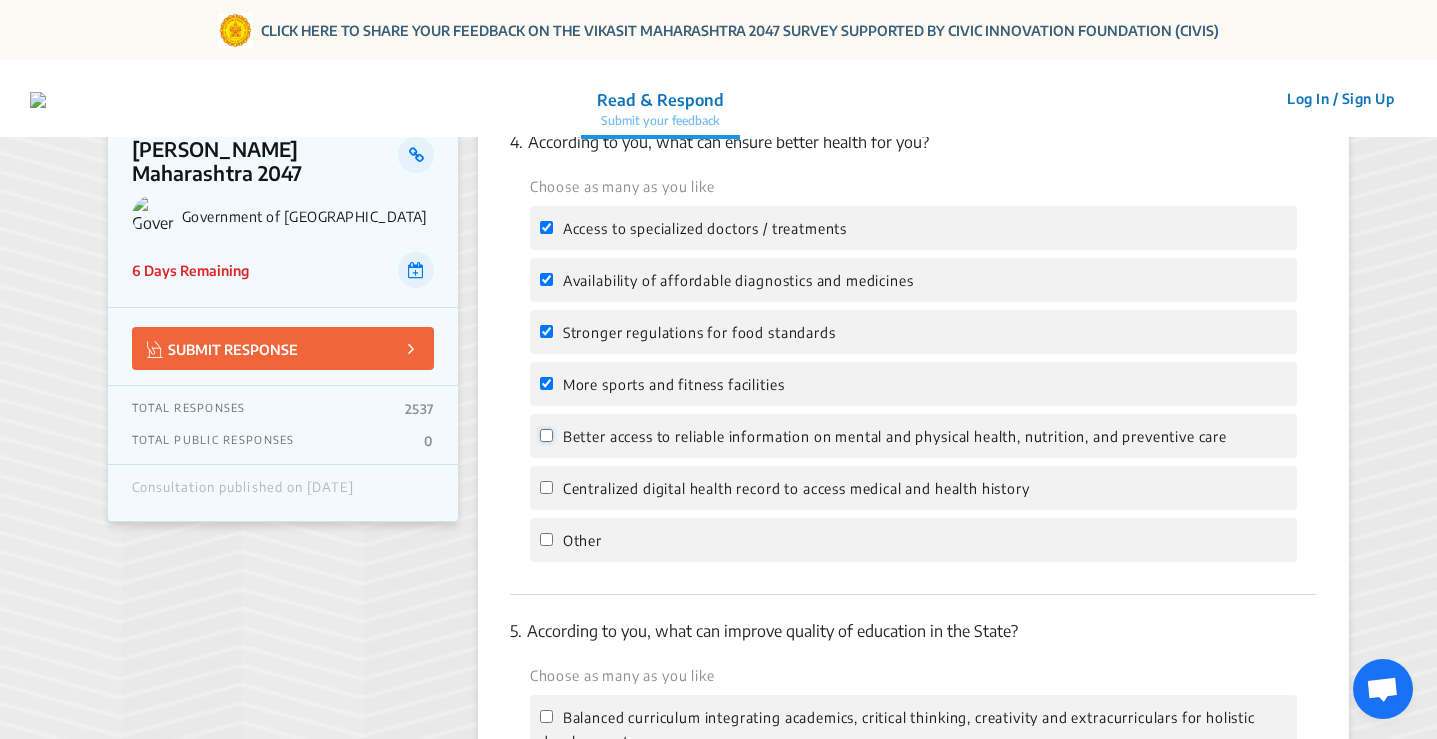click on "Better access to reliable information on mental and physical health, nutrition, and preventive care" 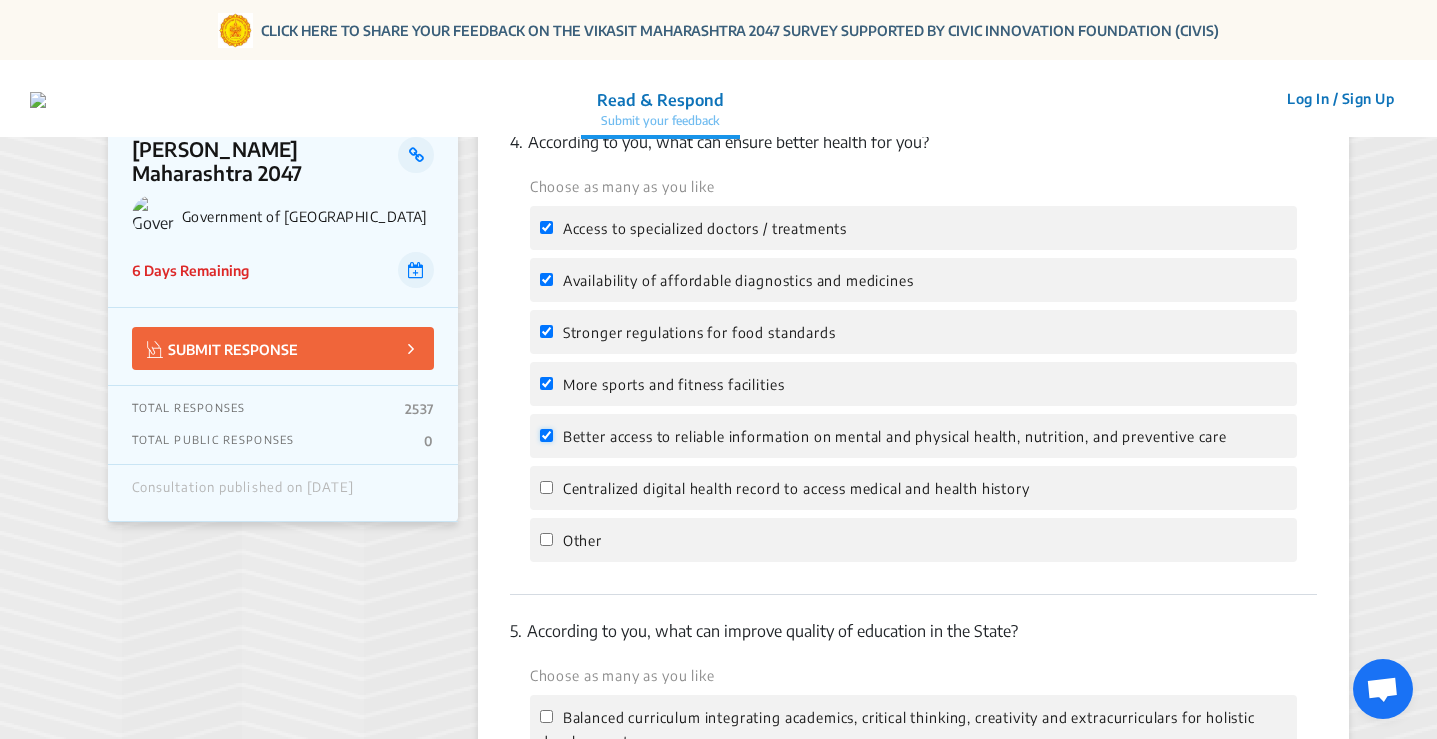 checkbox on "true" 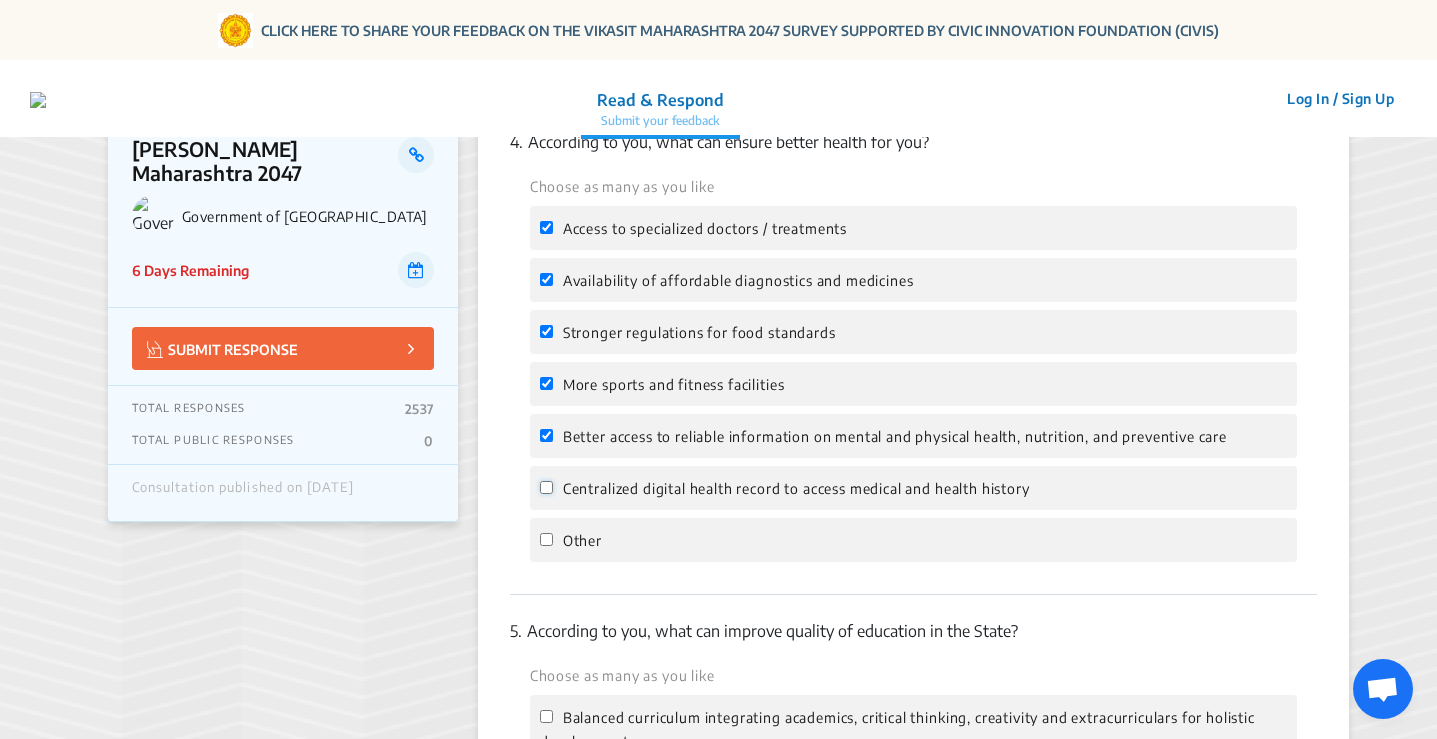 click on "Centralized digital health record to access medical and health history" 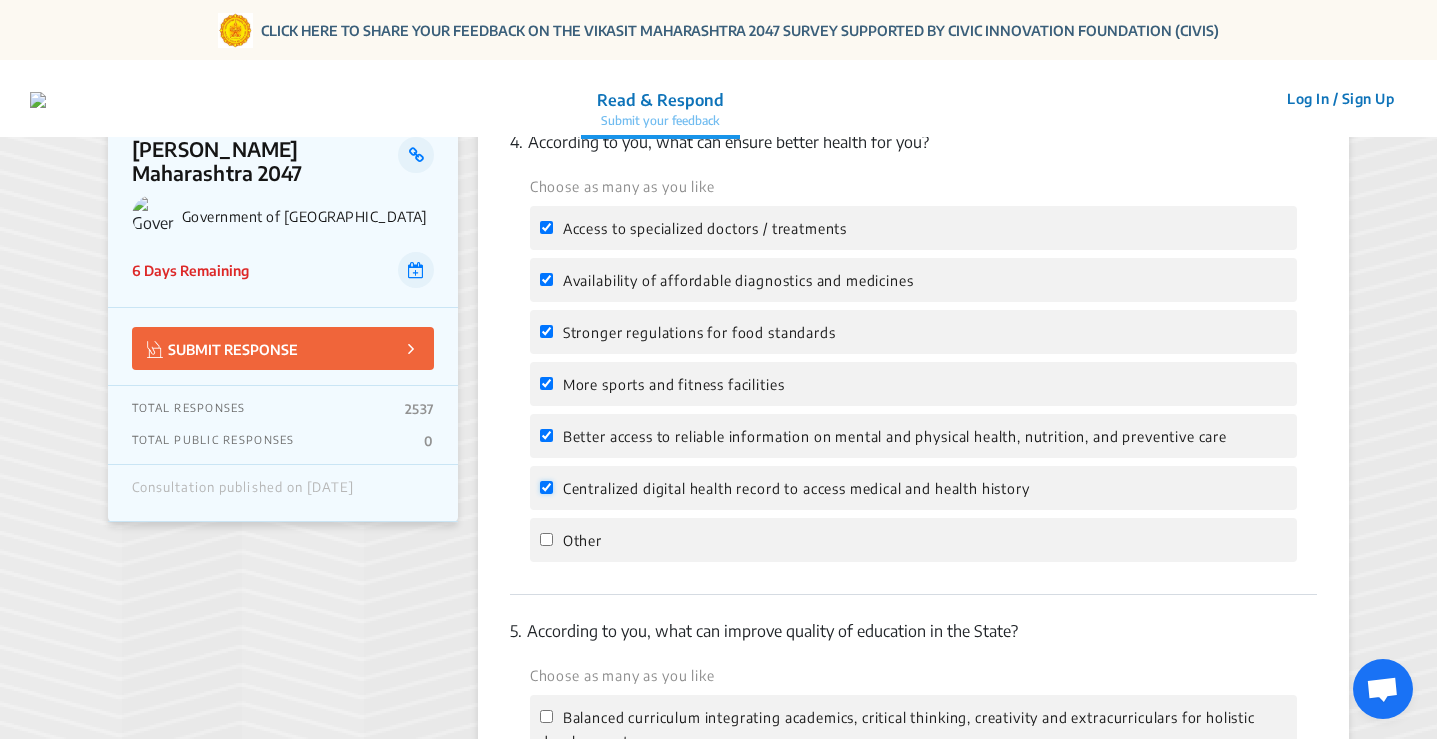 checkbox on "true" 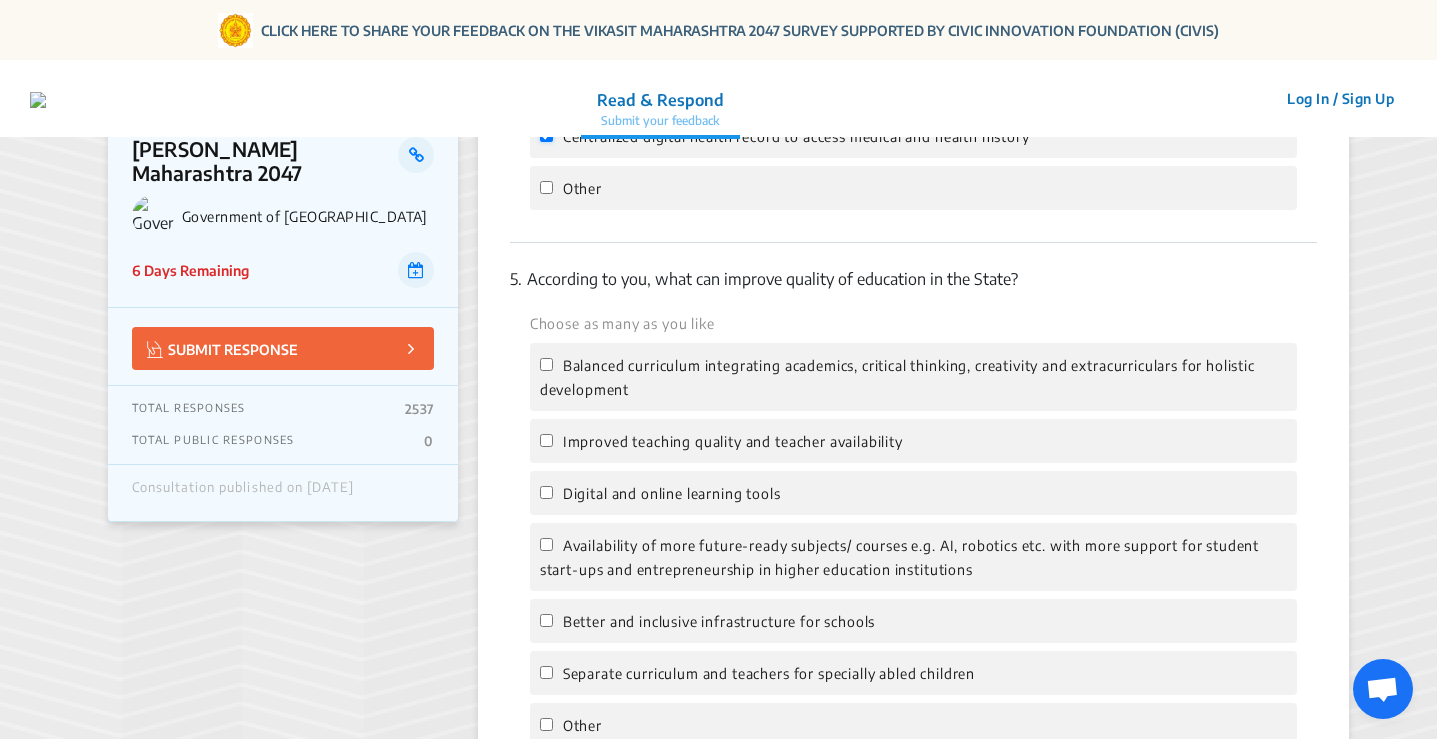 scroll, scrollTop: 2000, scrollLeft: 0, axis: vertical 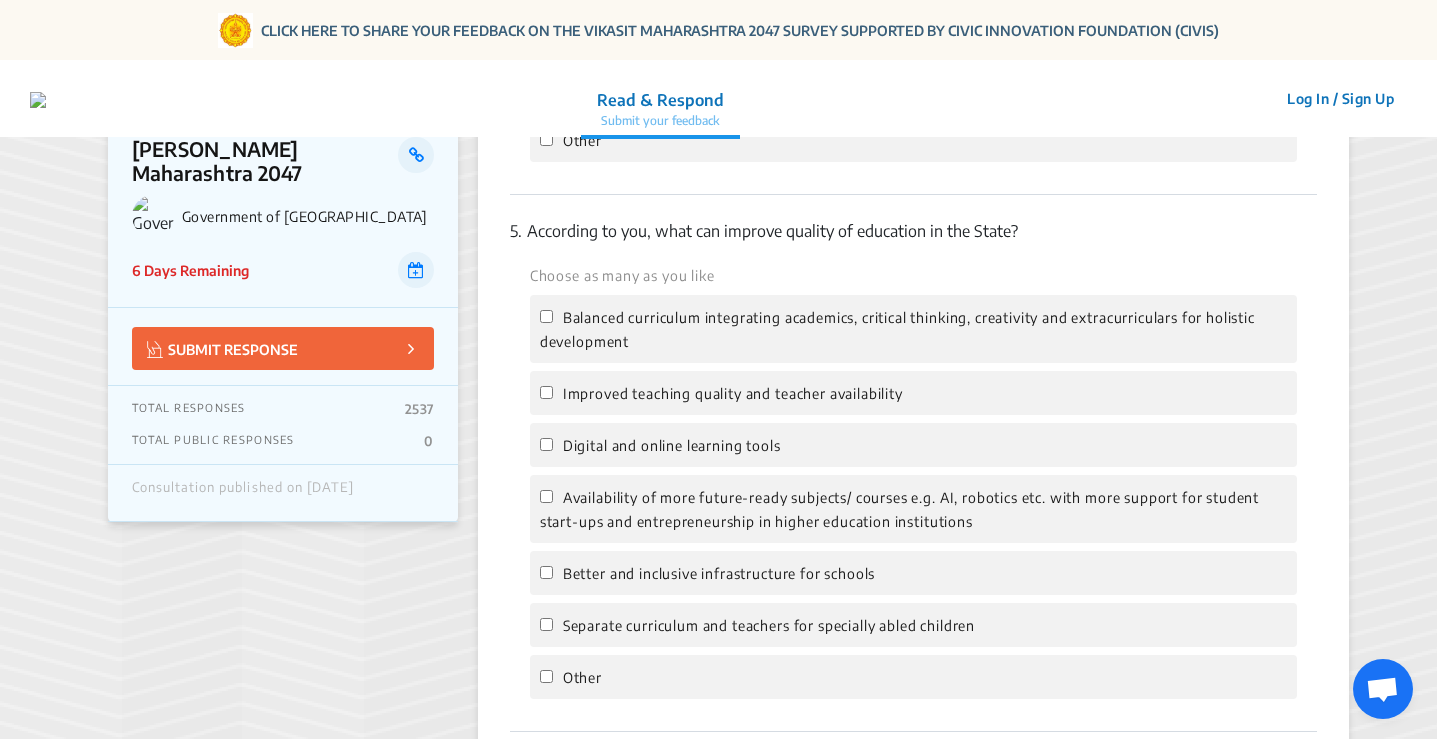 click on "Balanced curriculum integrating academics, critical thinking, creativity and extracurriculars for holistic development" 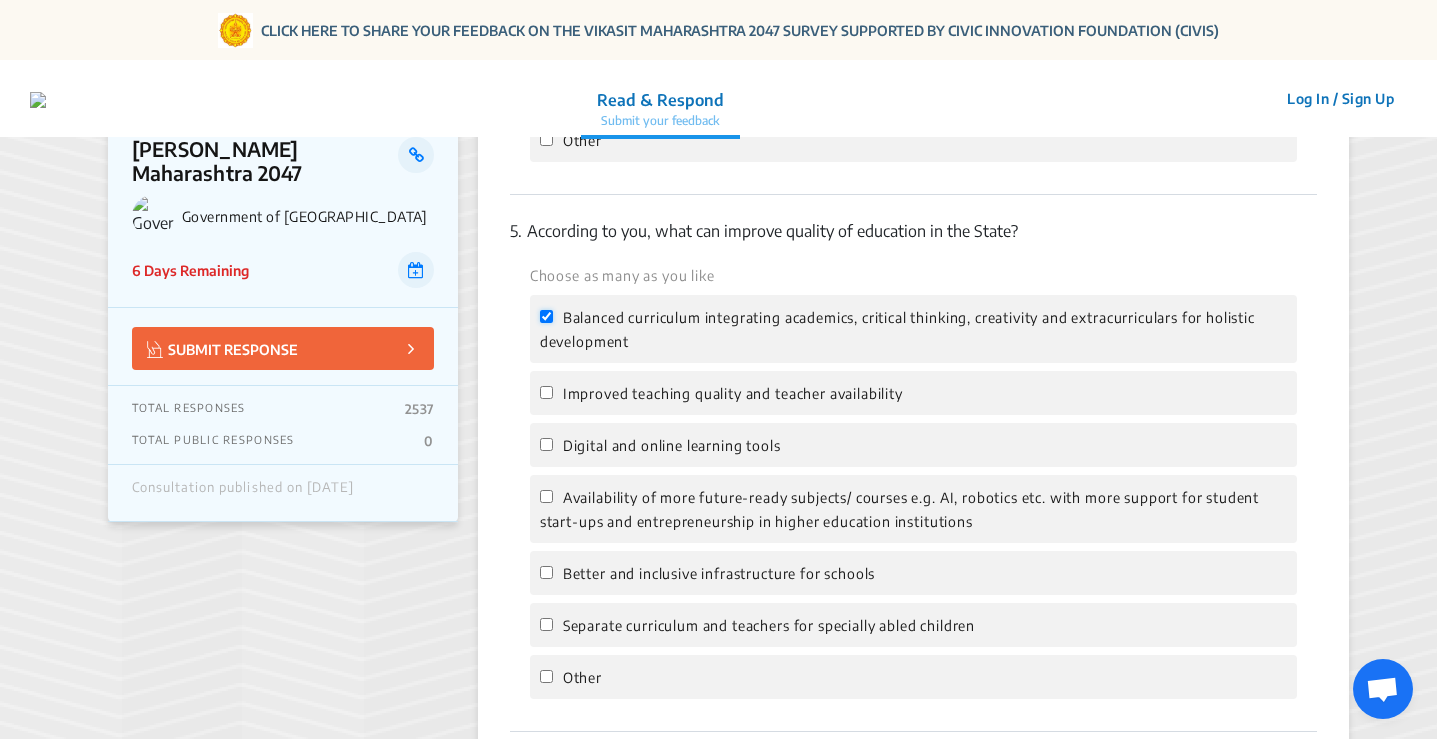 checkbox on "true" 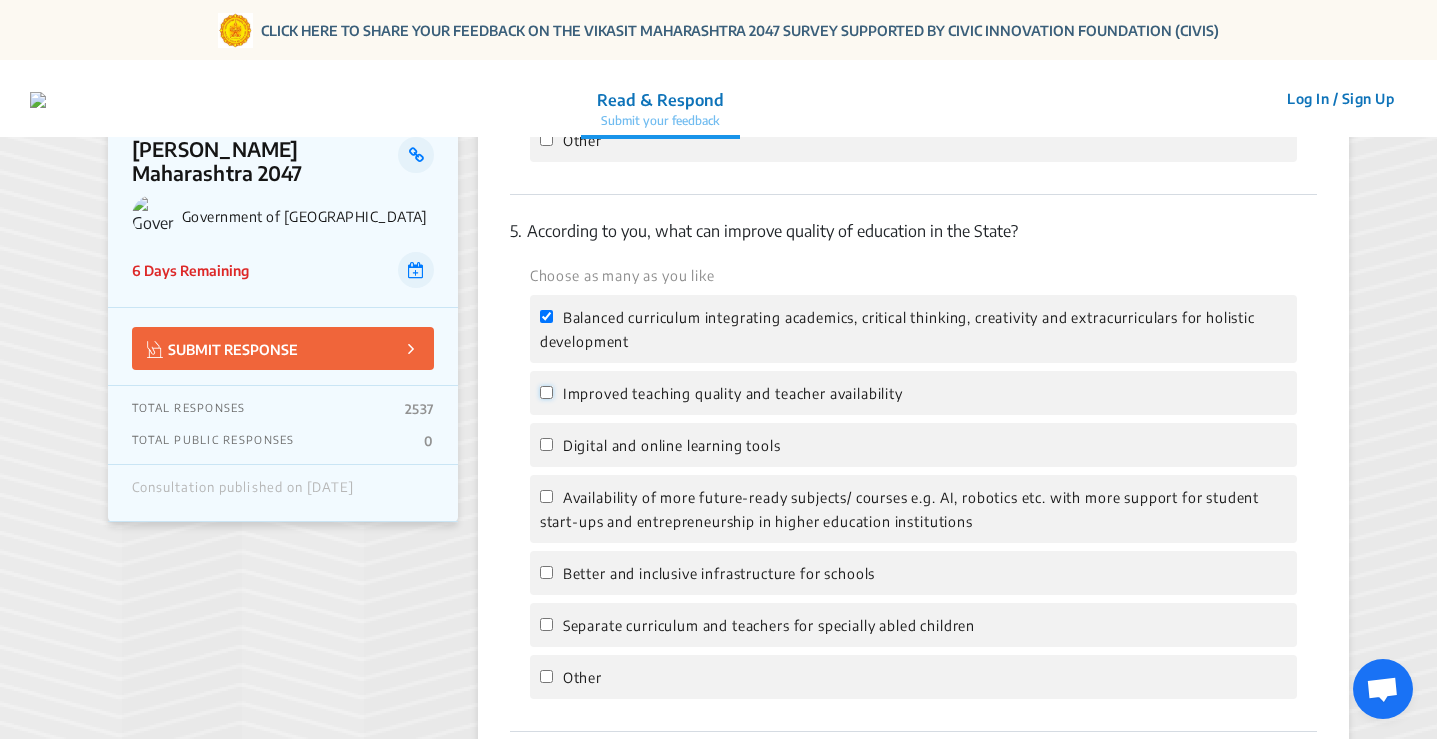 click on "Improved teaching quality and teacher availability" 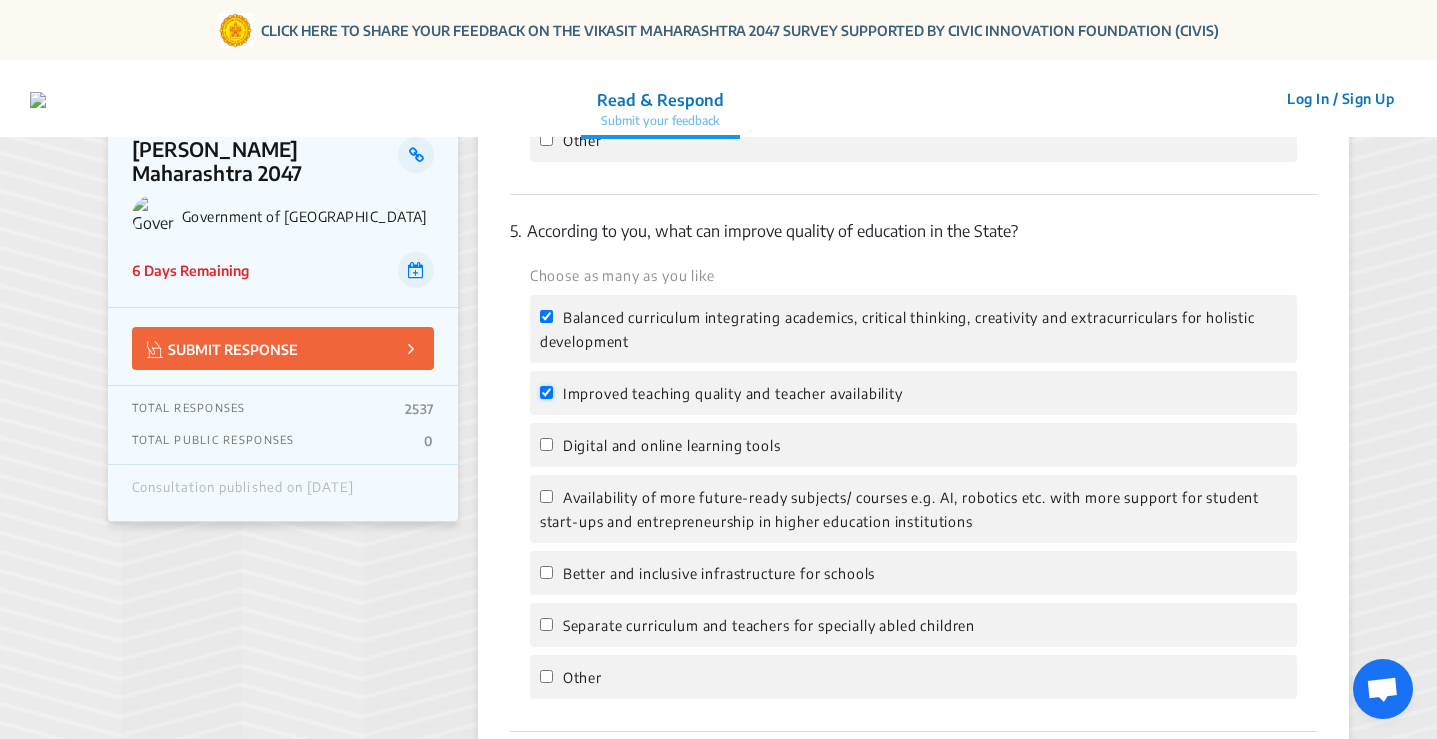 checkbox on "true" 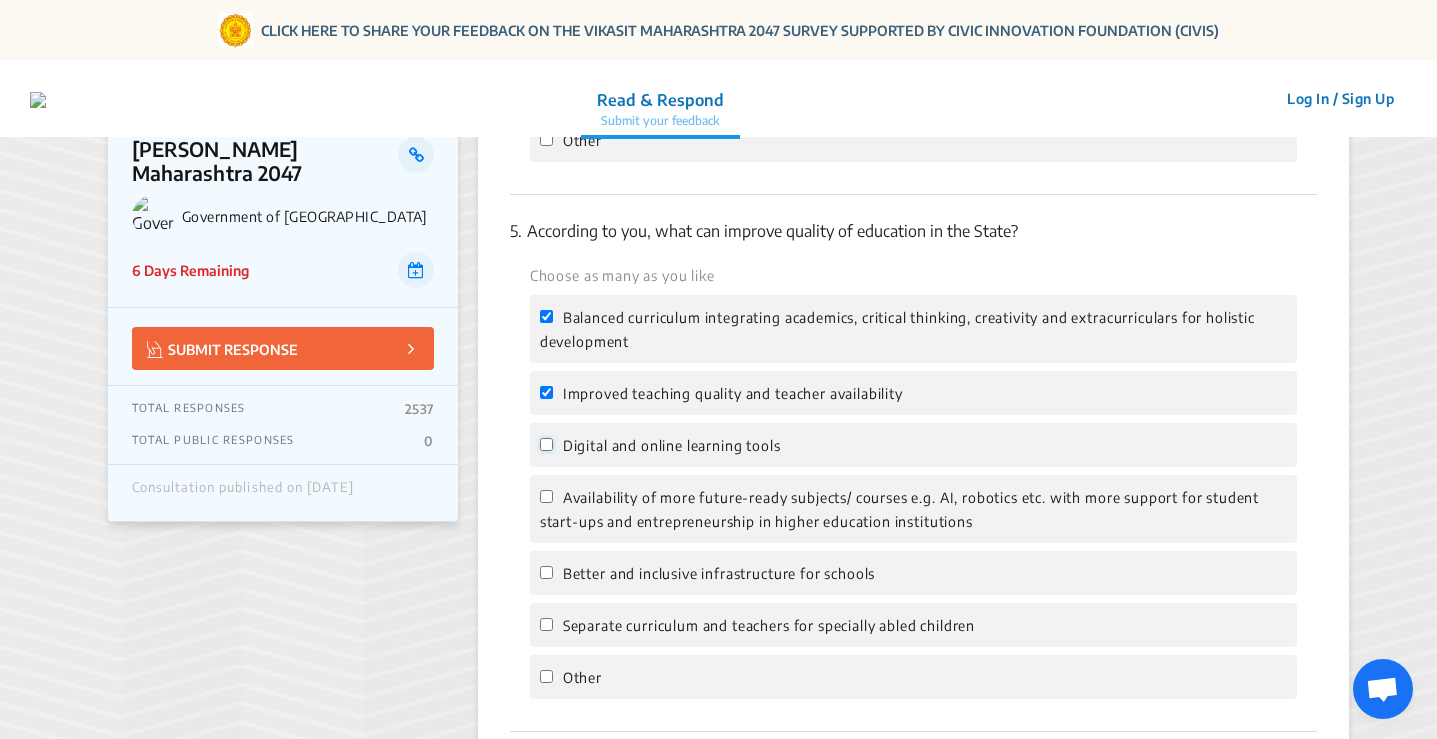 click on "Digital and online learning tools" 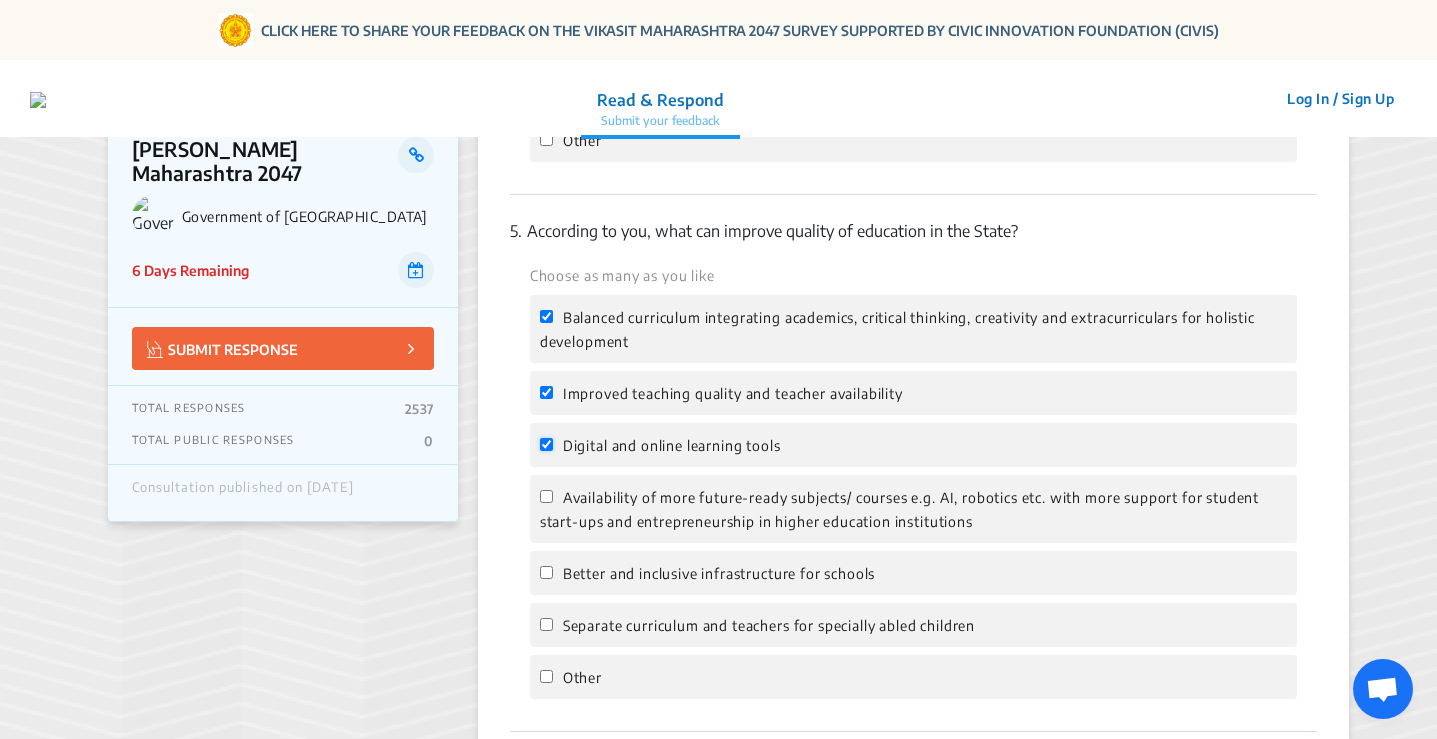 checkbox on "true" 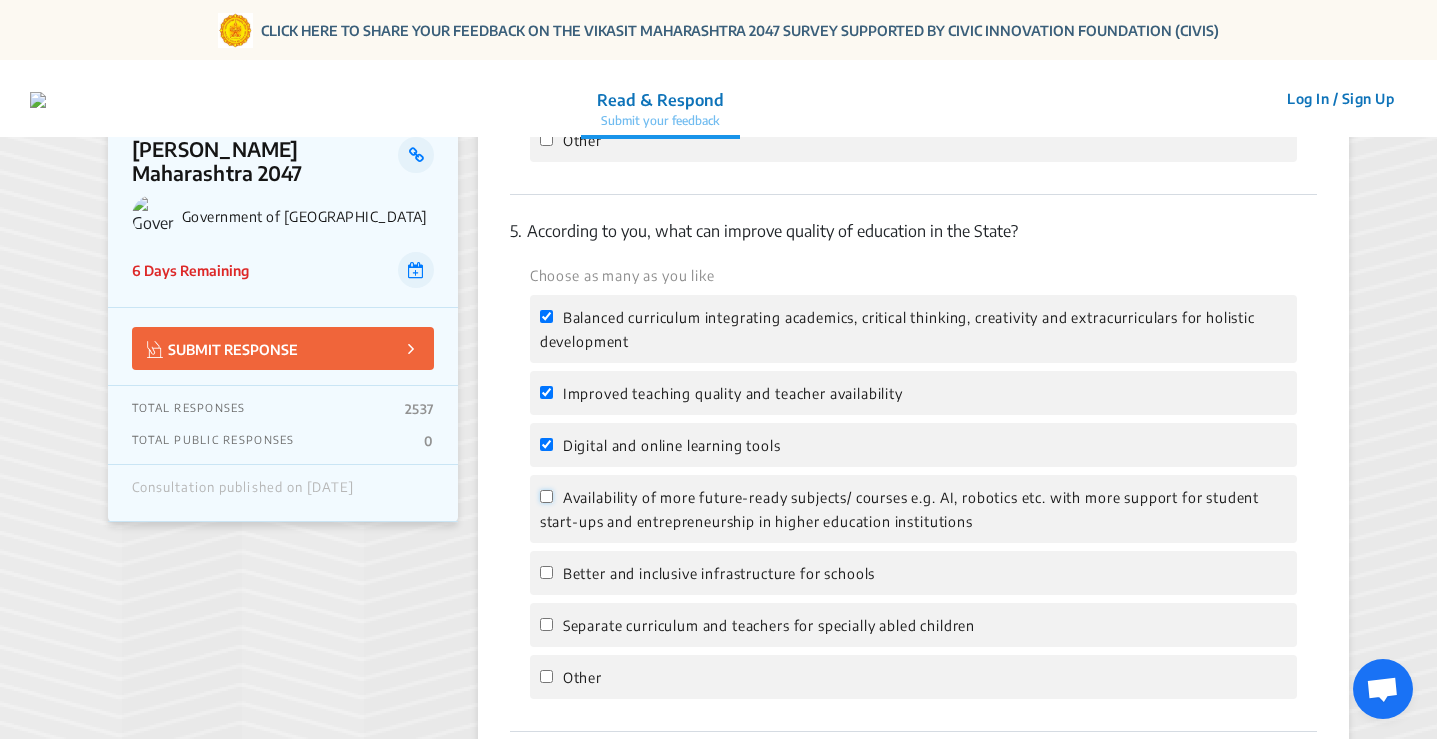 click on "Availability of more future-ready subjects/ courses e.g. AI, robotics etc. with more support for student start-ups and entrepreneurship in higher education institutions" 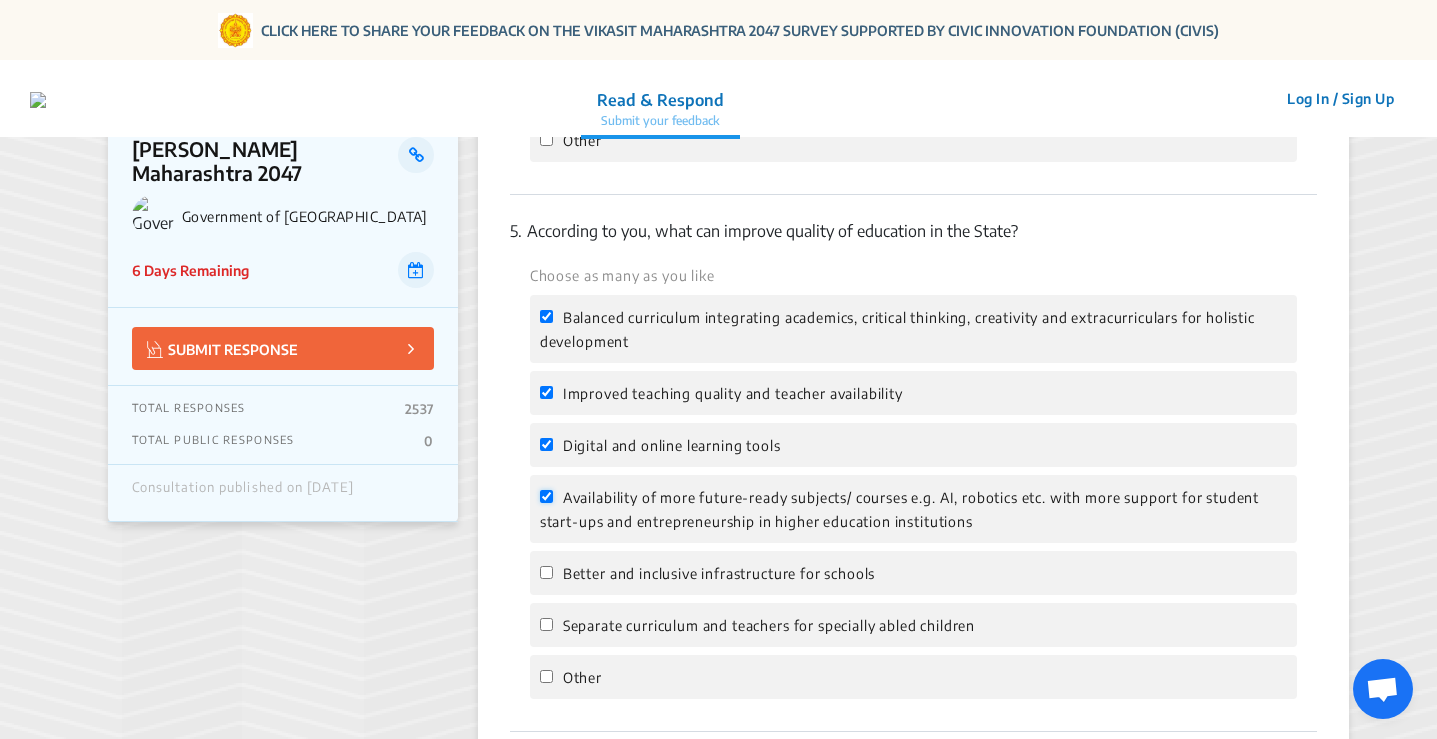 checkbox on "true" 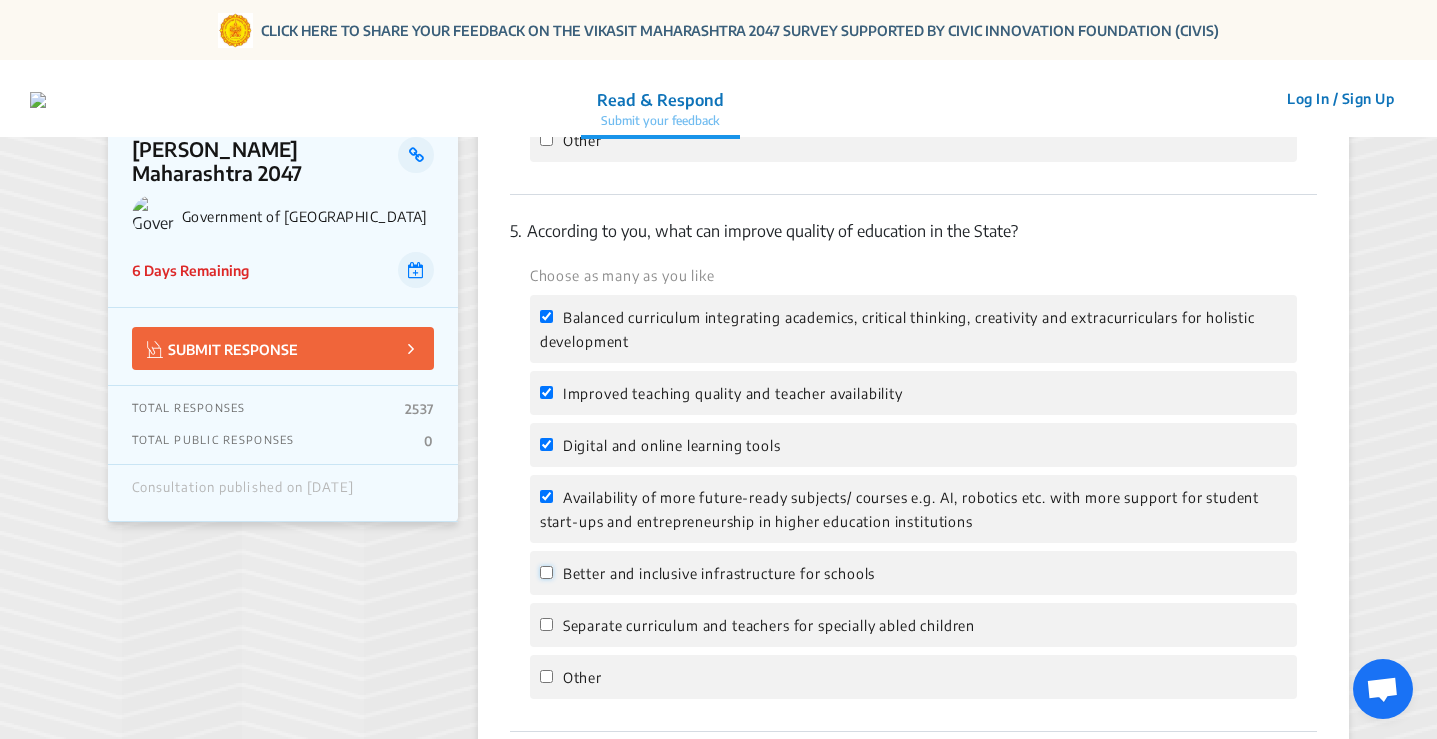 click on "Better and inclusive infrastructure for schools" 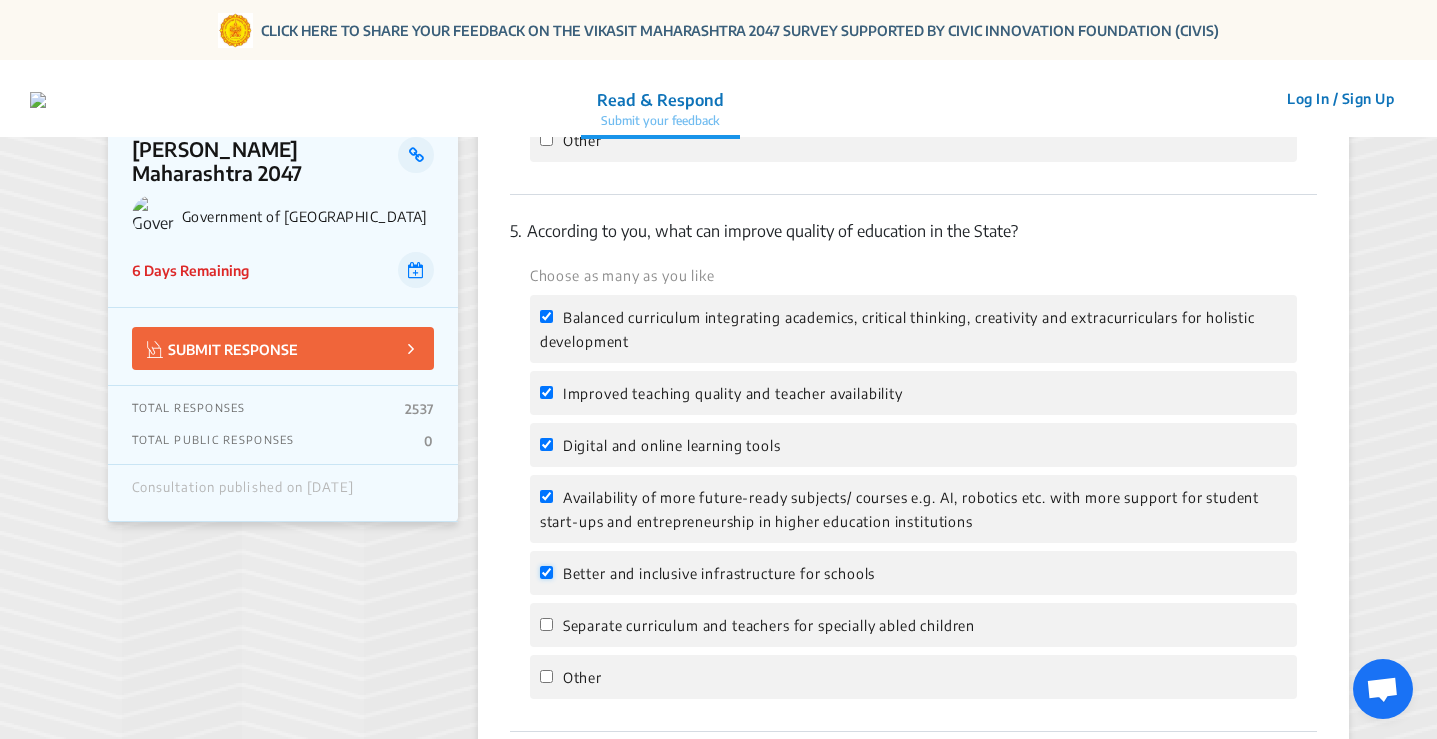checkbox on "true" 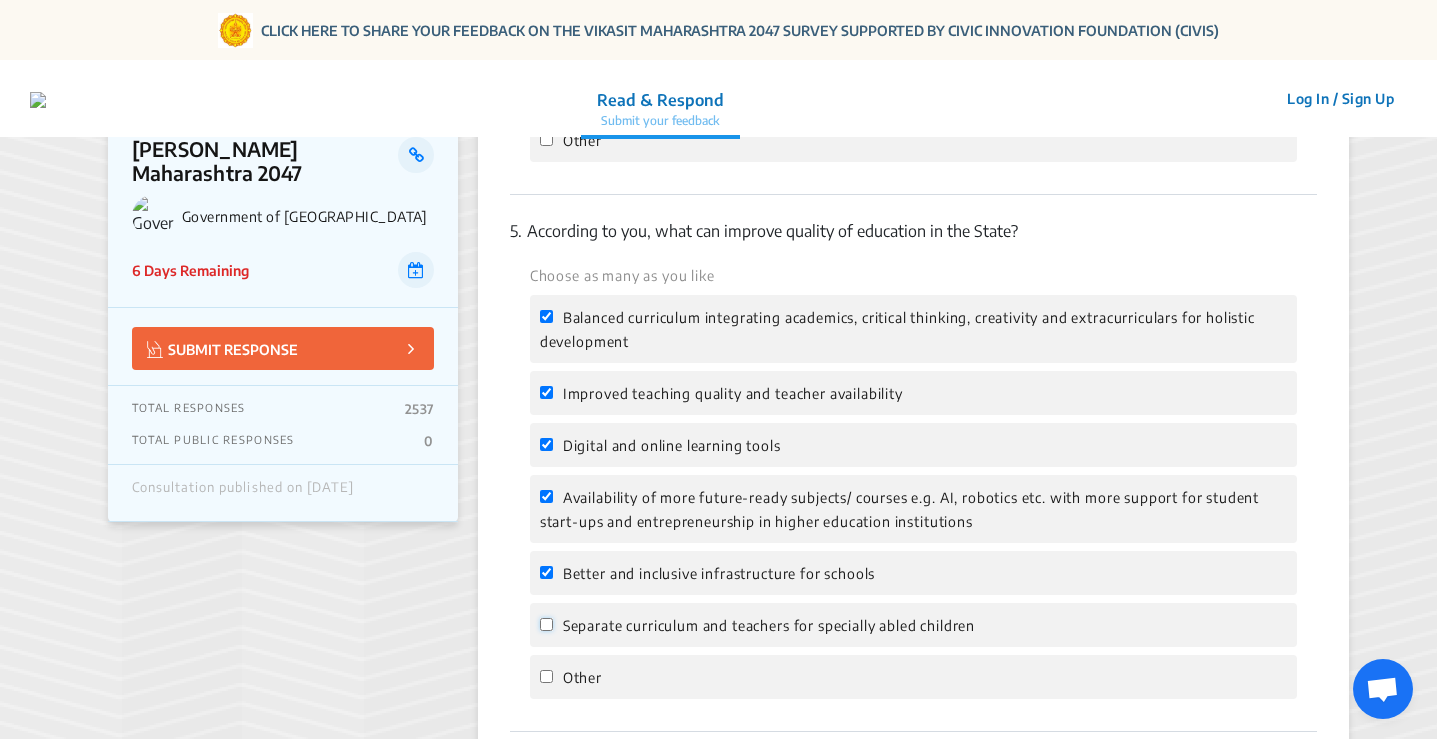 click on "Separate curriculum and teachers for specially abled children" 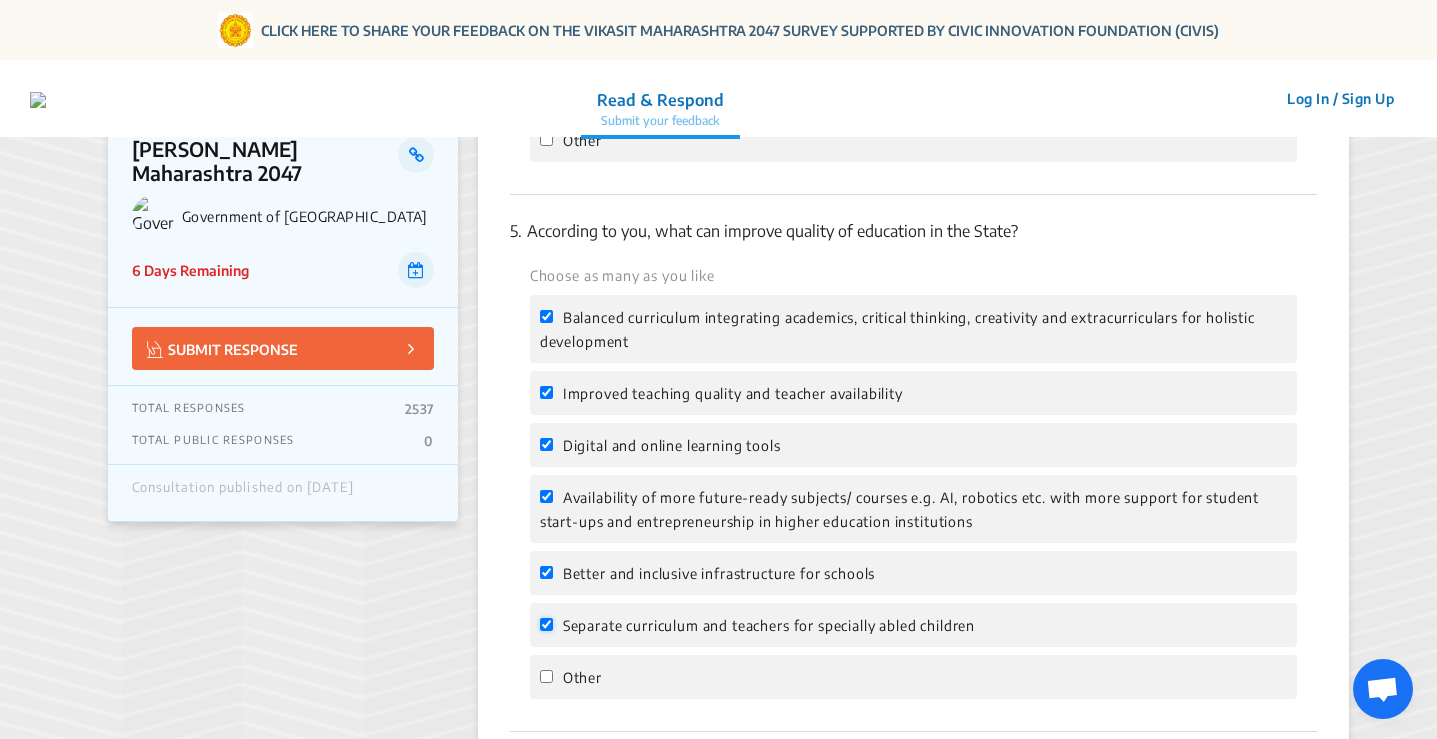 checkbox on "true" 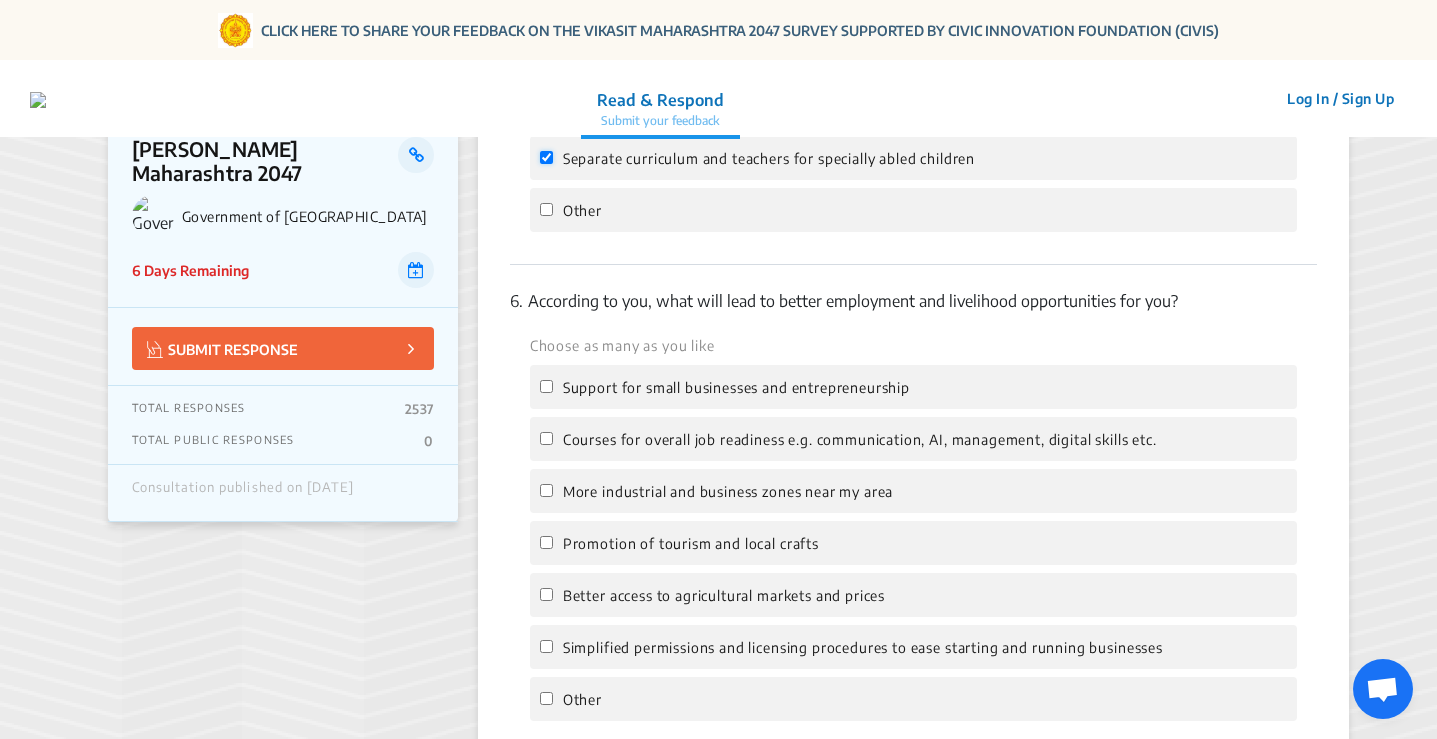 scroll, scrollTop: 2500, scrollLeft: 0, axis: vertical 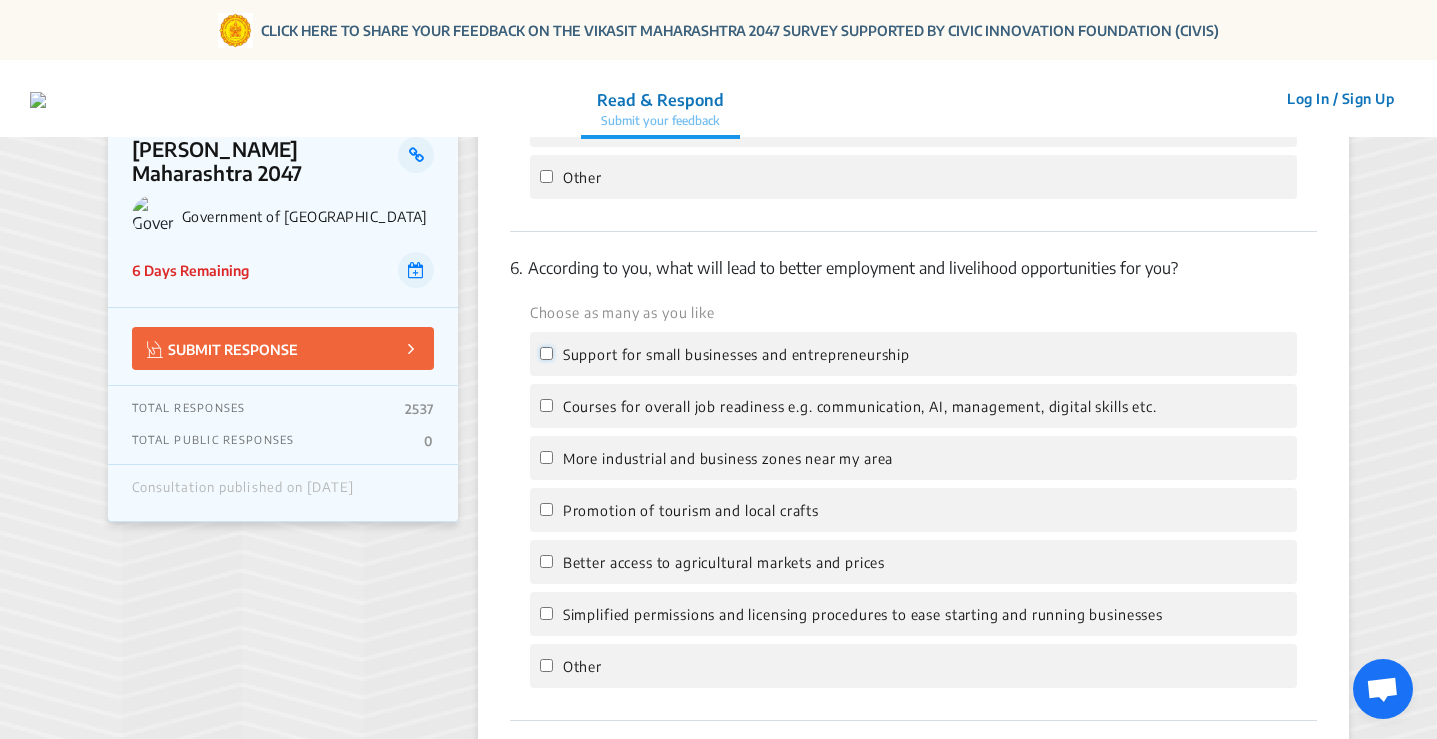 click on "Support for small businesses and entrepreneurship" 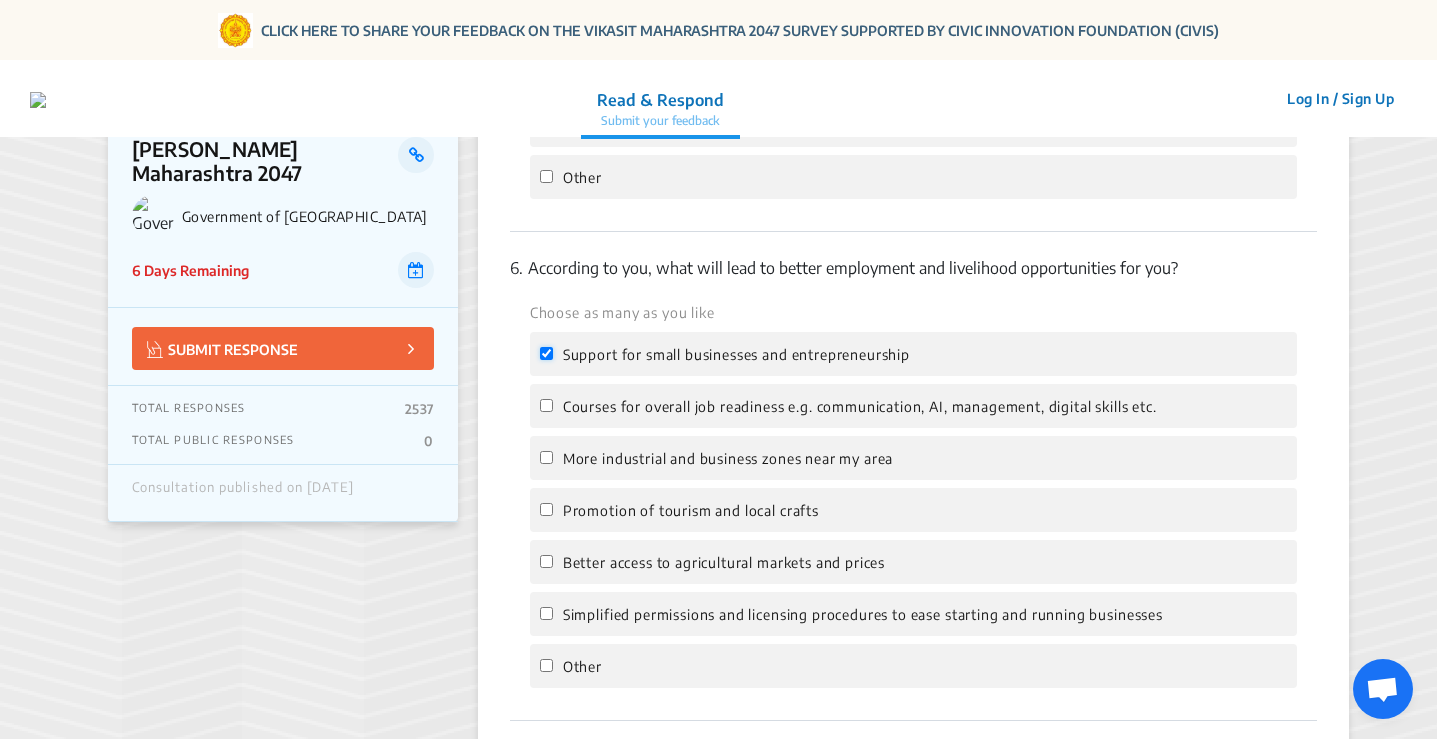 checkbox on "true" 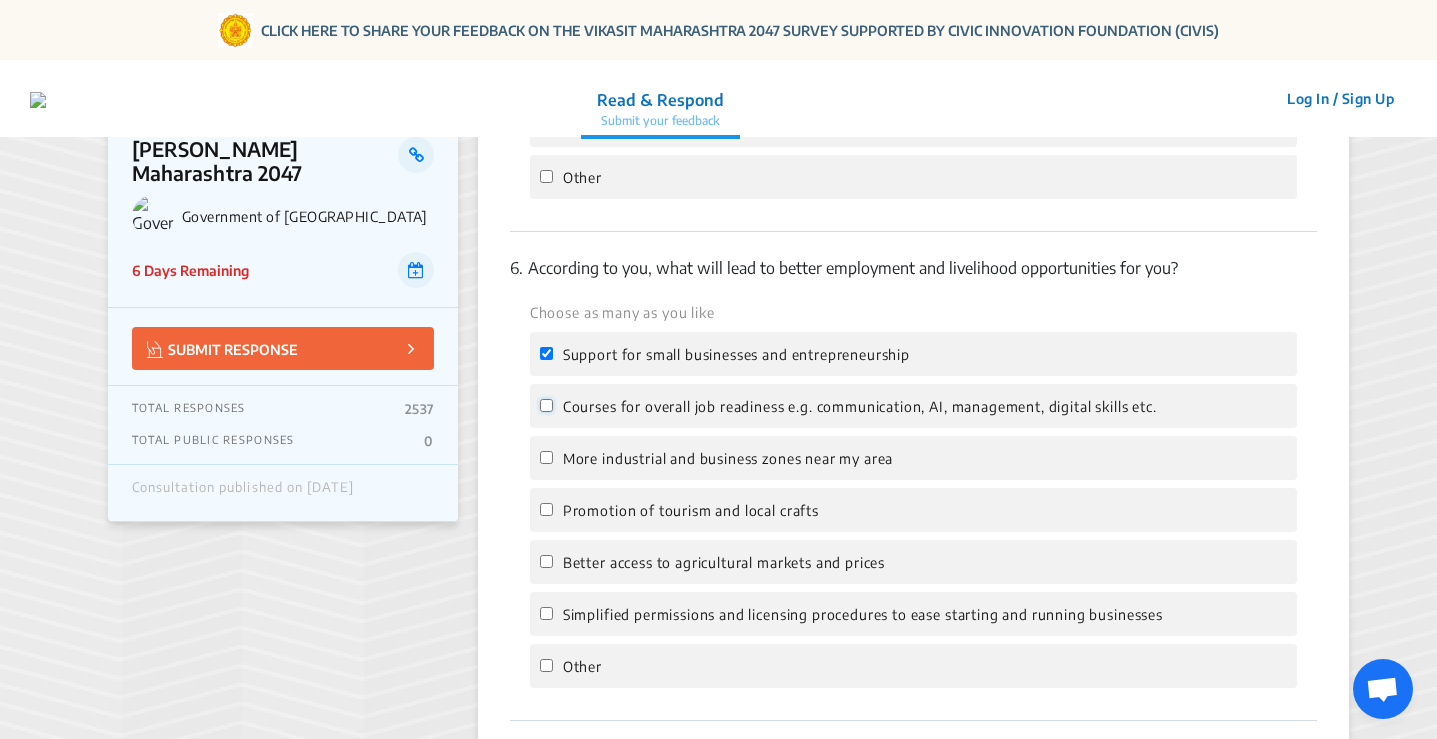 click on "Courses for overall job readiness e.g. communication, AI, management, digital skills etc." 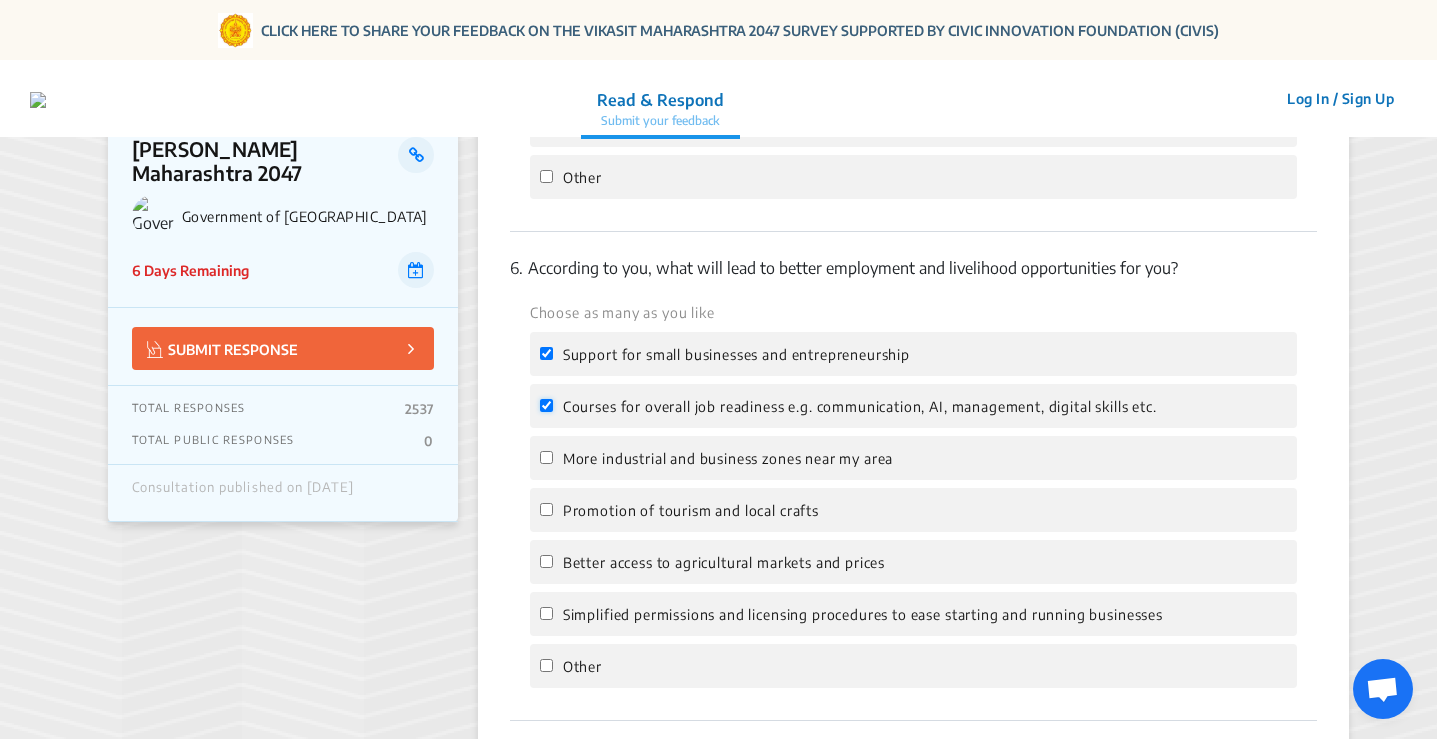 checkbox on "true" 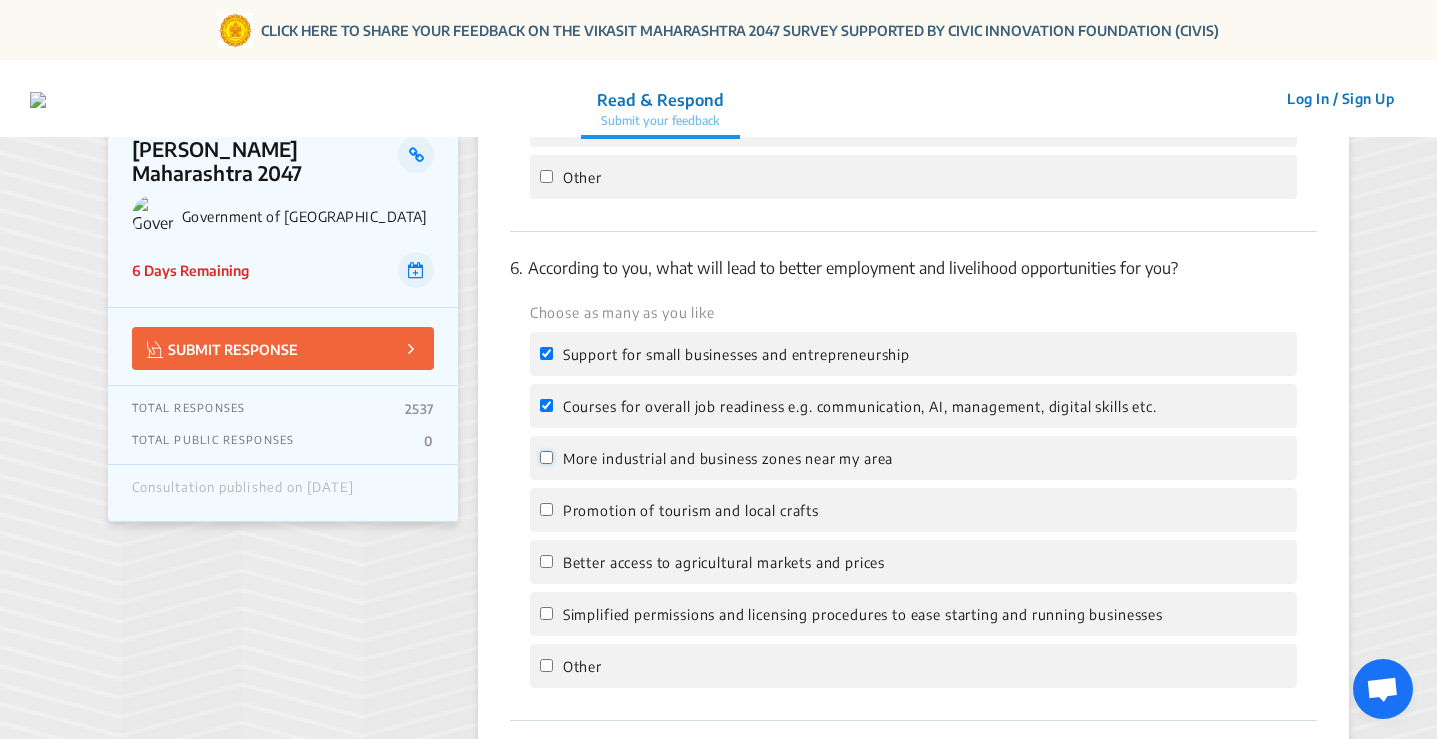 click on "More industrial and business zones near my area" 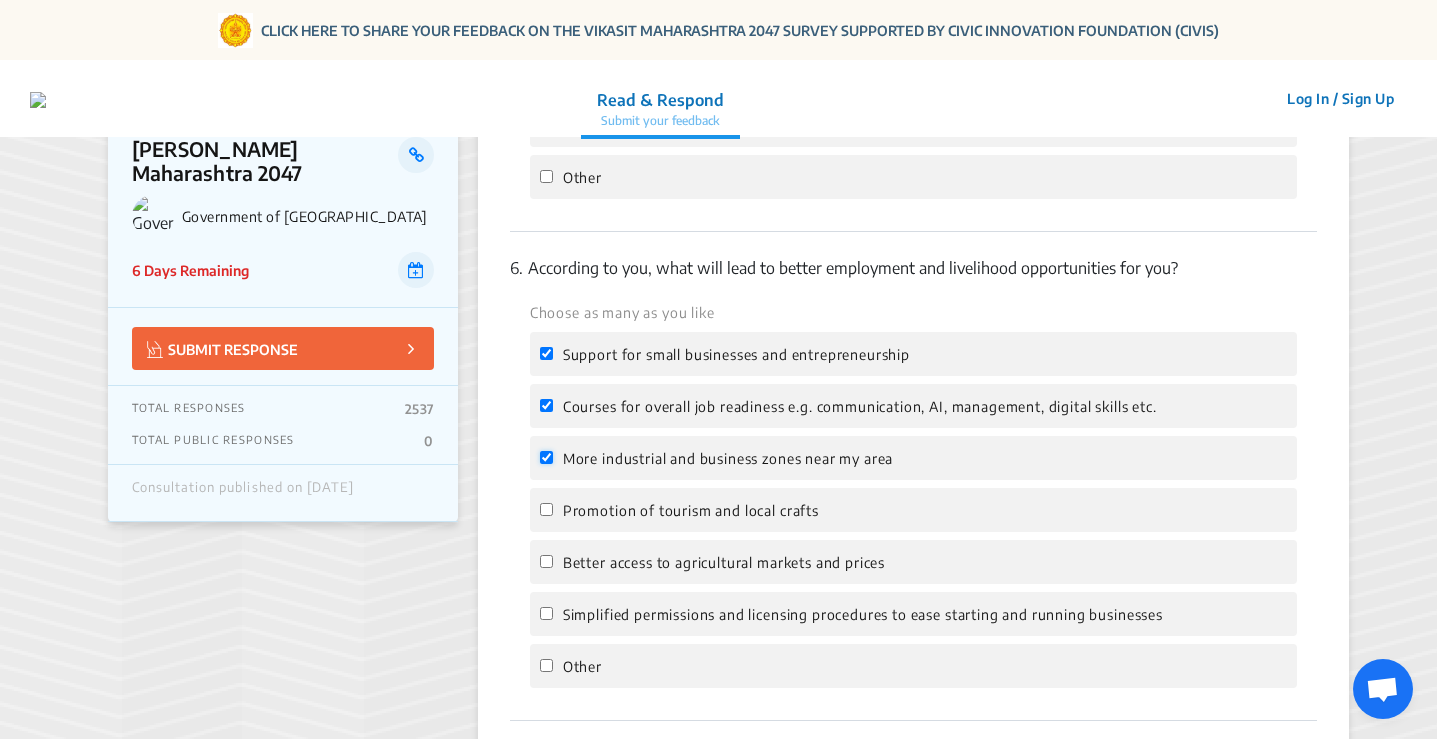 checkbox on "true" 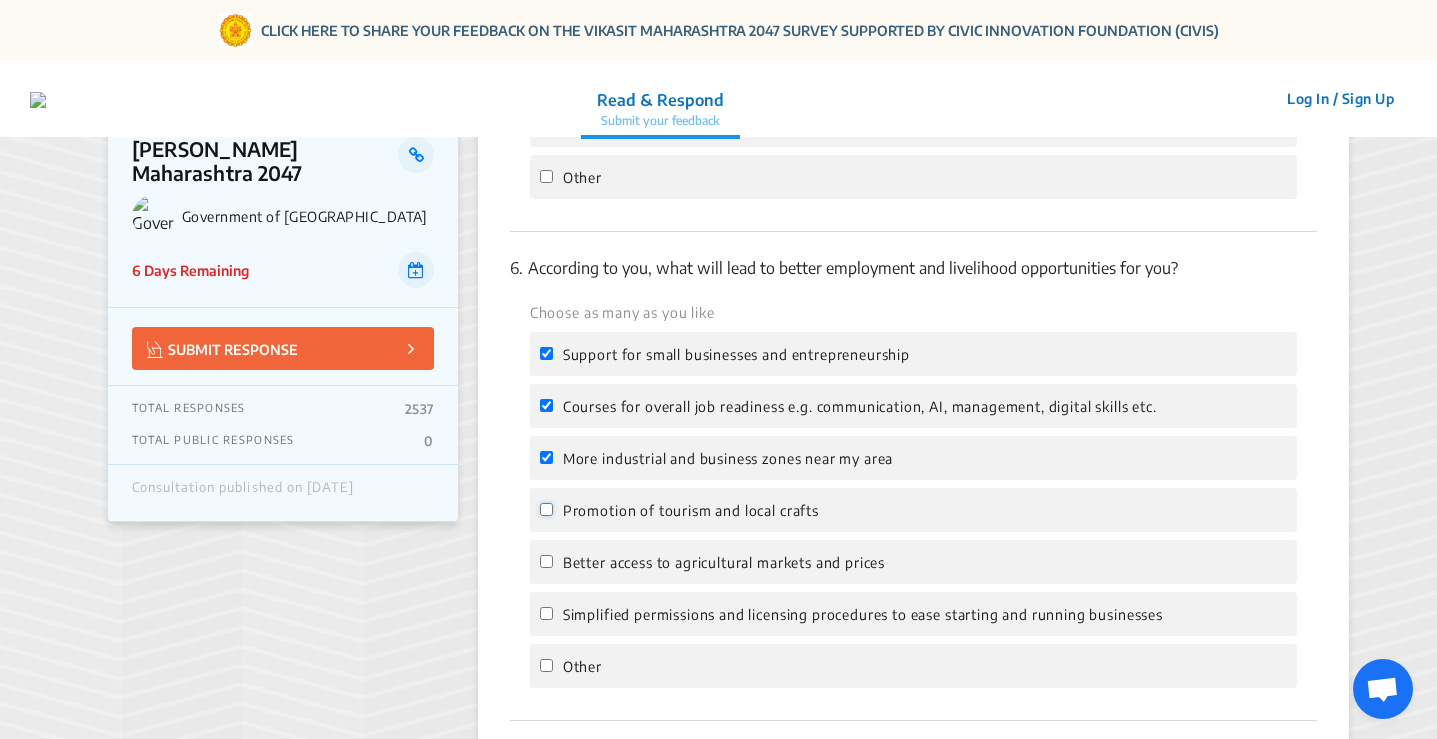 click on "Promotion of tourism and local crafts" 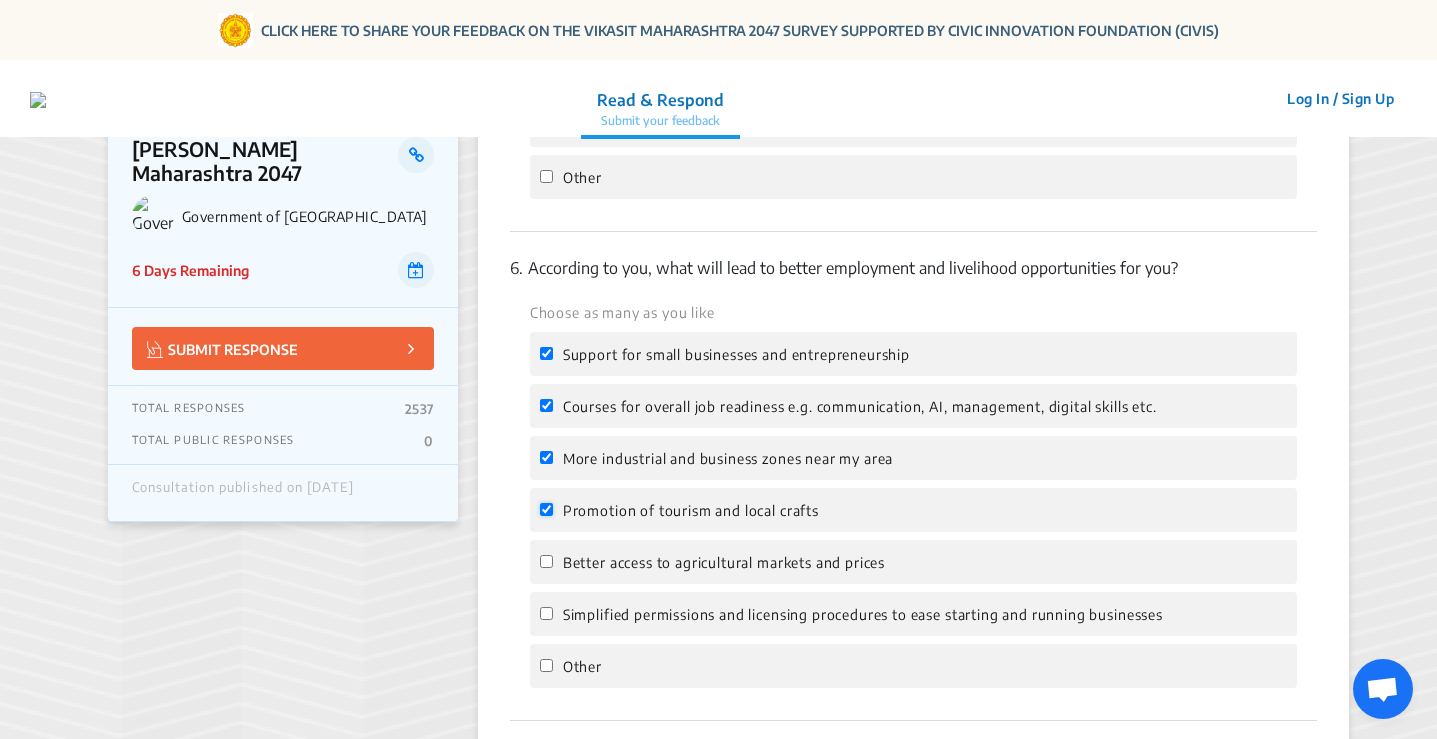 checkbox on "true" 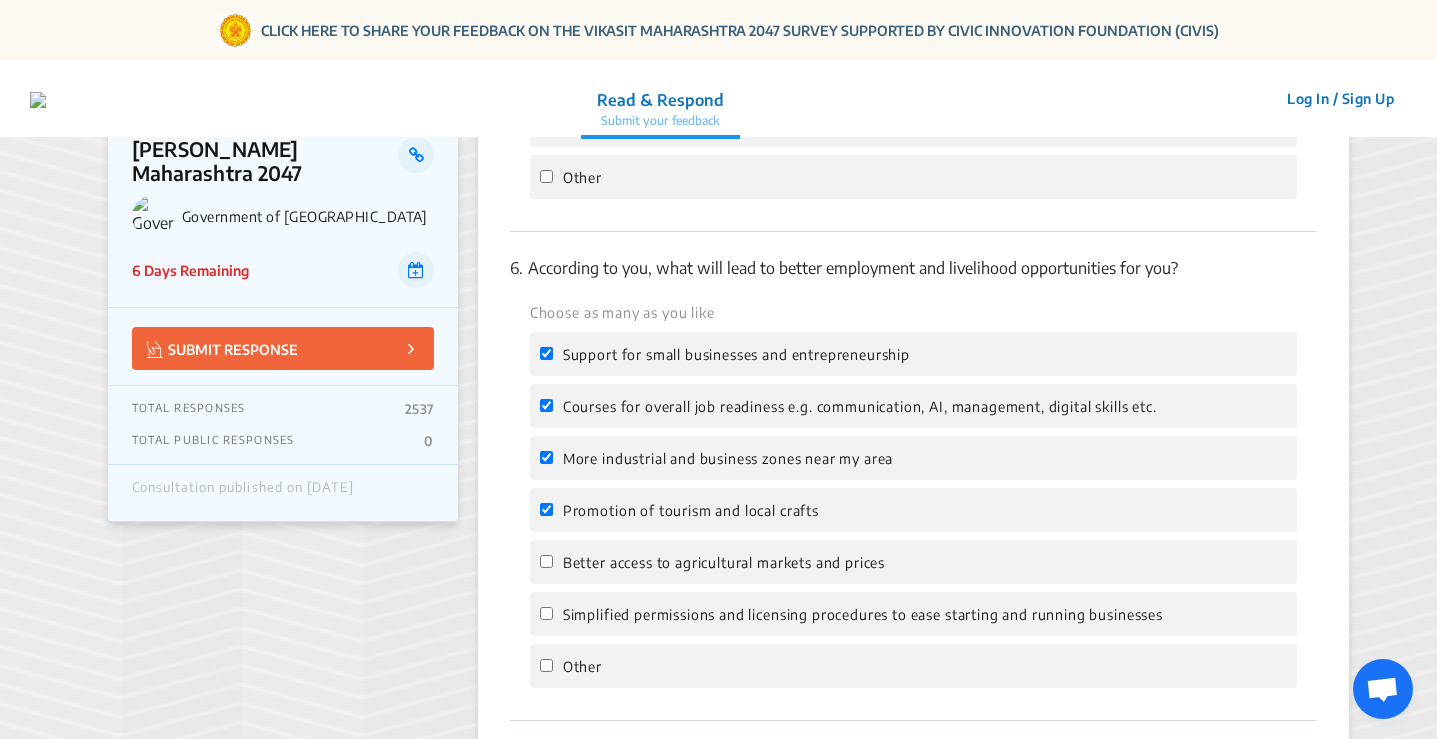 click on "Better access to agricultural markets and prices" 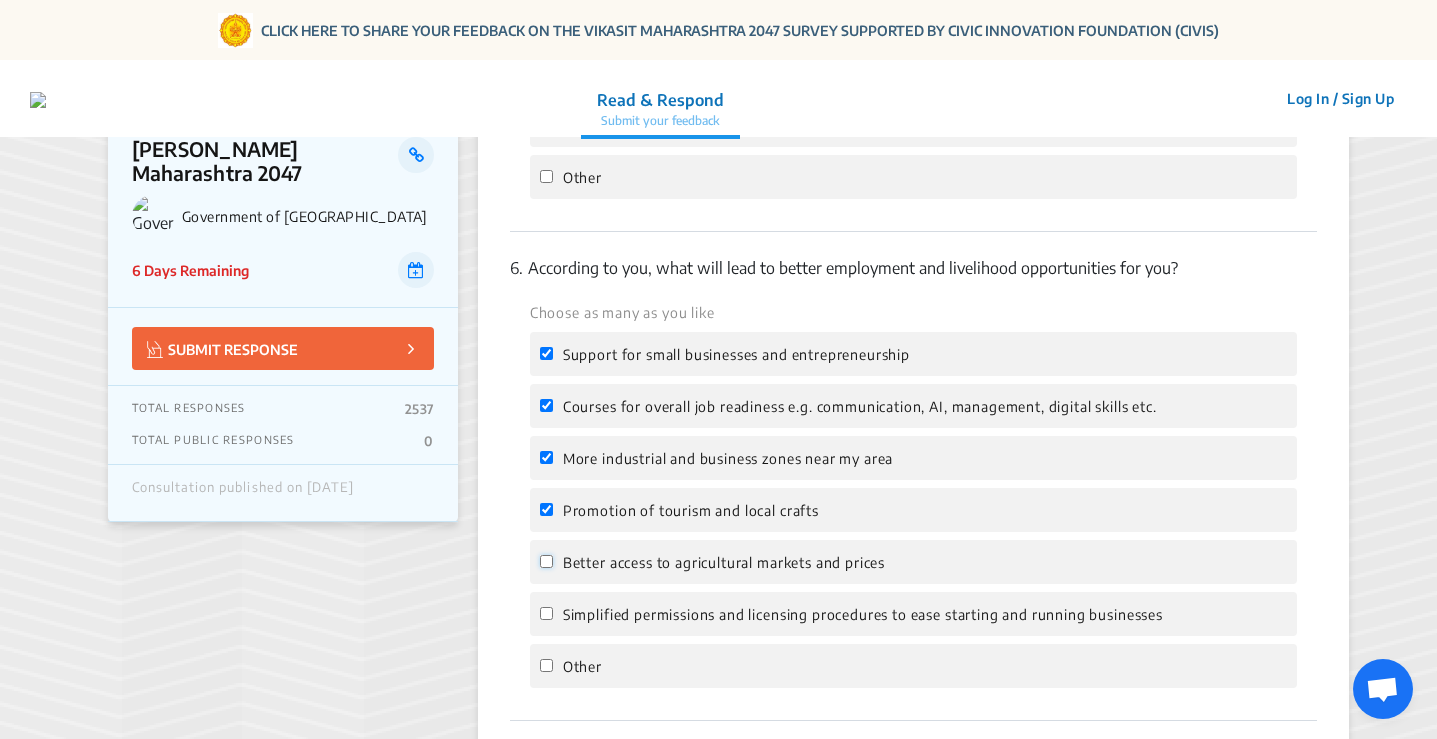 click on "Better access to agricultural markets and prices" 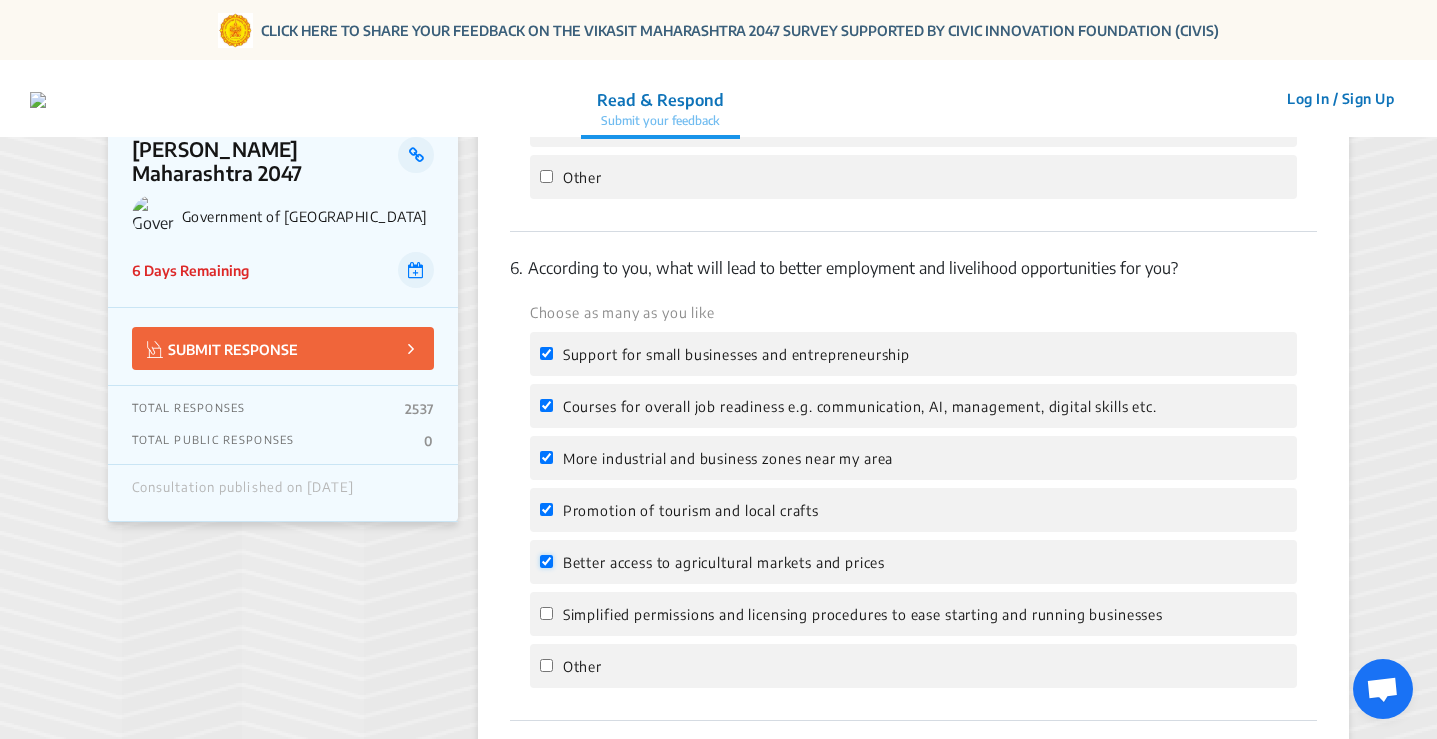 checkbox on "true" 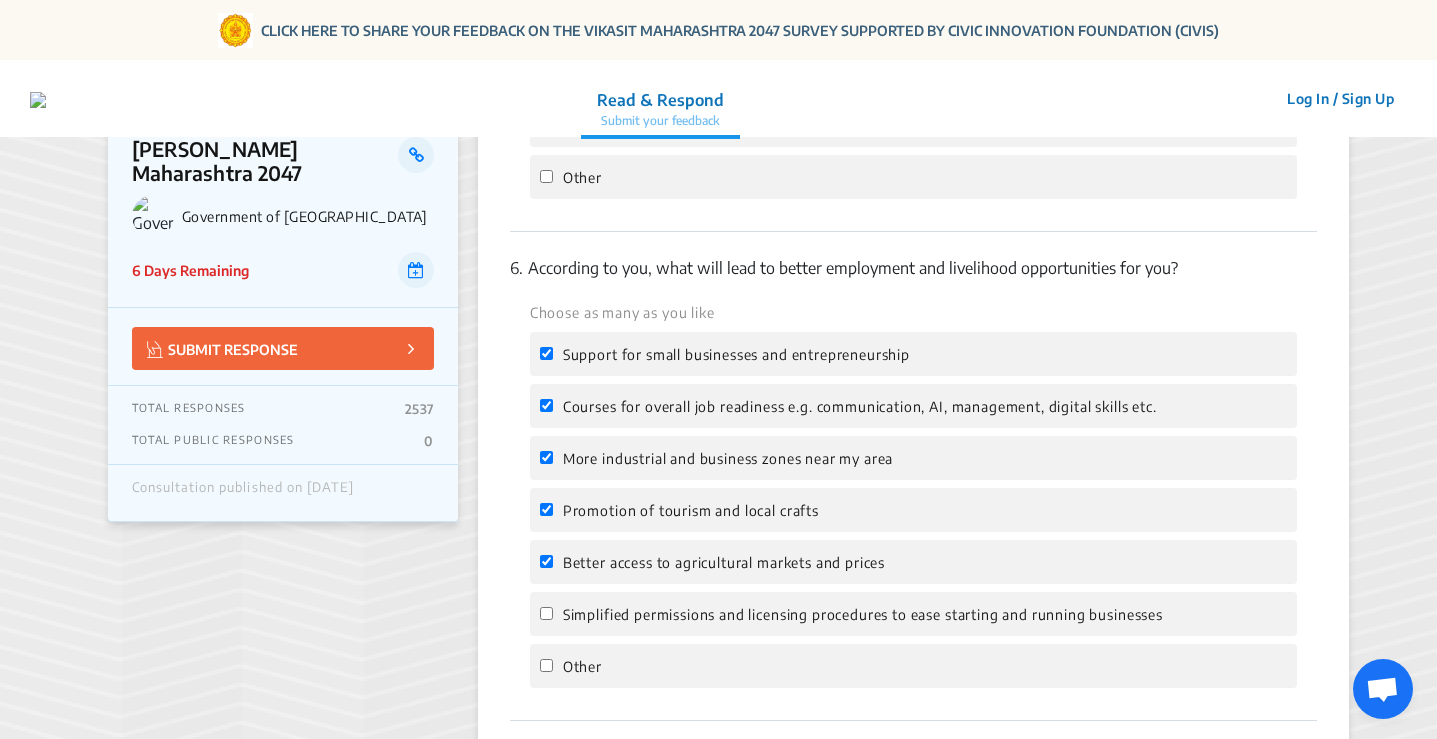 click on "Simplified permissions and licensing procedures to ease starting and running businesses" 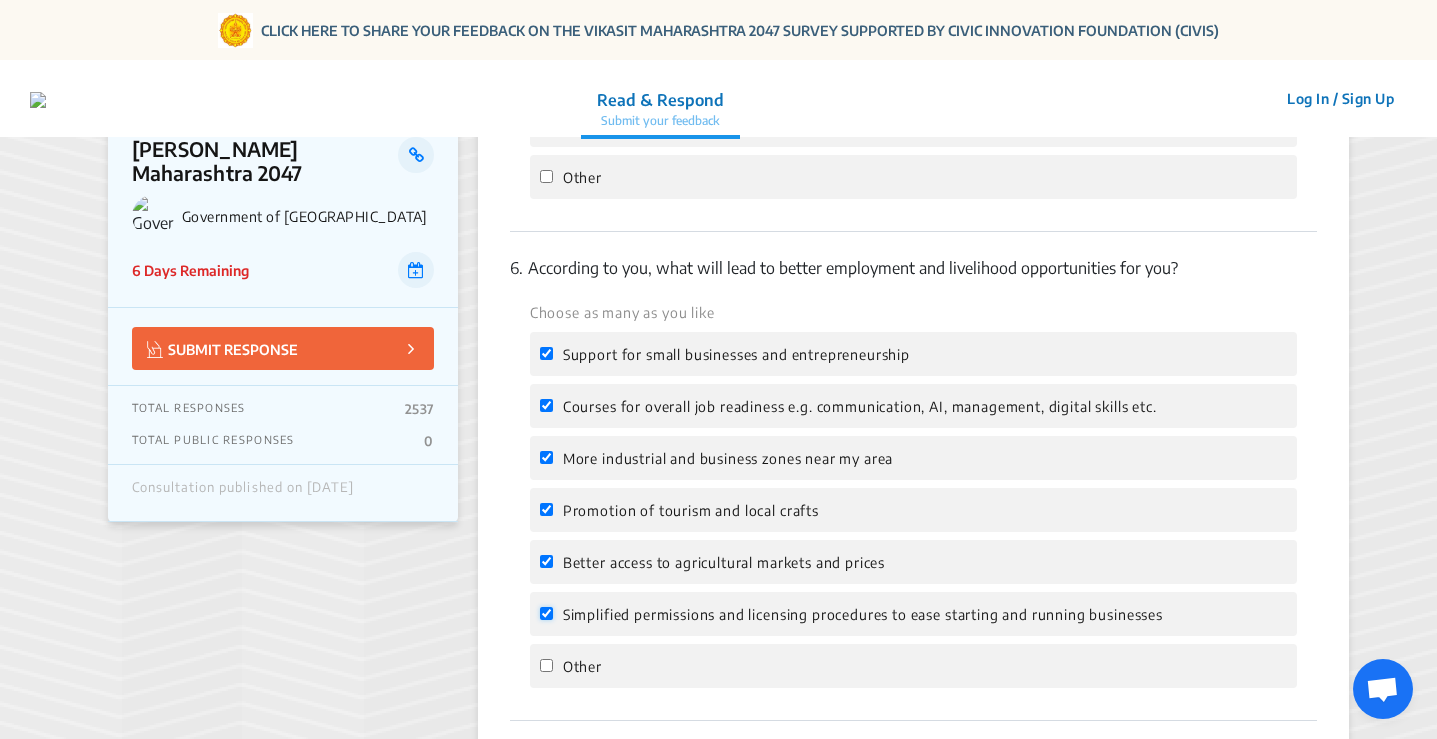 checkbox on "true" 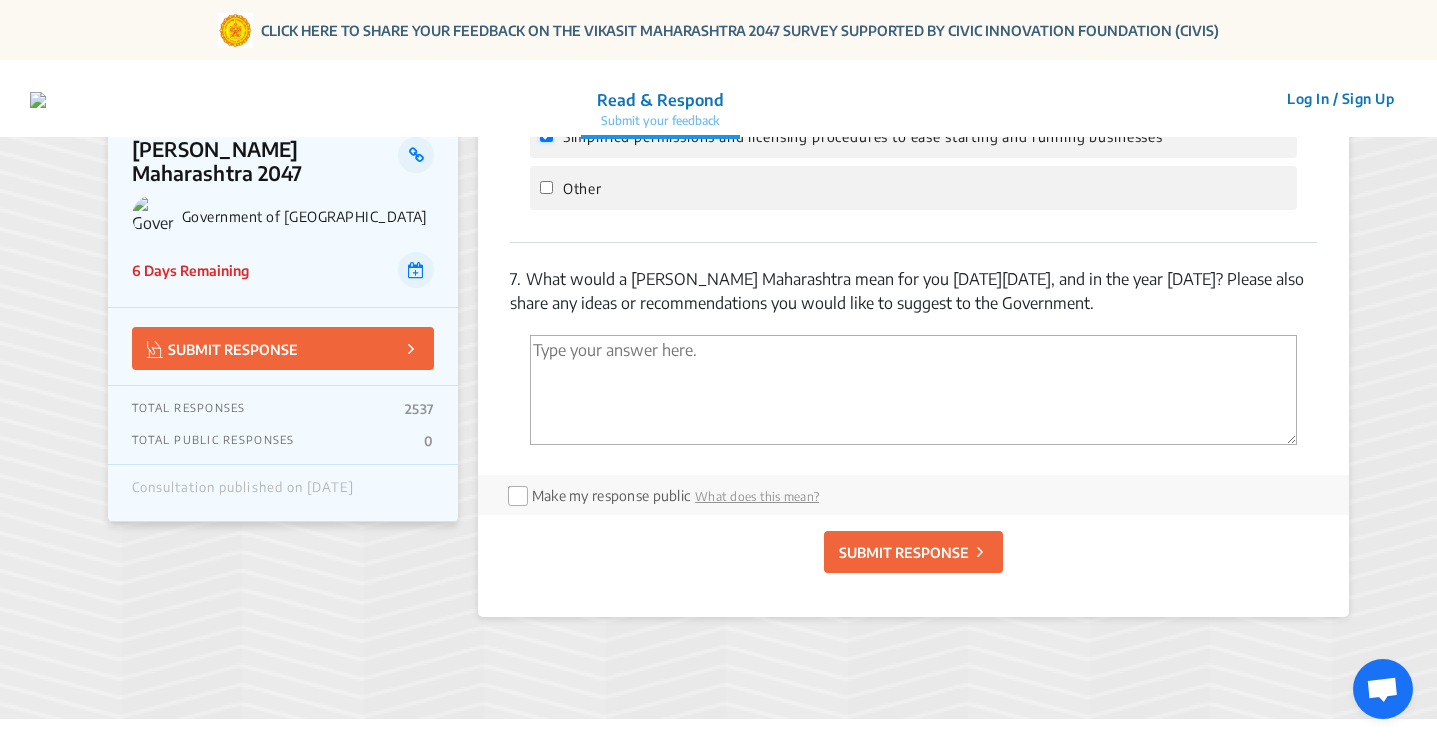 scroll, scrollTop: 3000, scrollLeft: 0, axis: vertical 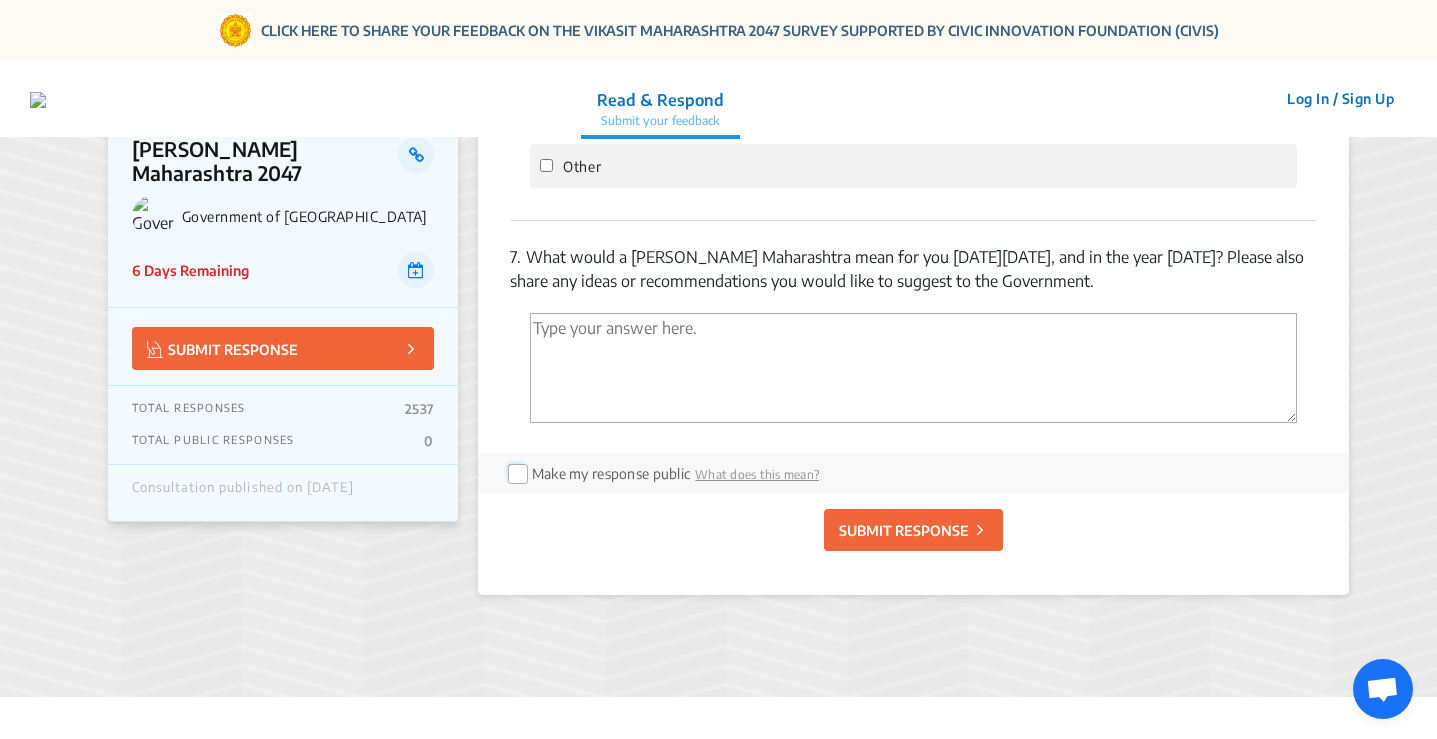 click 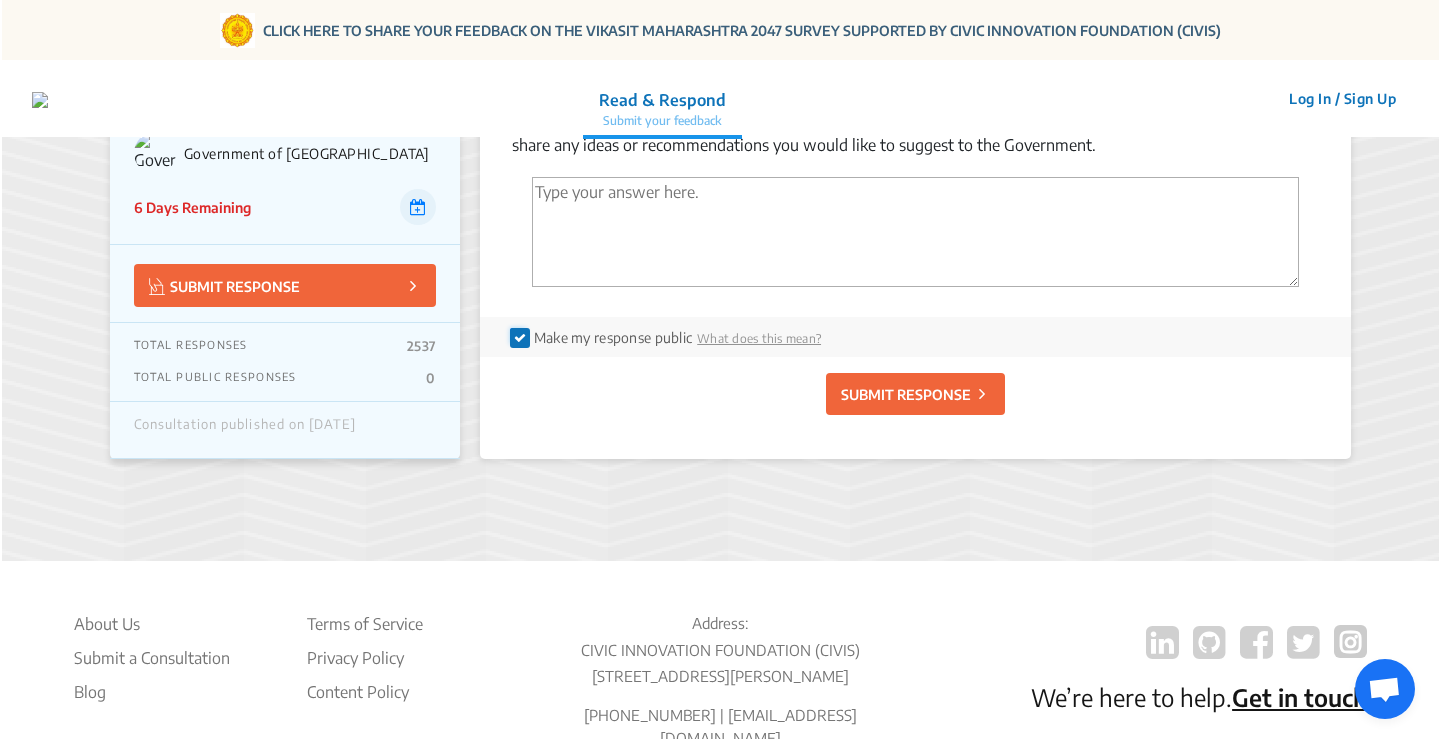 scroll, scrollTop: 3100, scrollLeft: 0, axis: vertical 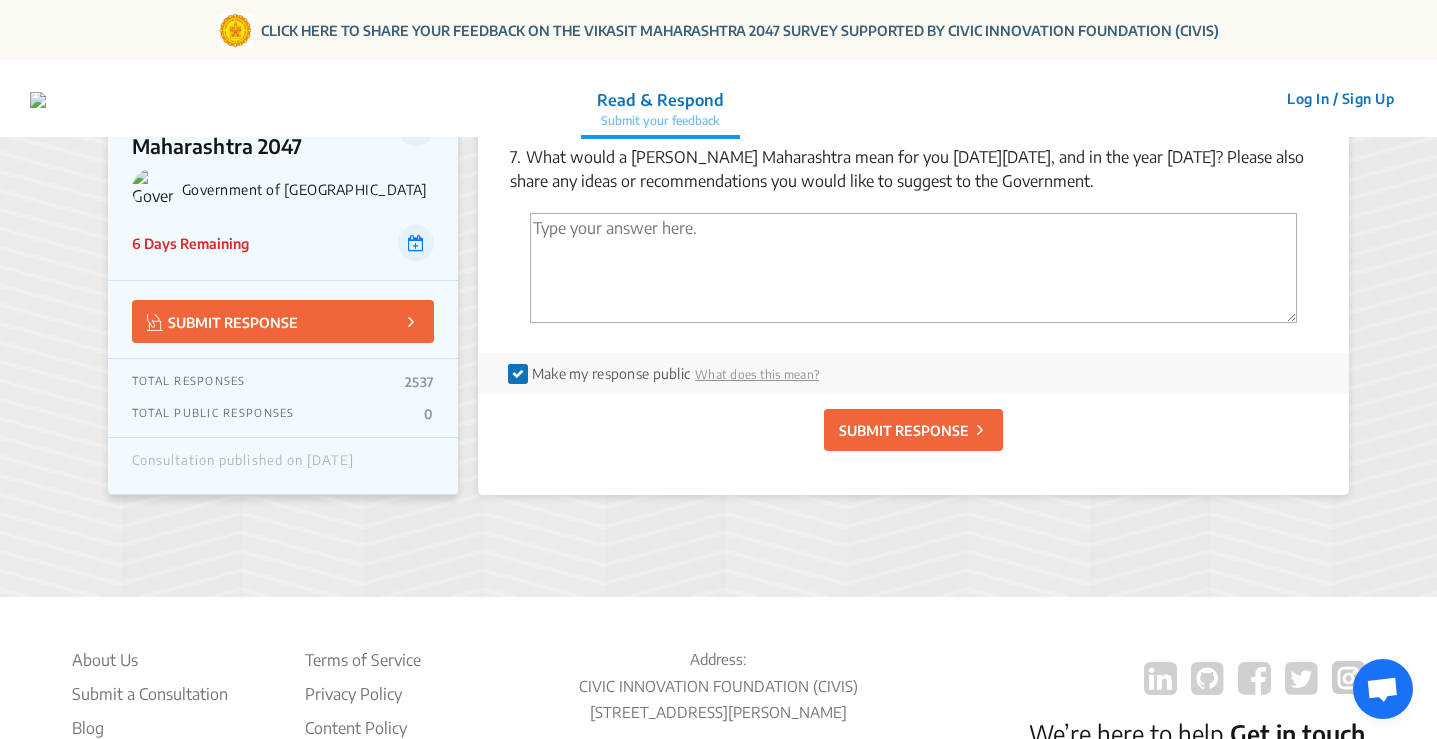 click on "SUBMIT RESPONSE" 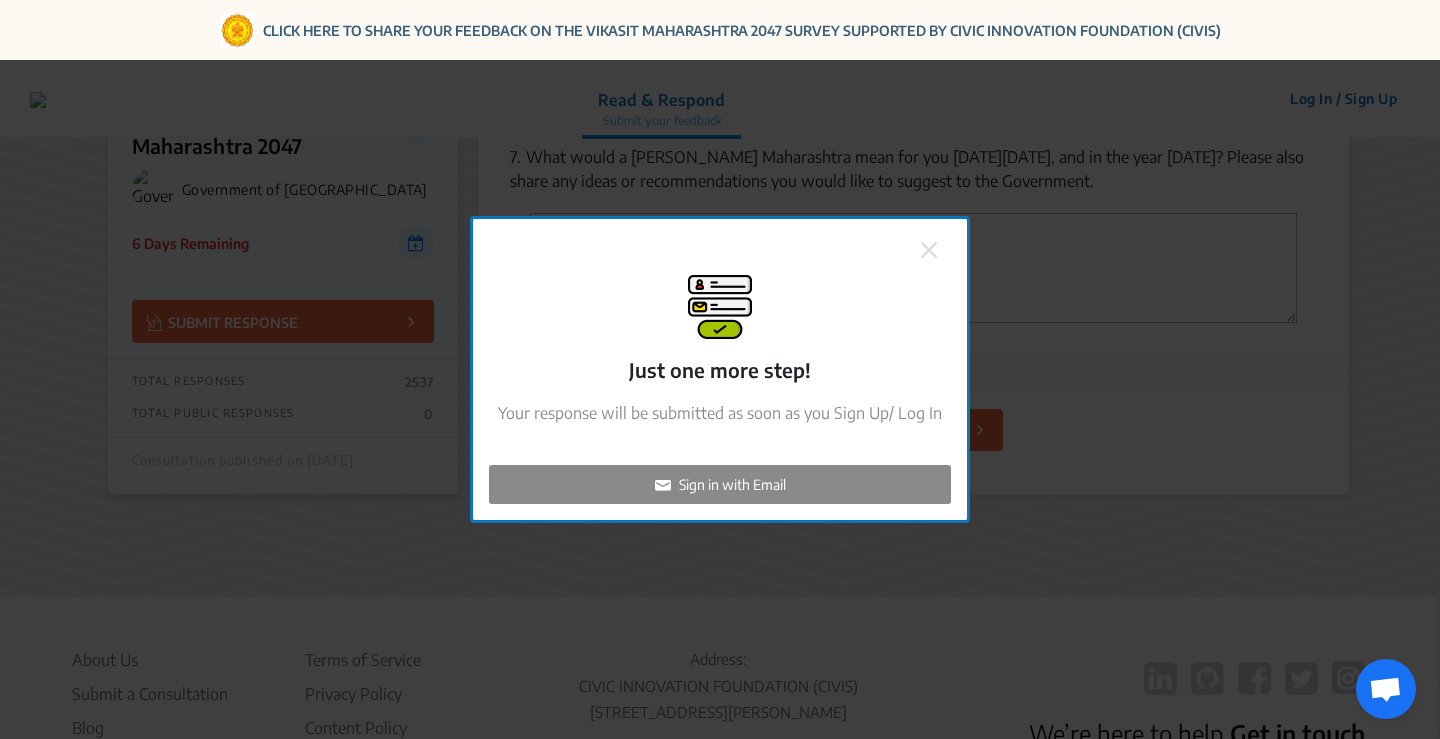 click on "Sign in with Email" 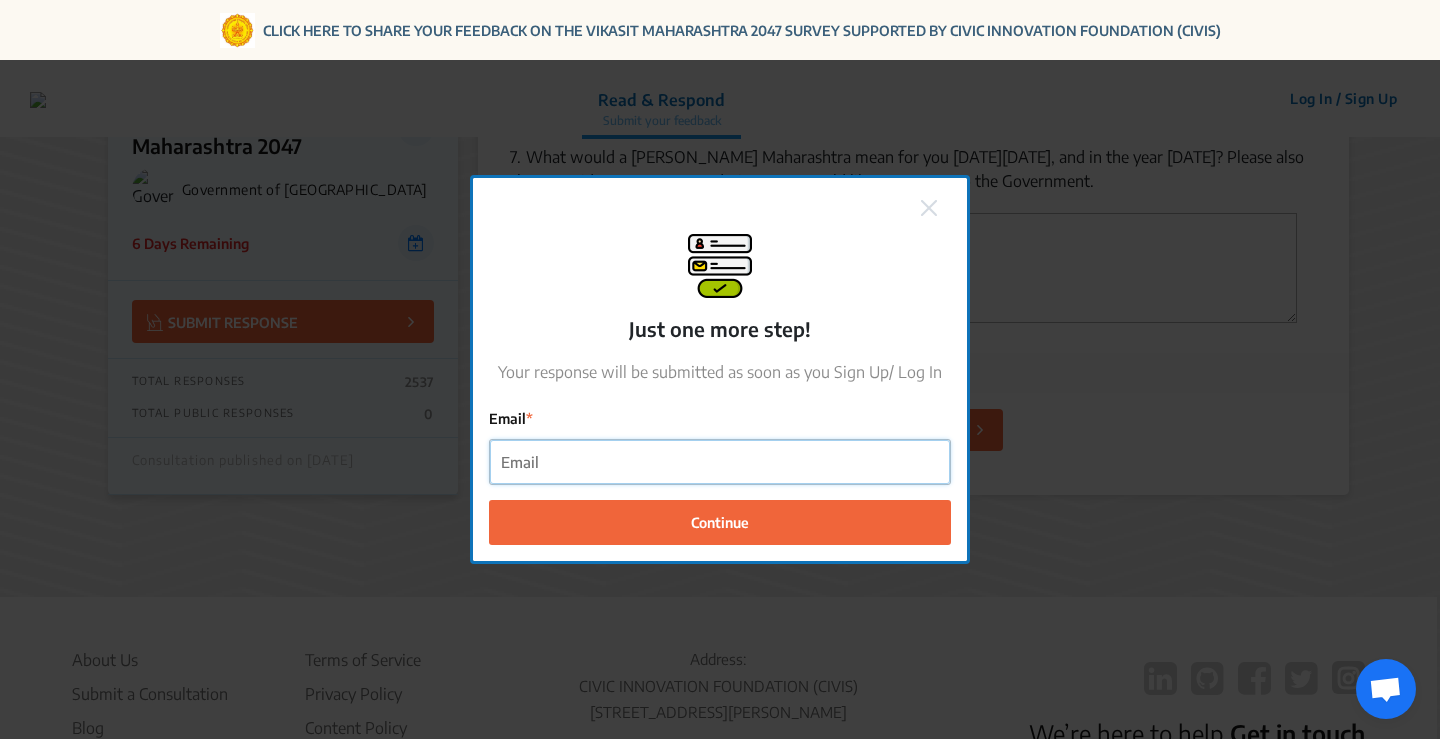 click on "Email" at bounding box center (720, 462) 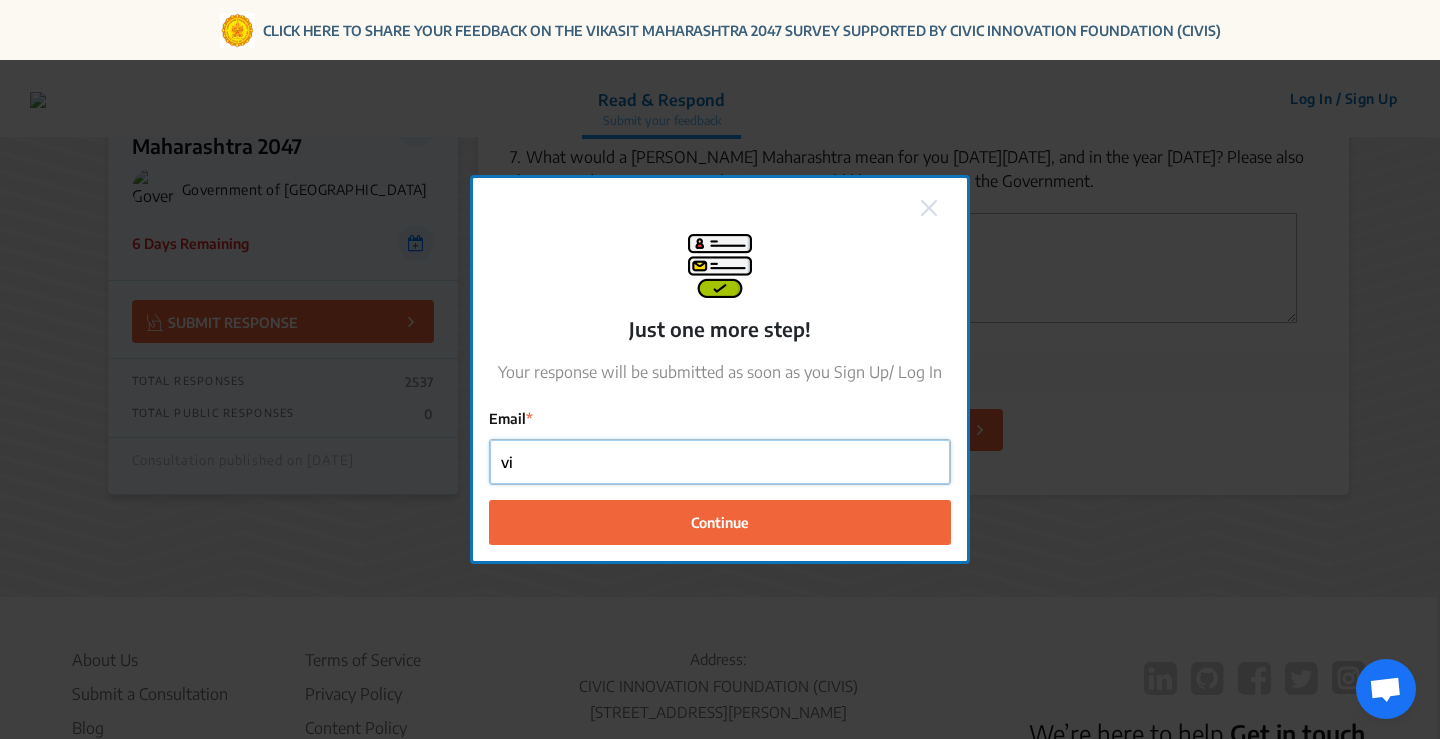 type on "v" 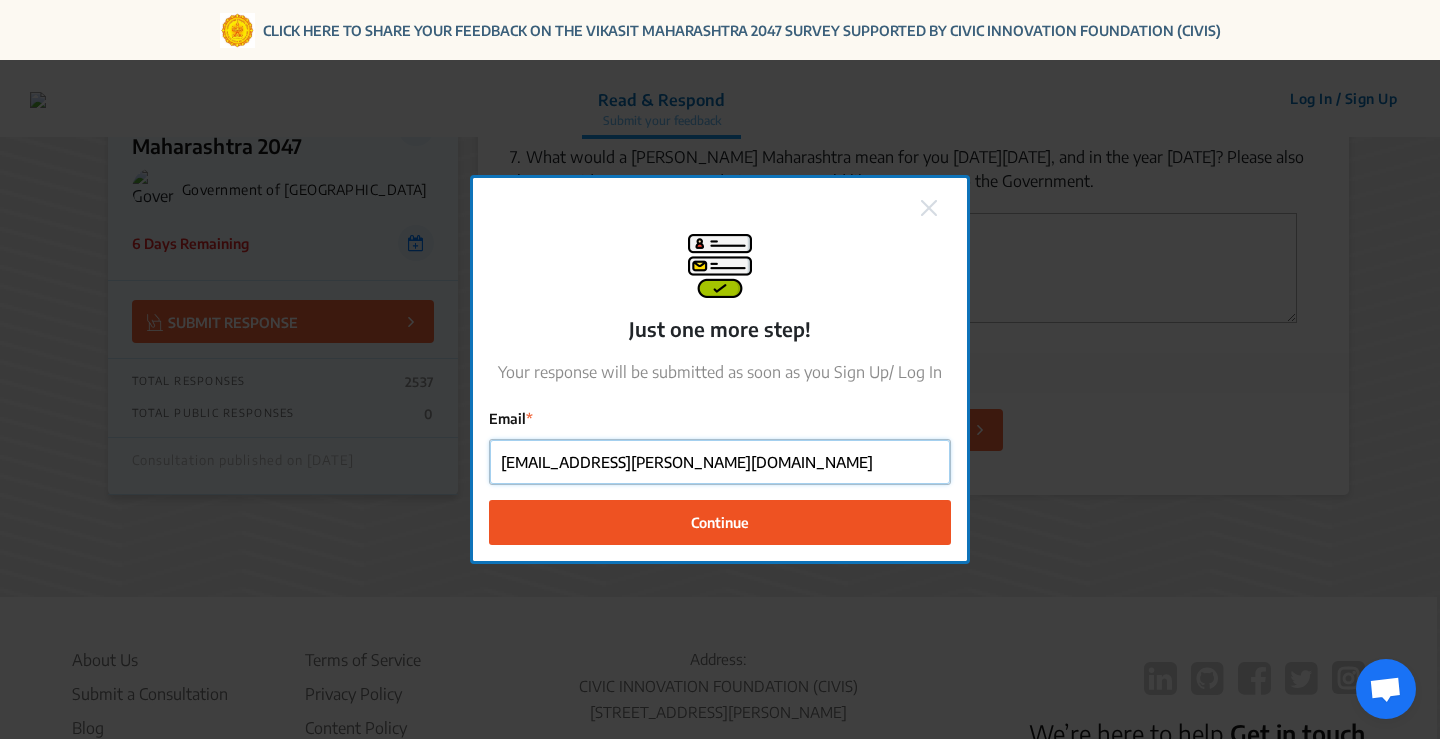 type on "[EMAIL_ADDRESS][PERSON_NAME][DOMAIN_NAME]" 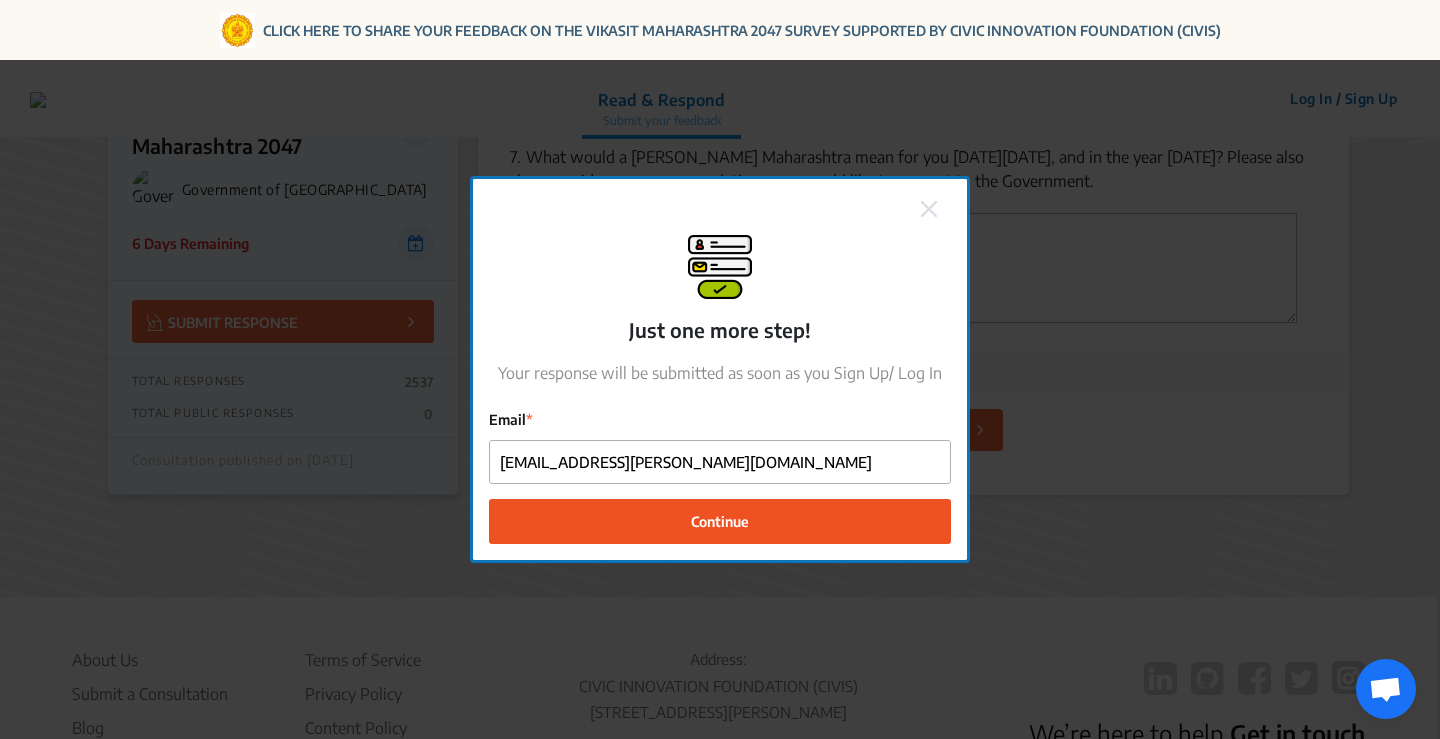 click on "Continue" 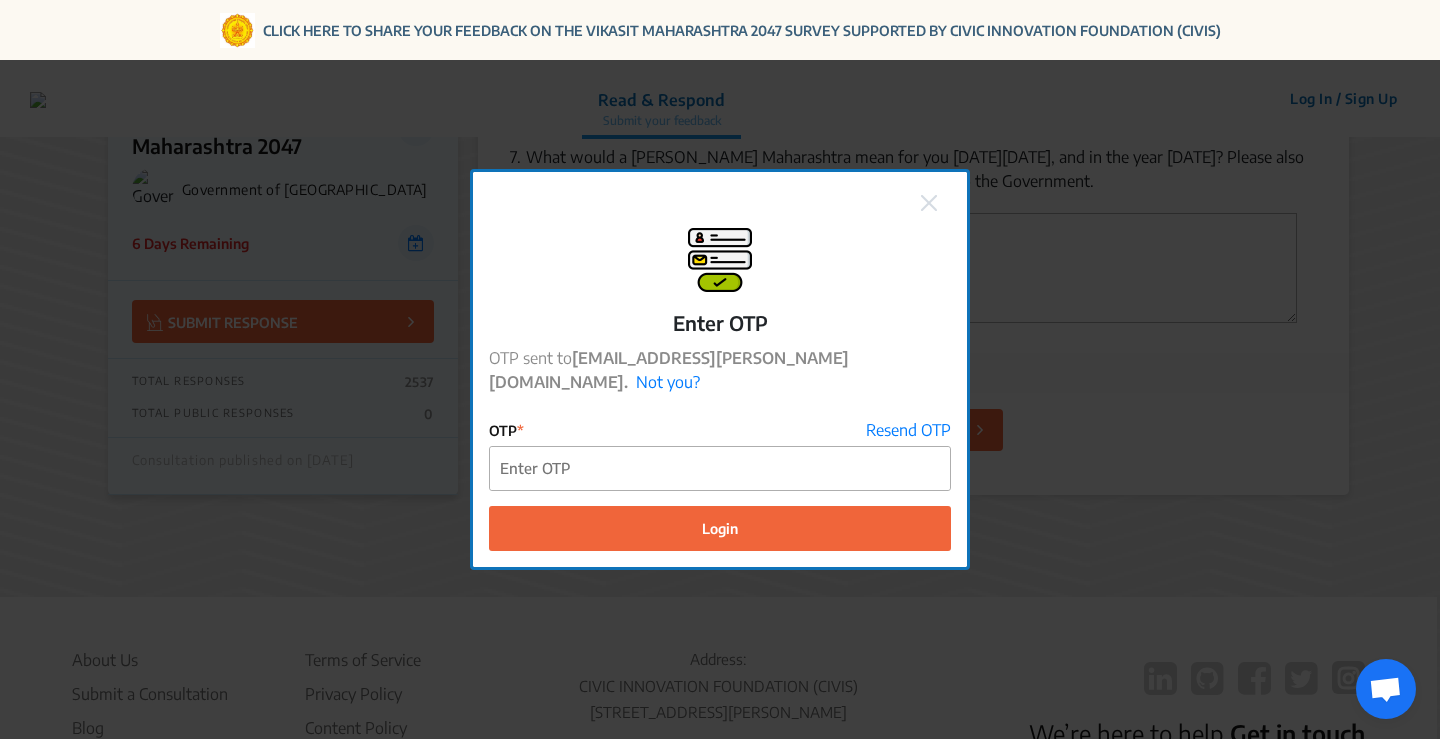 click 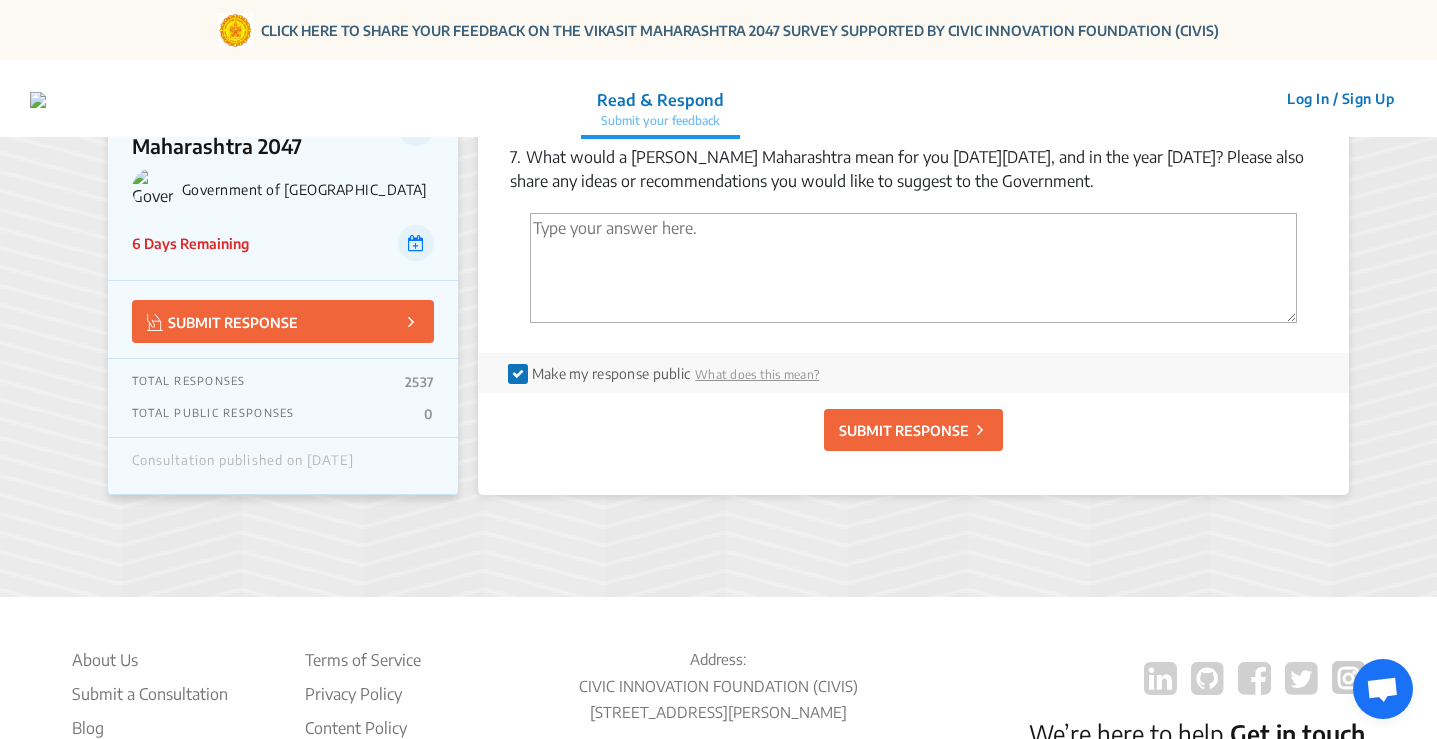 click on "SUBMIT RESPONSE" 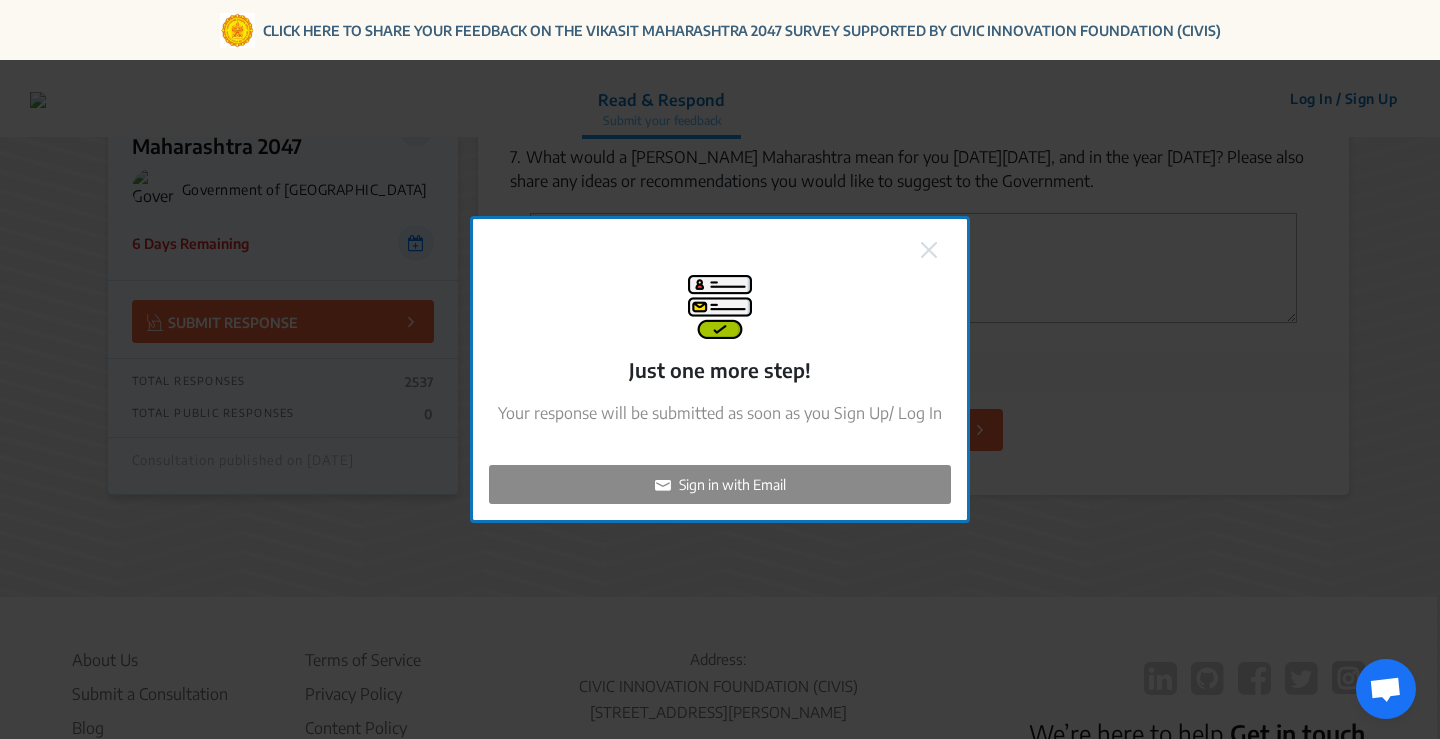 click on "Sign in with Email" 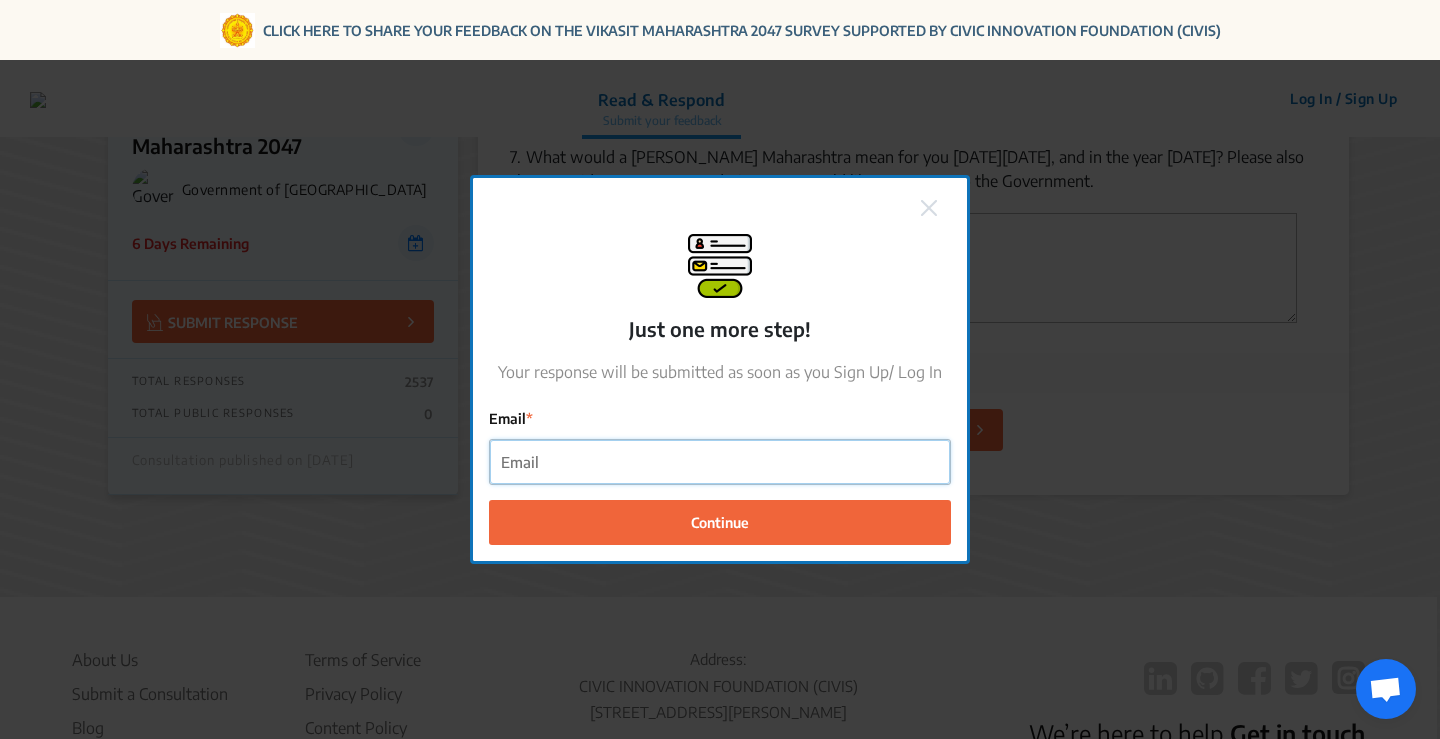 click on "Email" at bounding box center [720, 462] 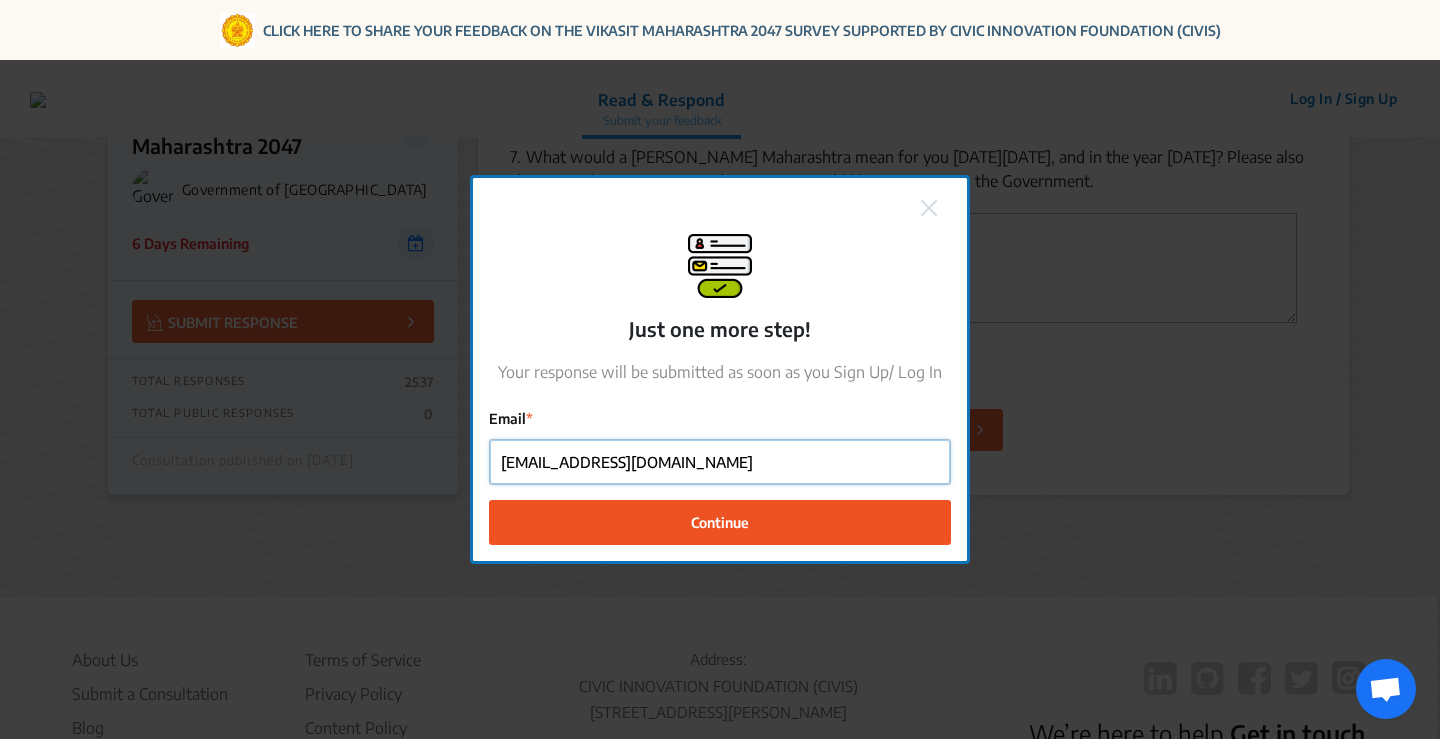 type on "[EMAIL_ADDRESS][DOMAIN_NAME]" 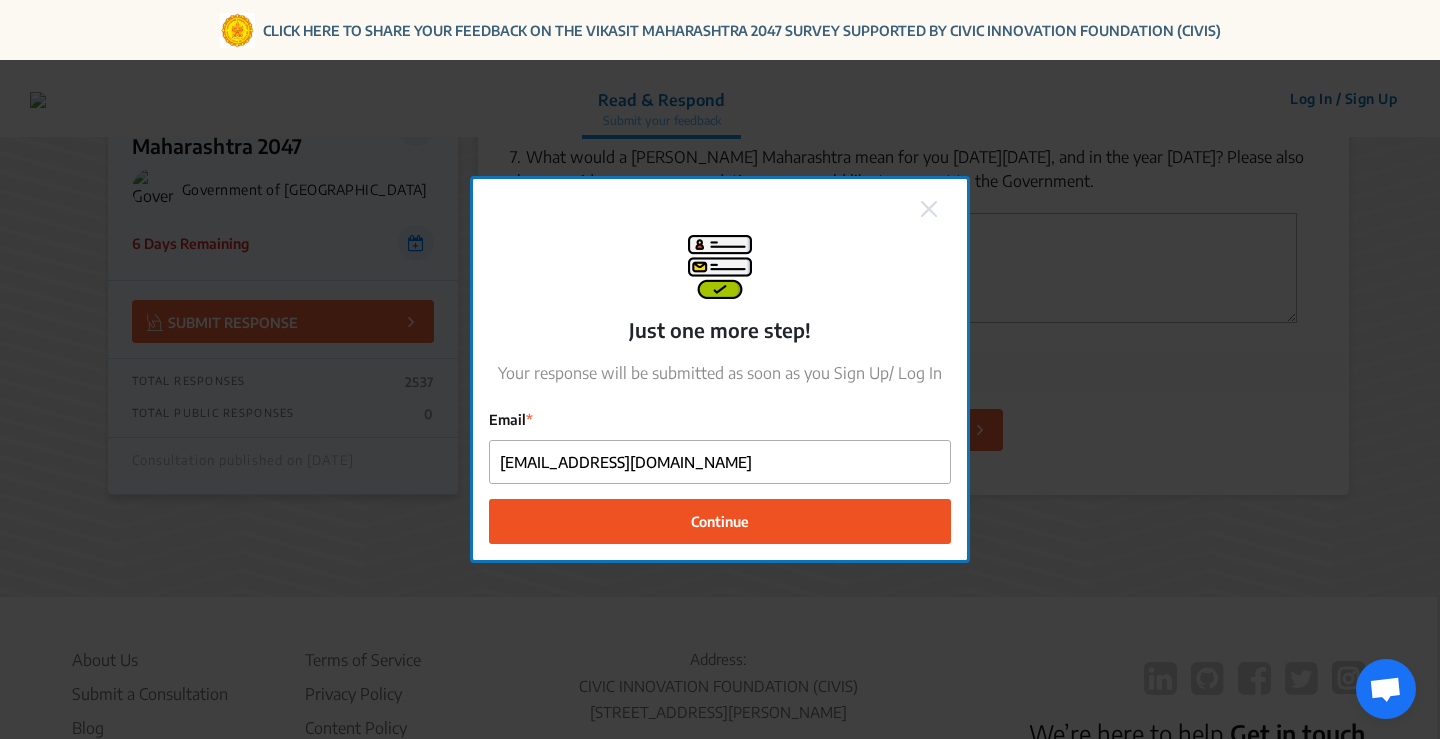click on "Continue" 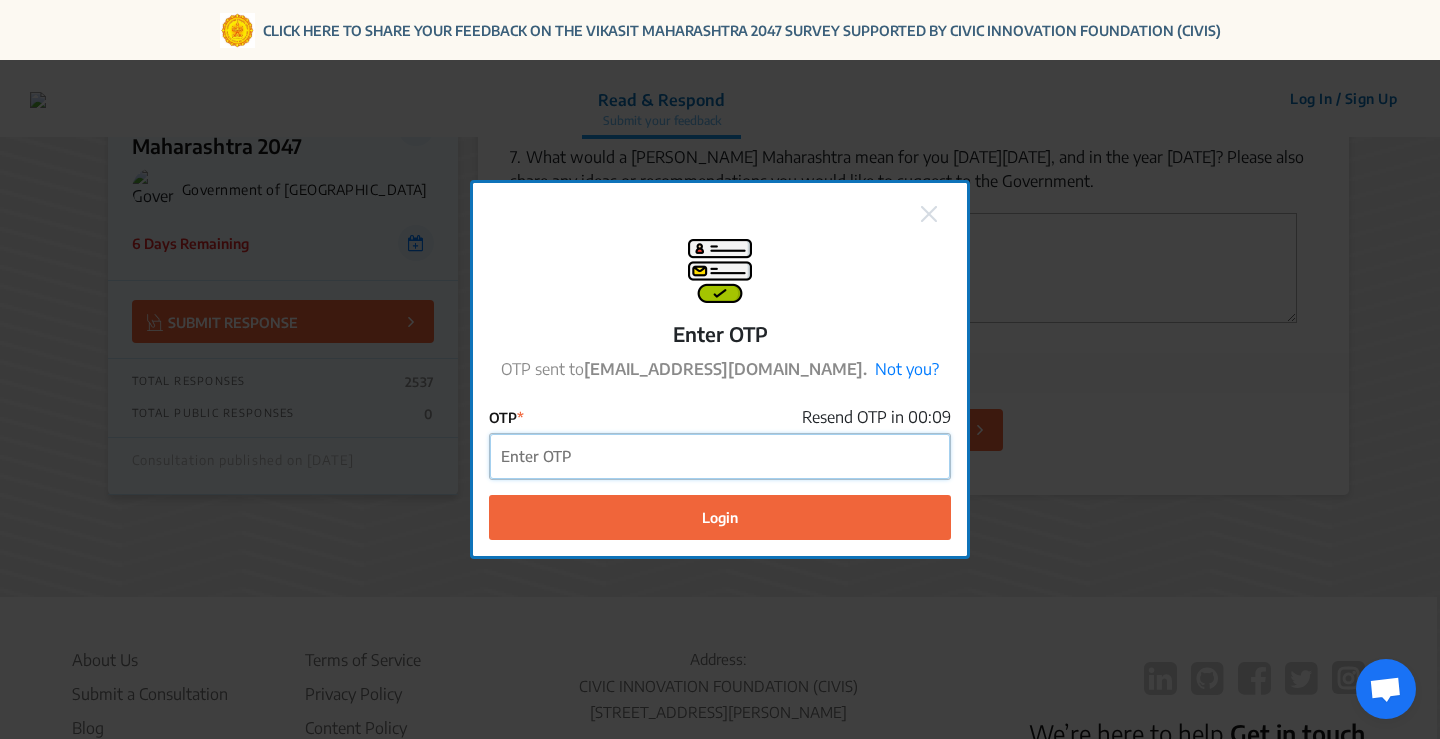 click on "OTP" at bounding box center [720, 456] 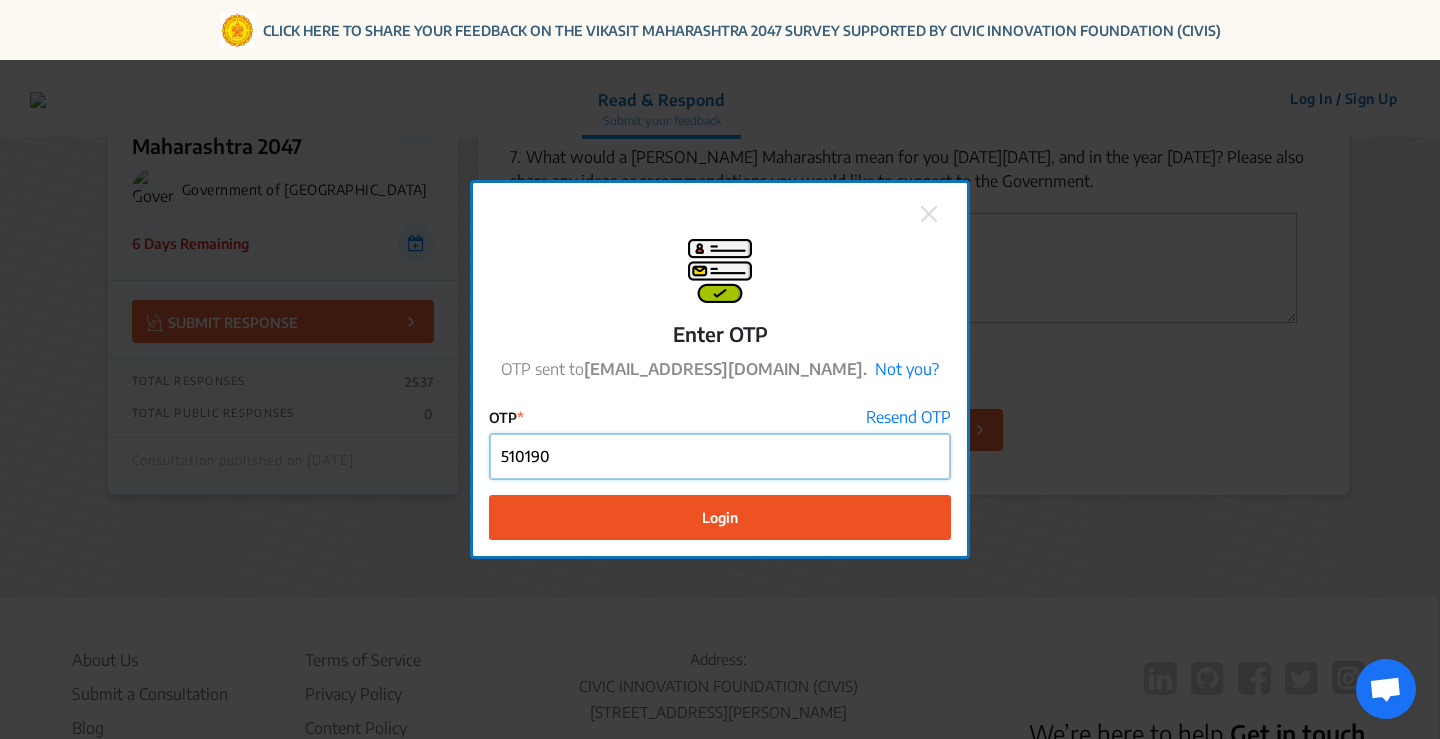 type on "510190" 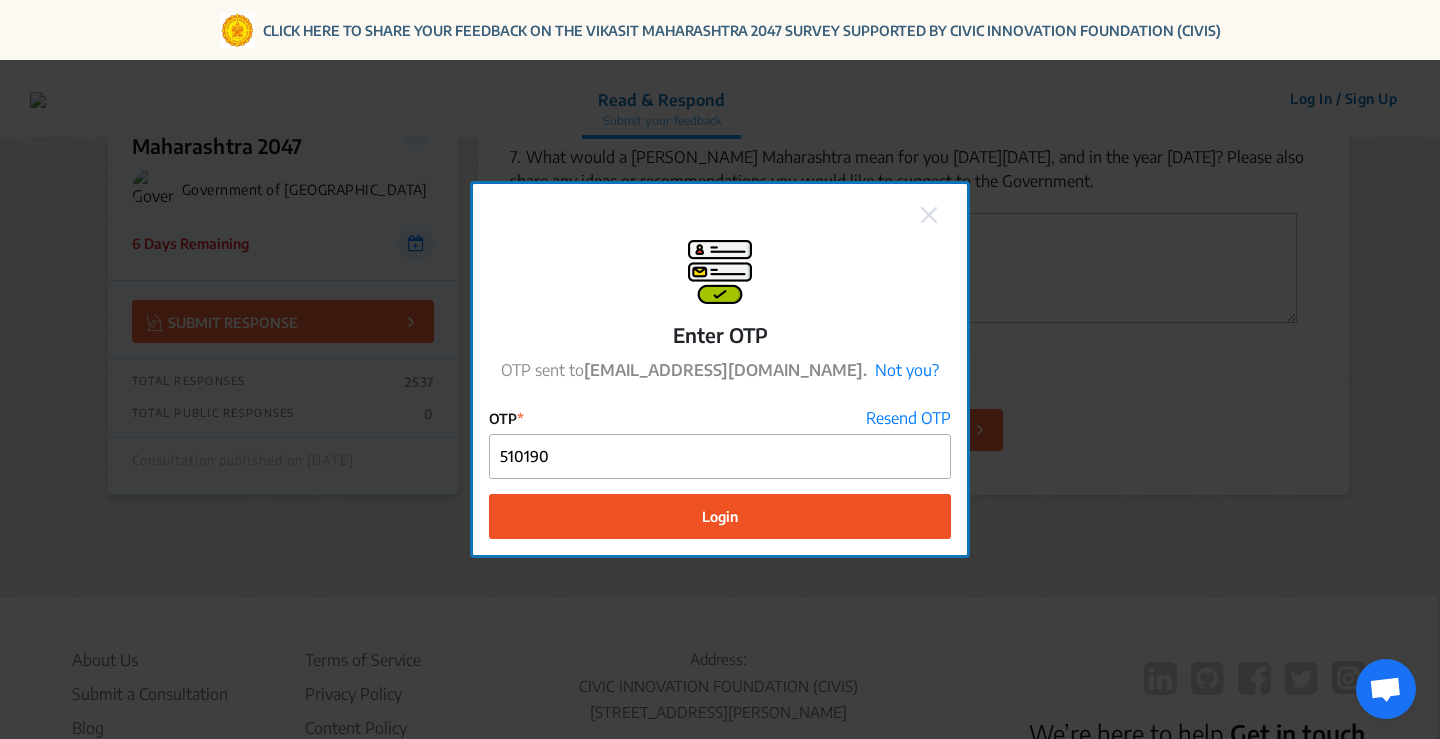 click on "Login" 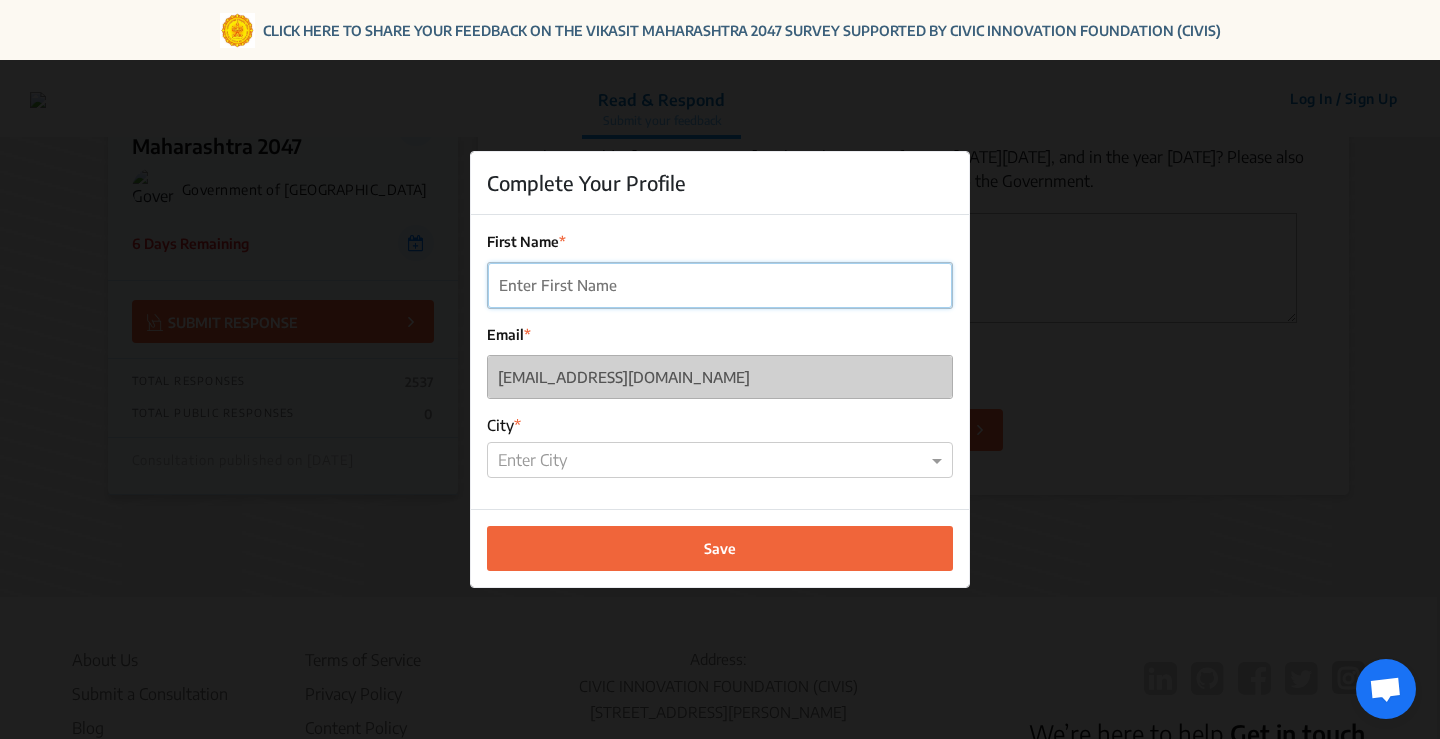 click on "First Name" at bounding box center [720, 285] 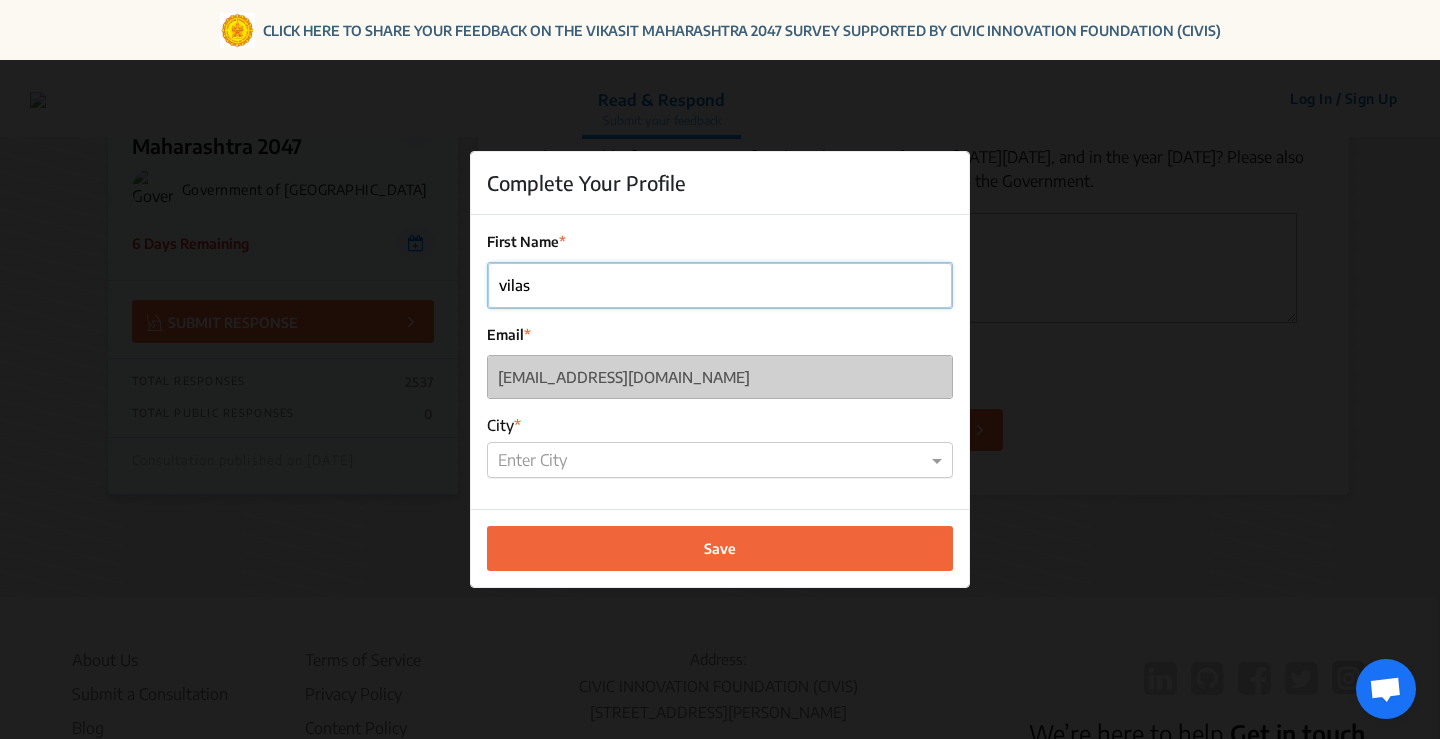 type on "vilas" 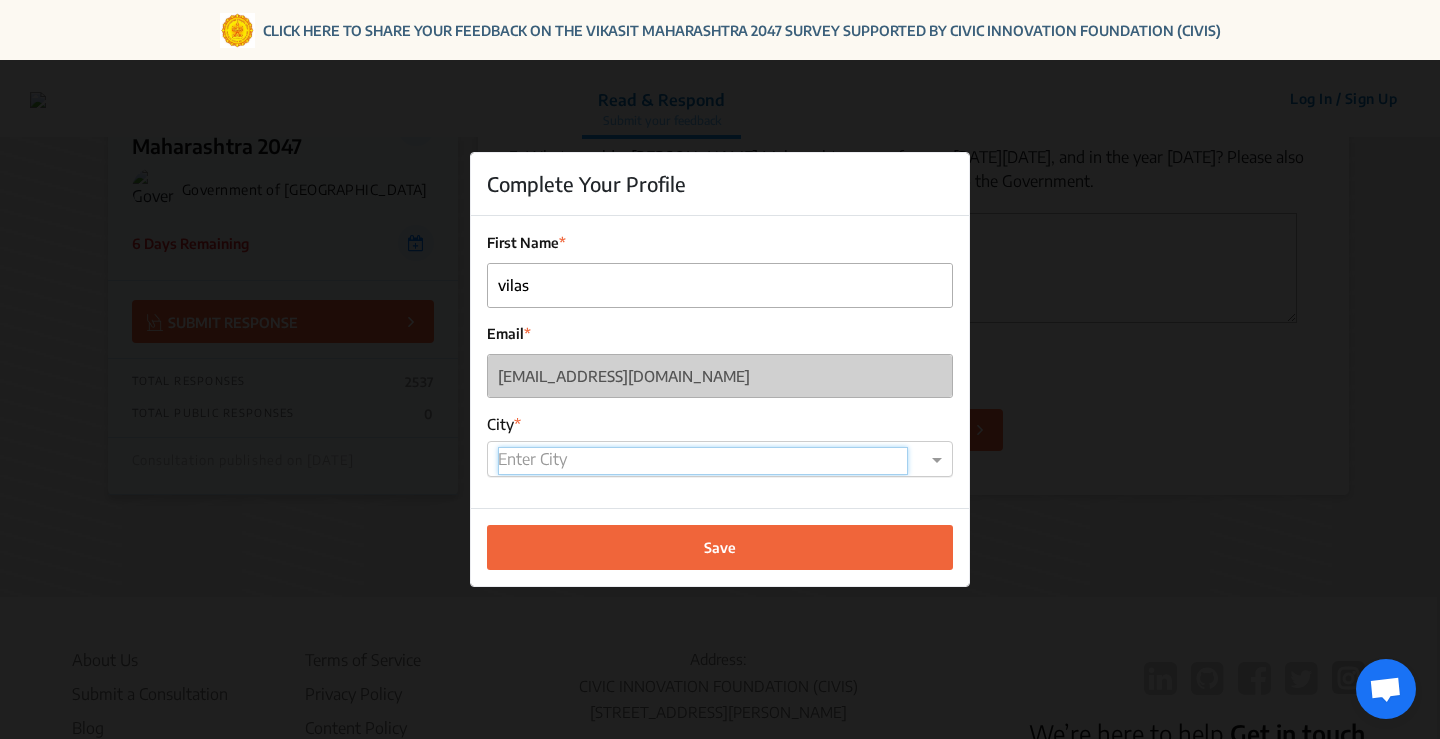 click at bounding box center (703, 461) 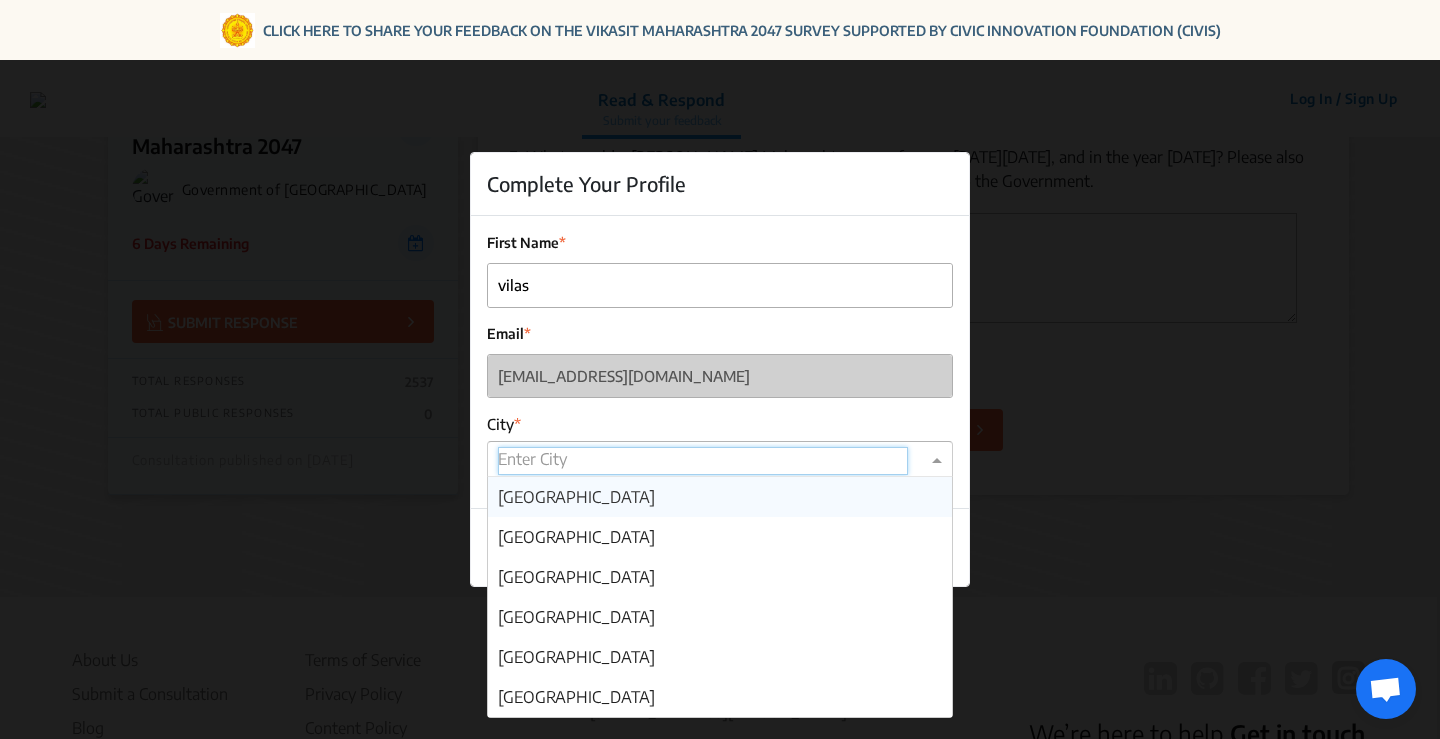 click at bounding box center (703, 461) 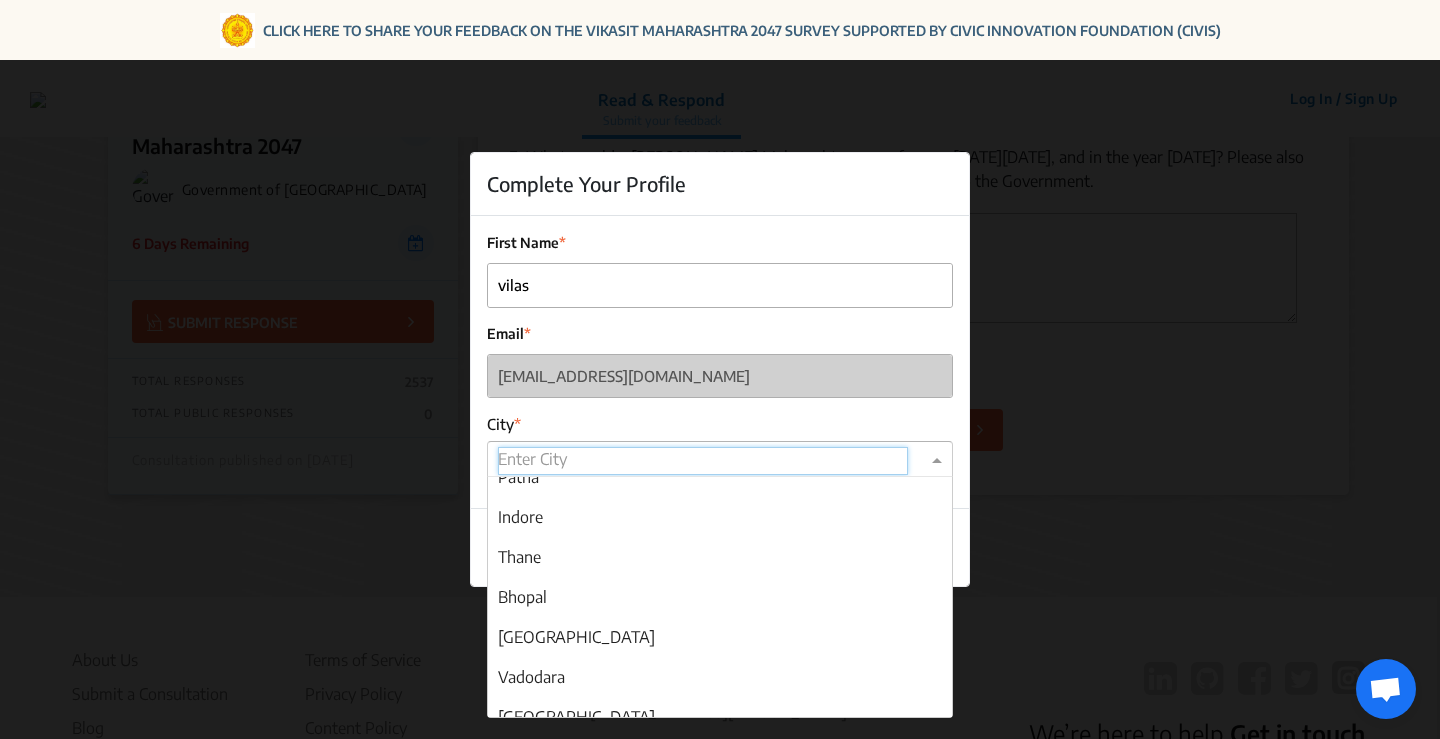 scroll, scrollTop: 0, scrollLeft: 0, axis: both 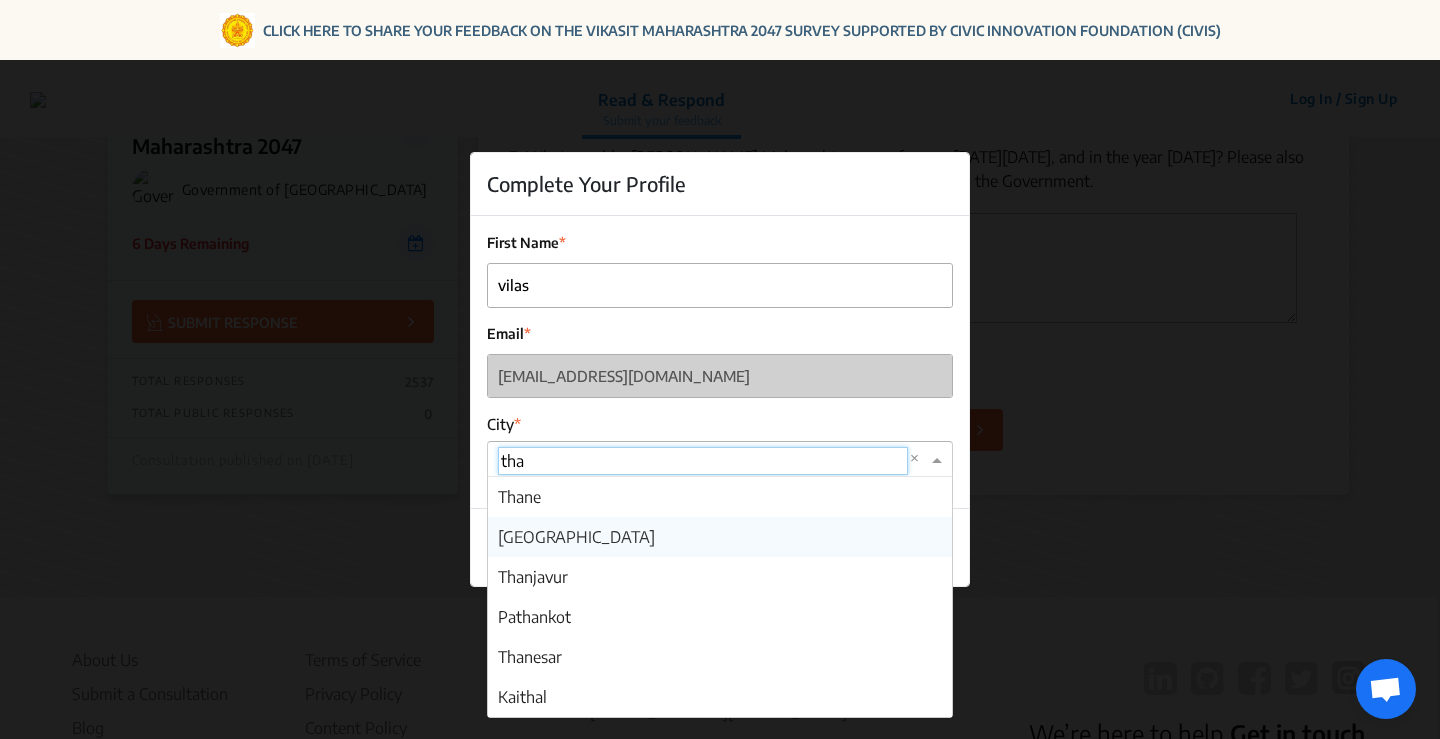 type on "than" 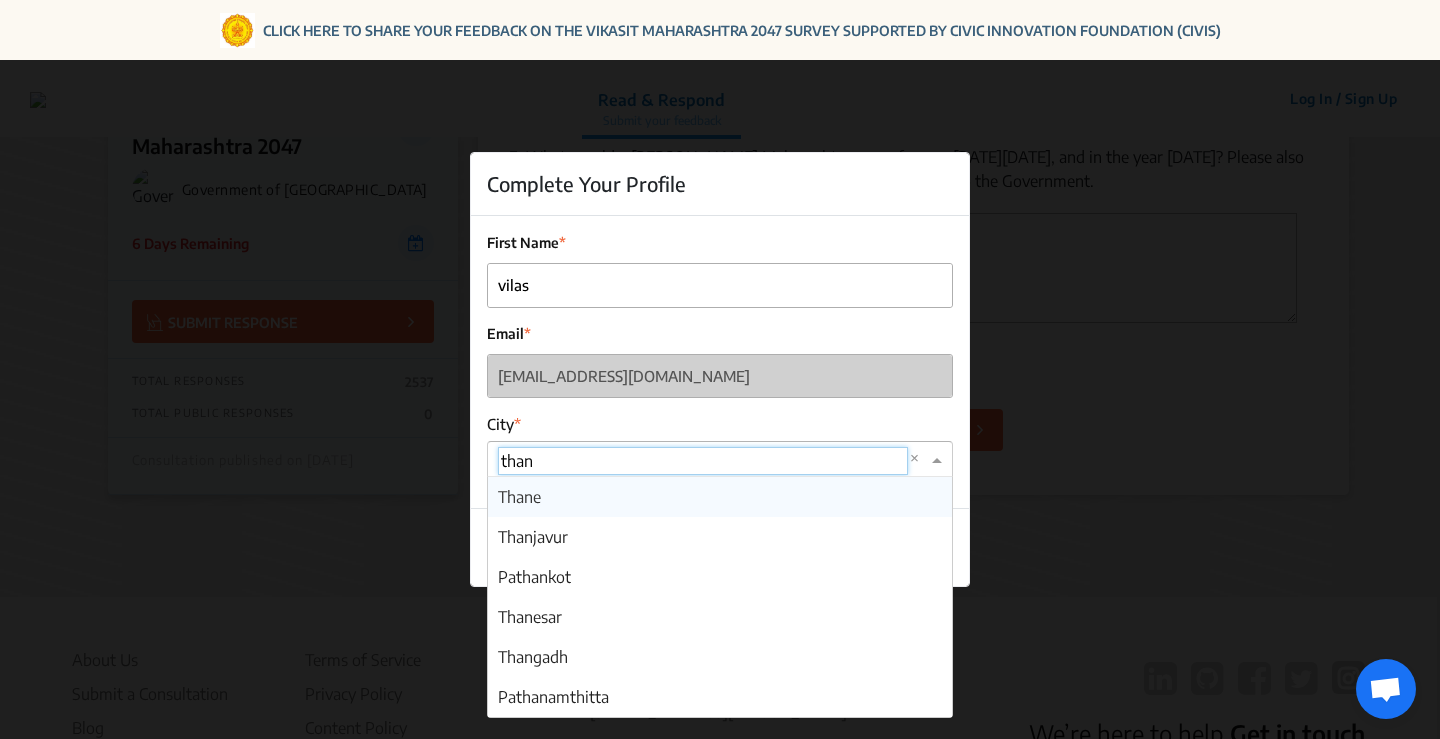 click on "Thane" at bounding box center (720, 497) 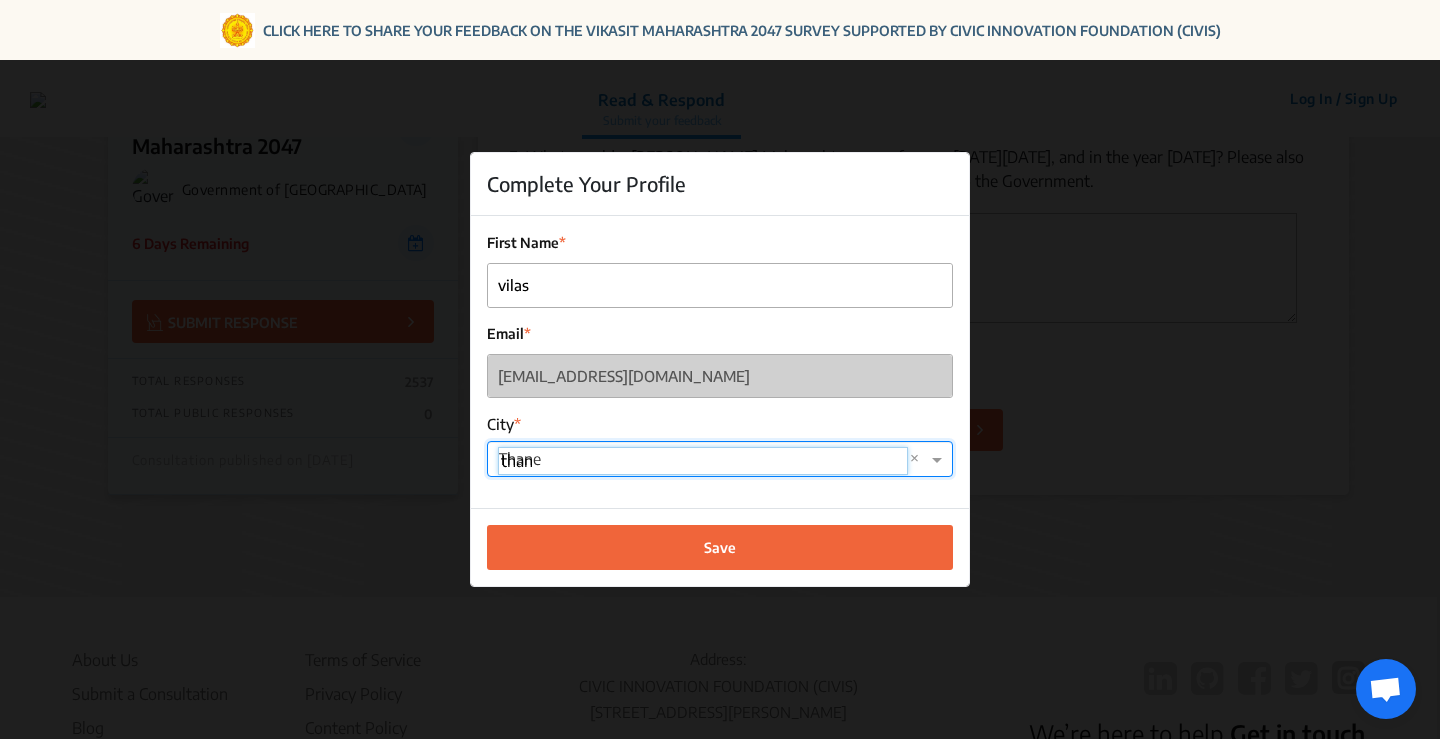type 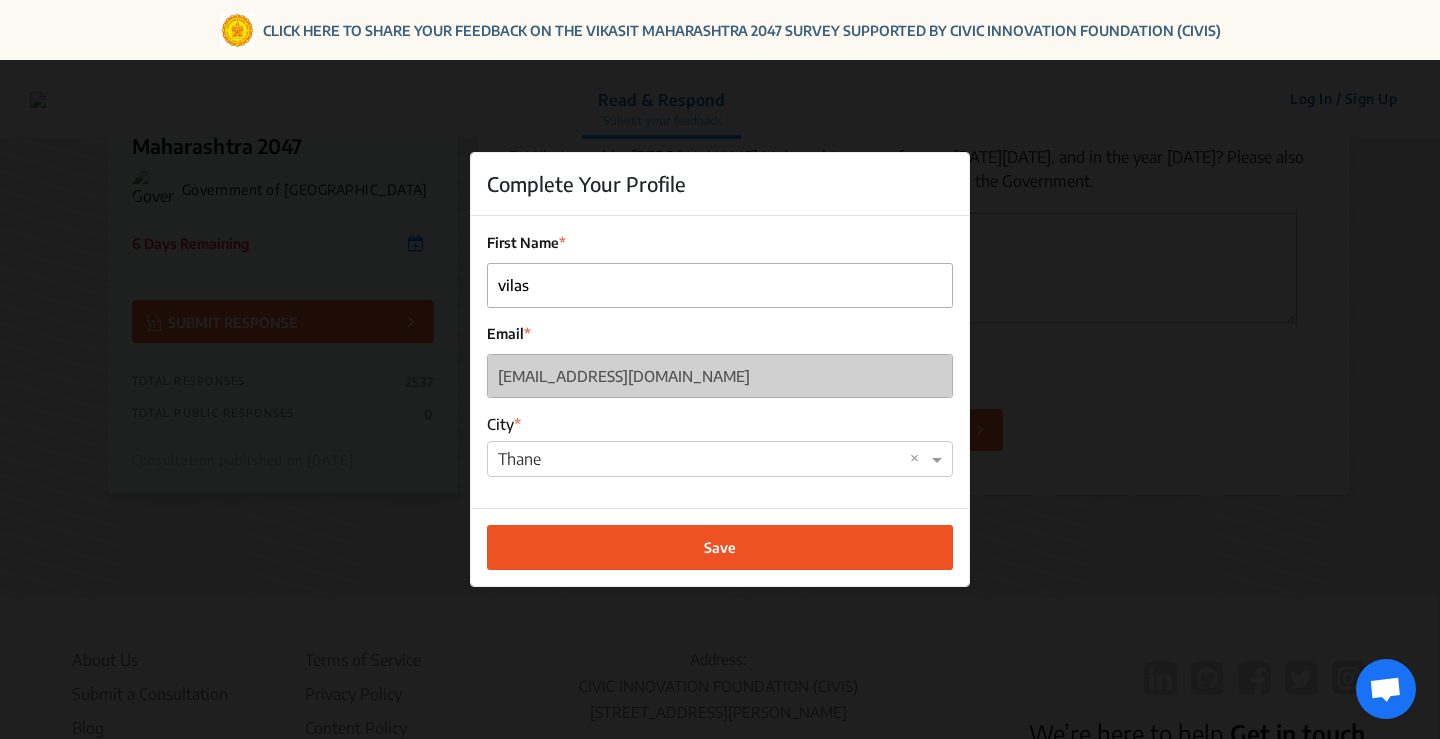 click on "Save" 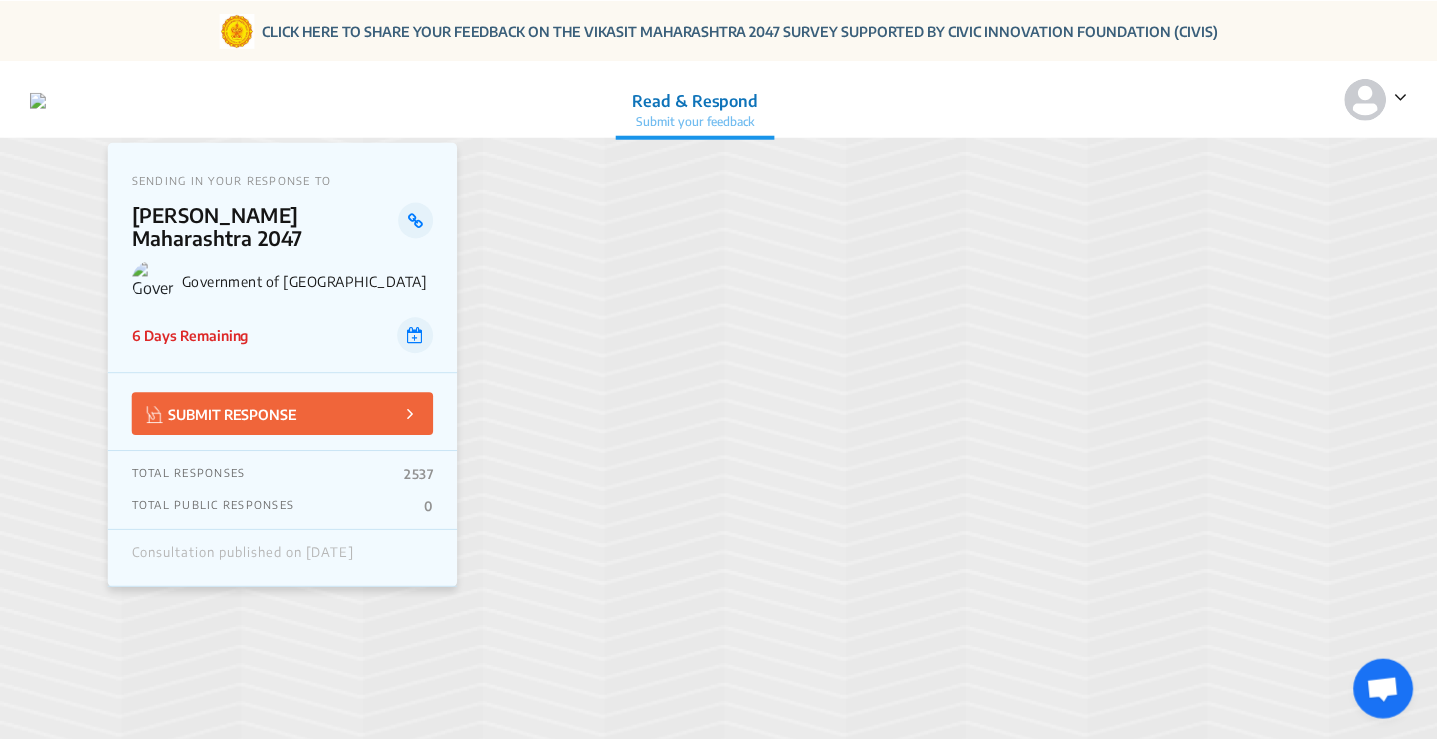 scroll, scrollTop: 0, scrollLeft: 0, axis: both 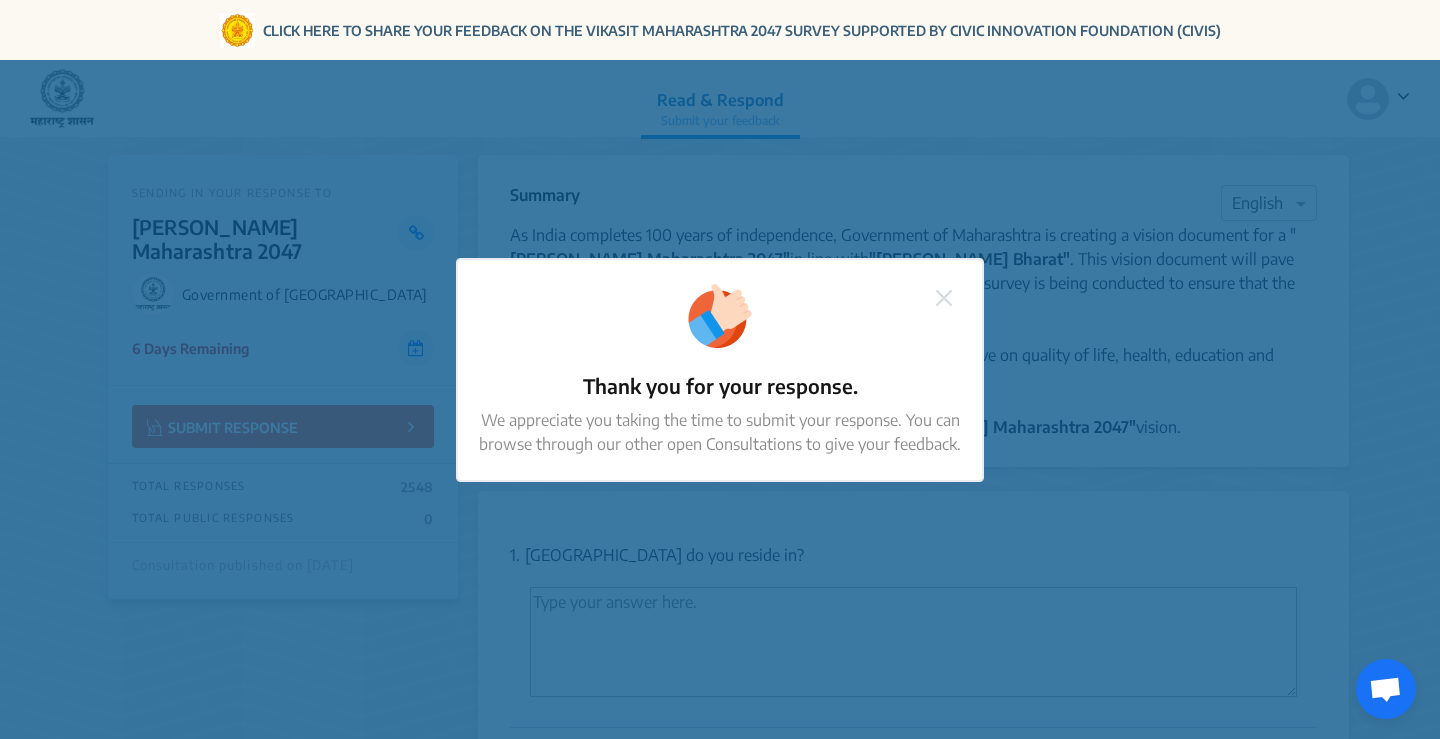 click 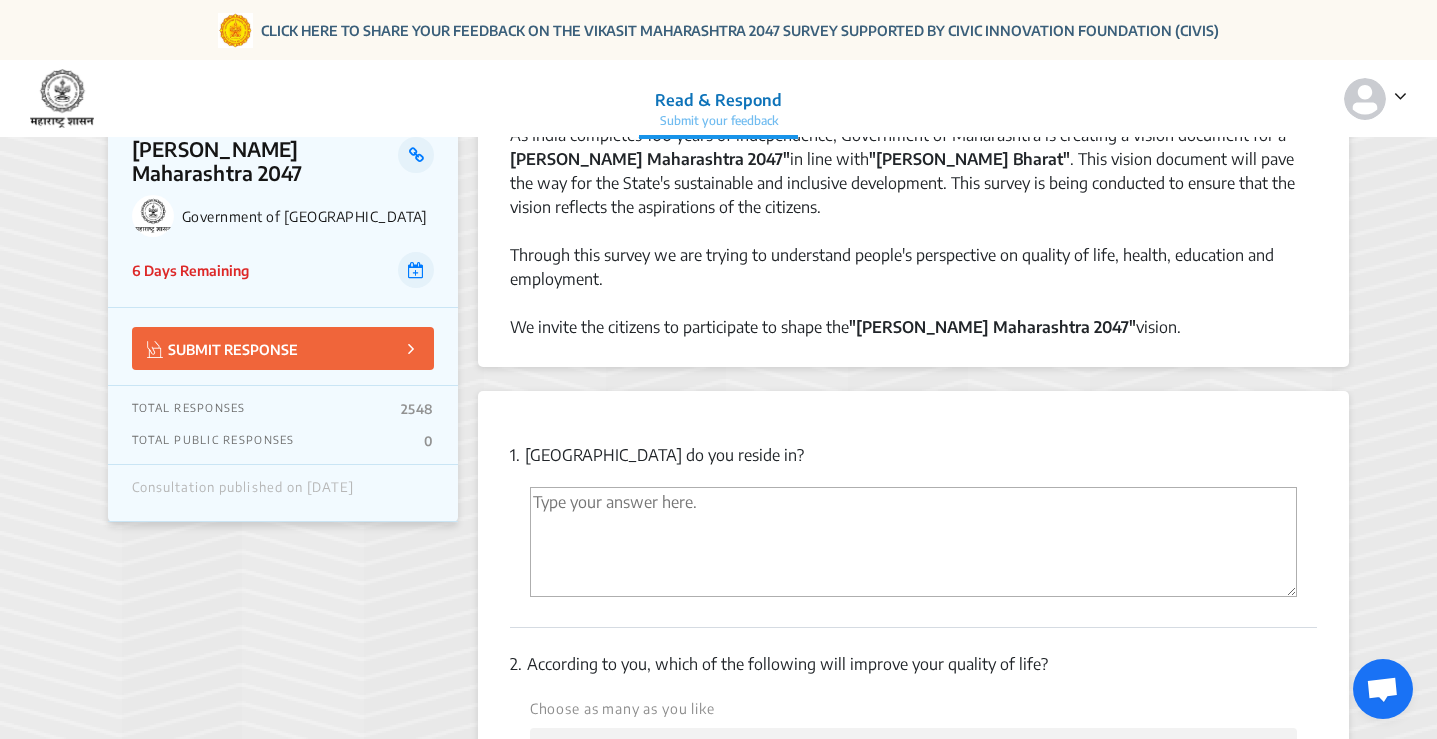 scroll, scrollTop: 0, scrollLeft: 0, axis: both 